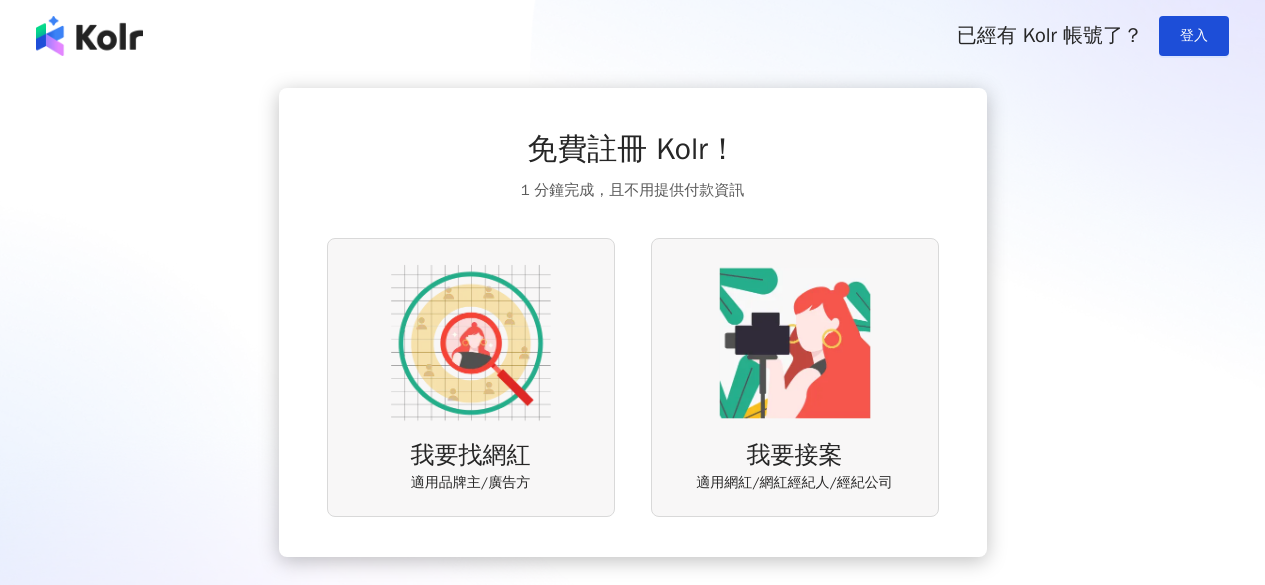 scroll, scrollTop: 0, scrollLeft: 0, axis: both 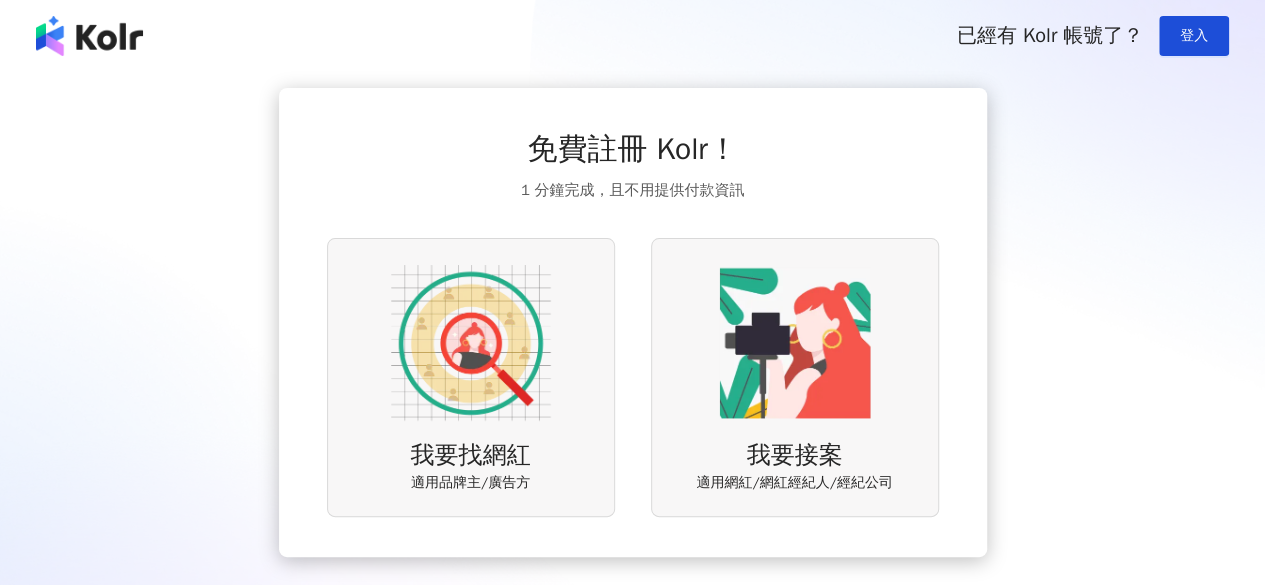 click on "我要找網紅 適用品牌主/廣告方" at bounding box center (471, 377) 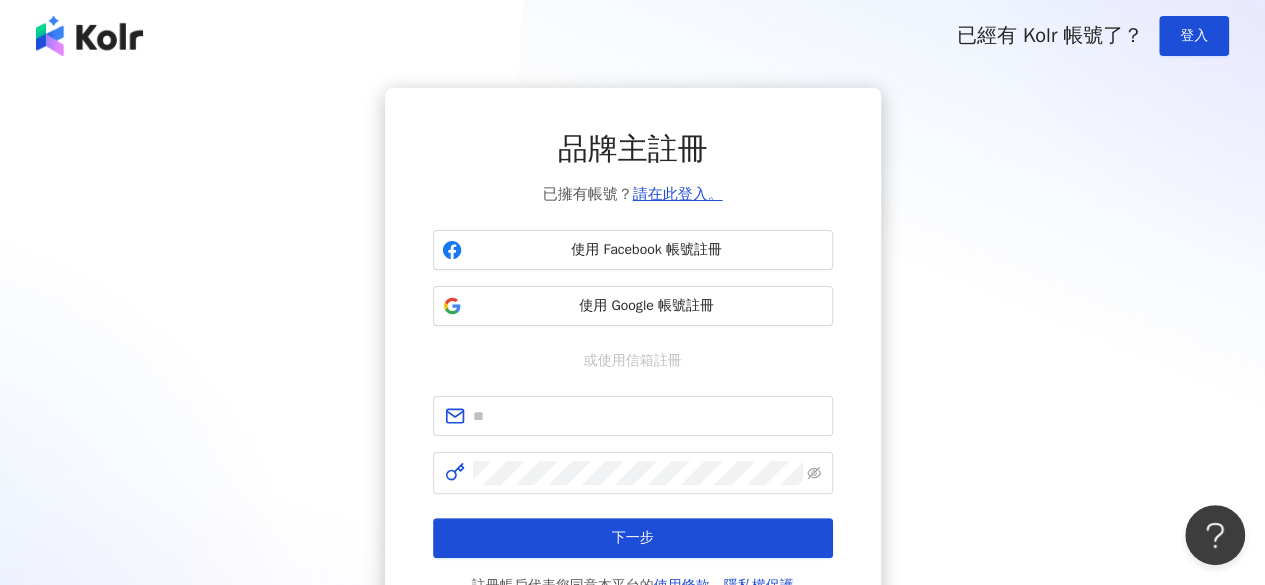 scroll, scrollTop: 0, scrollLeft: 0, axis: both 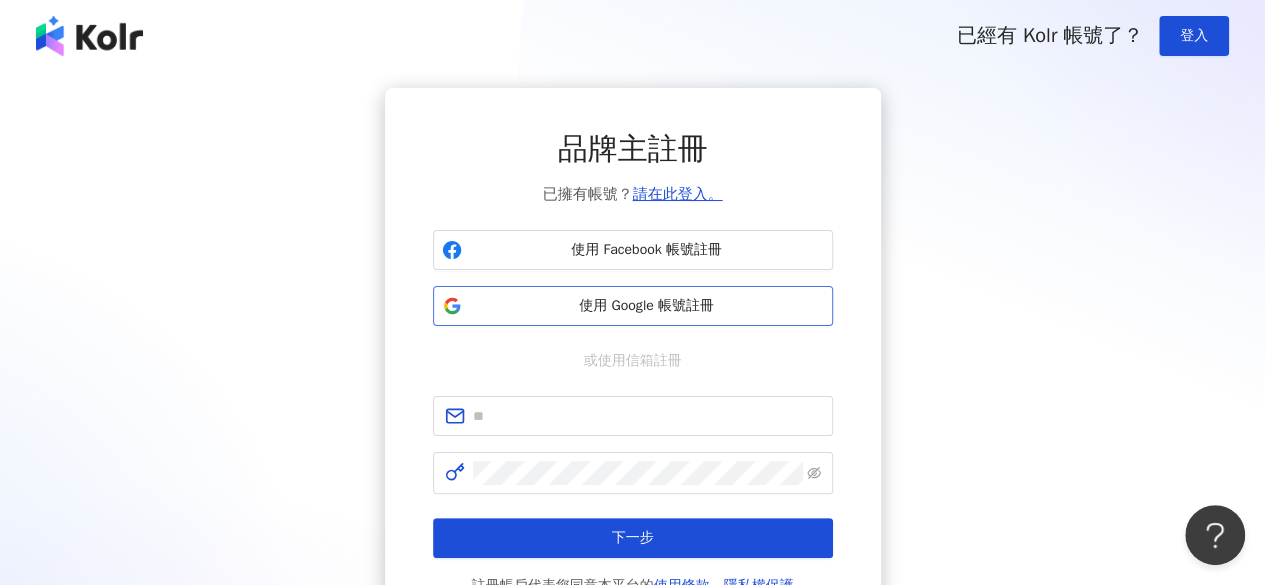 click on "使用 Google 帳號註冊" at bounding box center [647, 306] 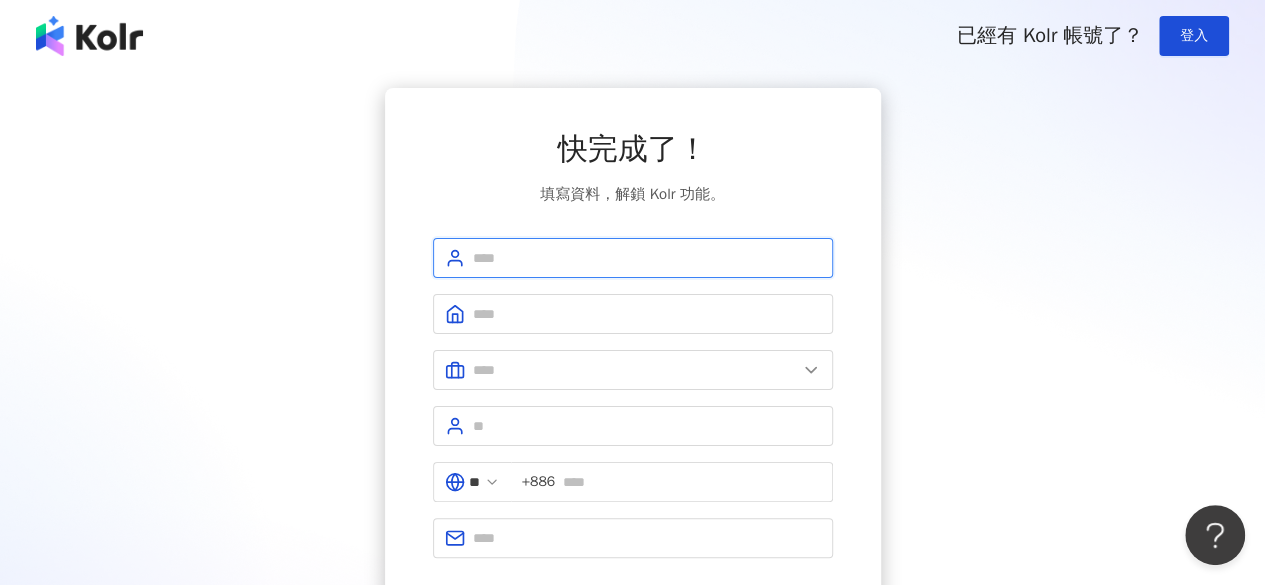 click at bounding box center [647, 258] 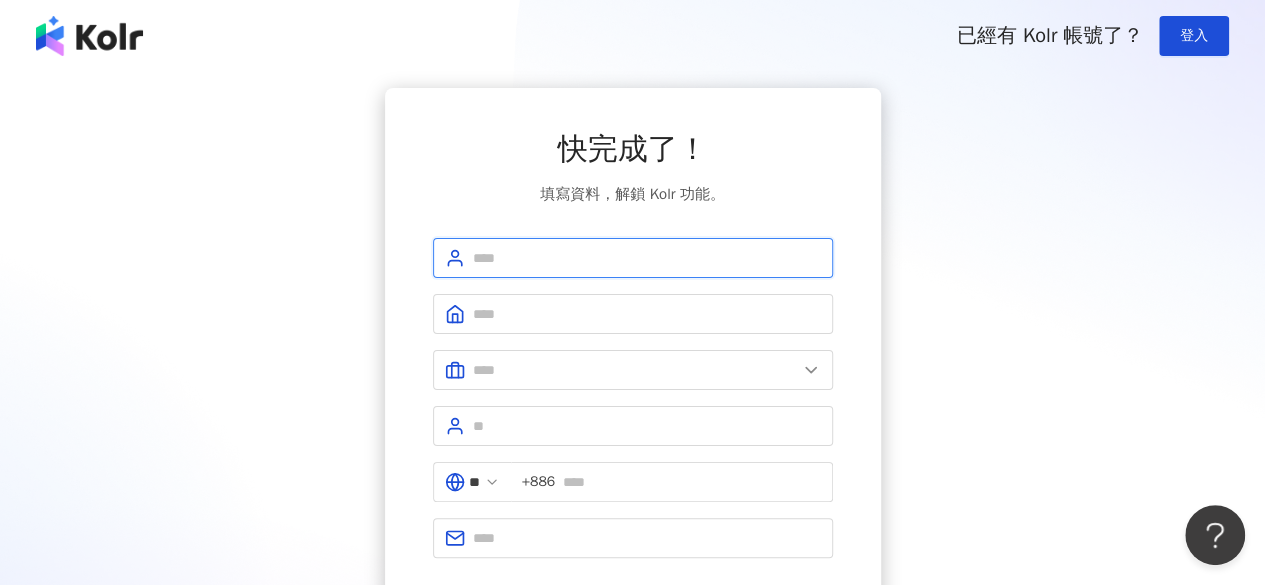 type on "*****" 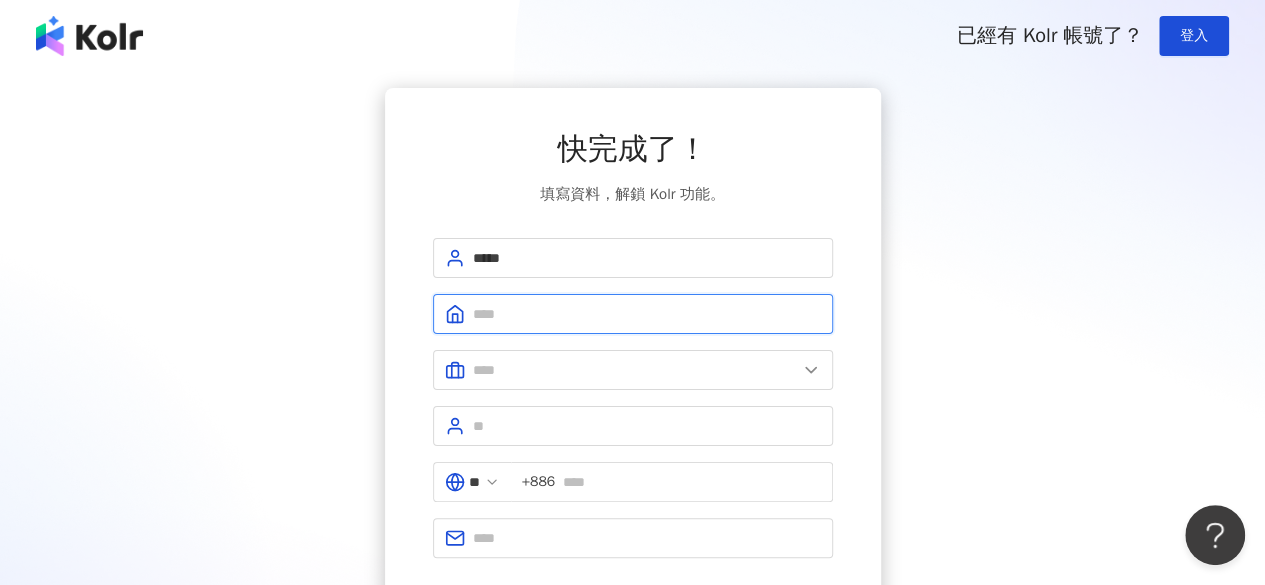 click at bounding box center [647, 314] 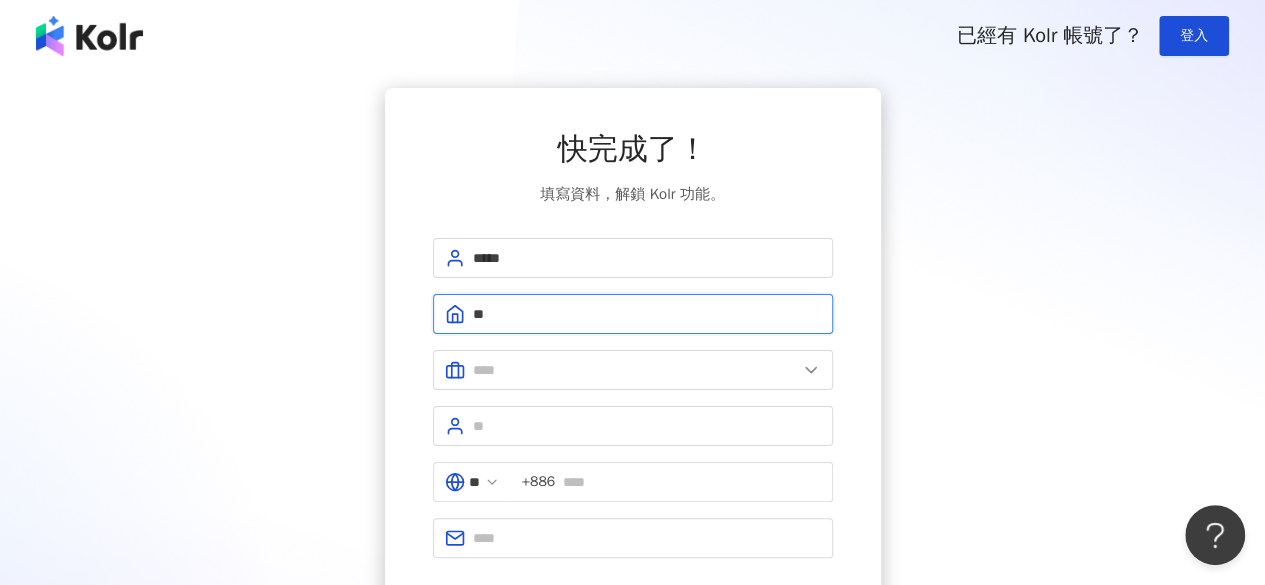 type on "*" 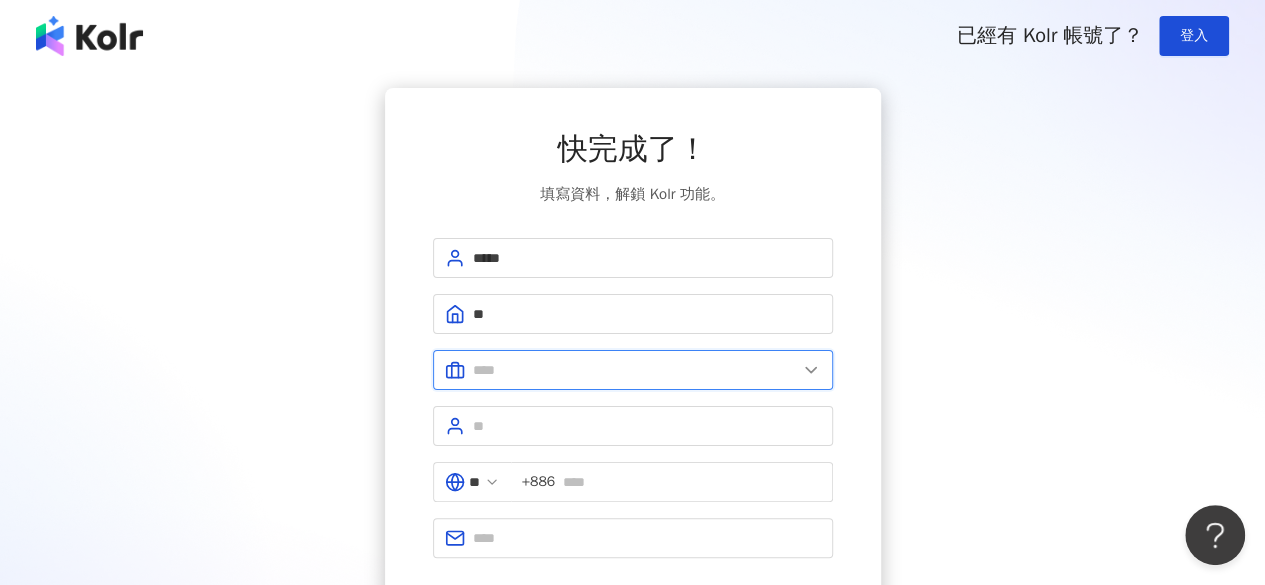 click at bounding box center (635, 370) 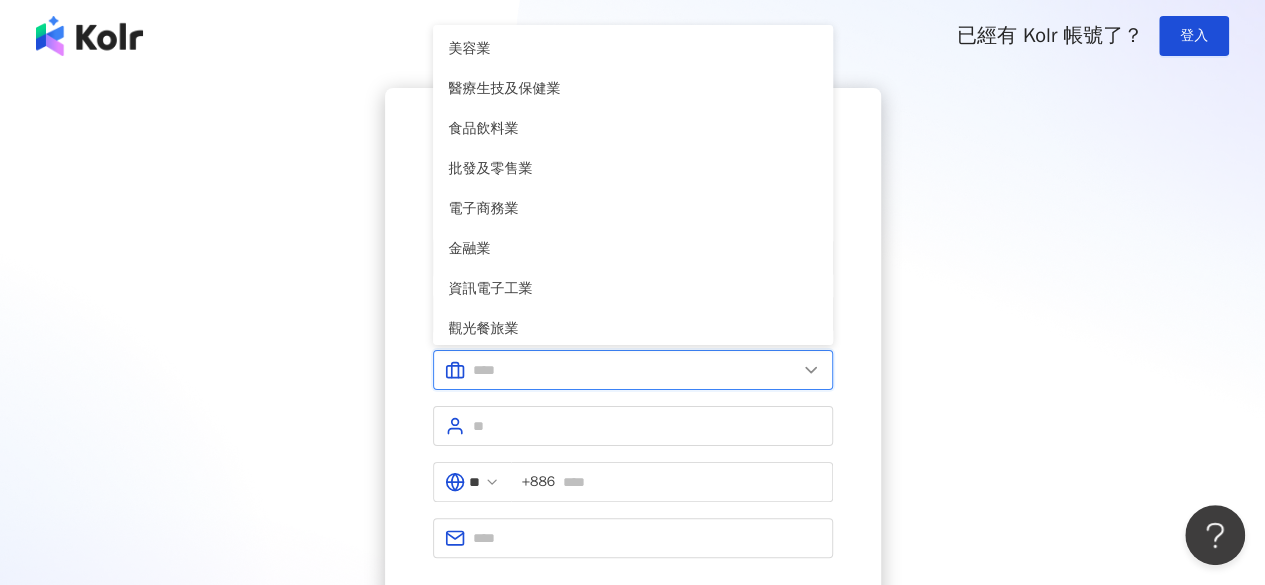 click at bounding box center (635, 370) 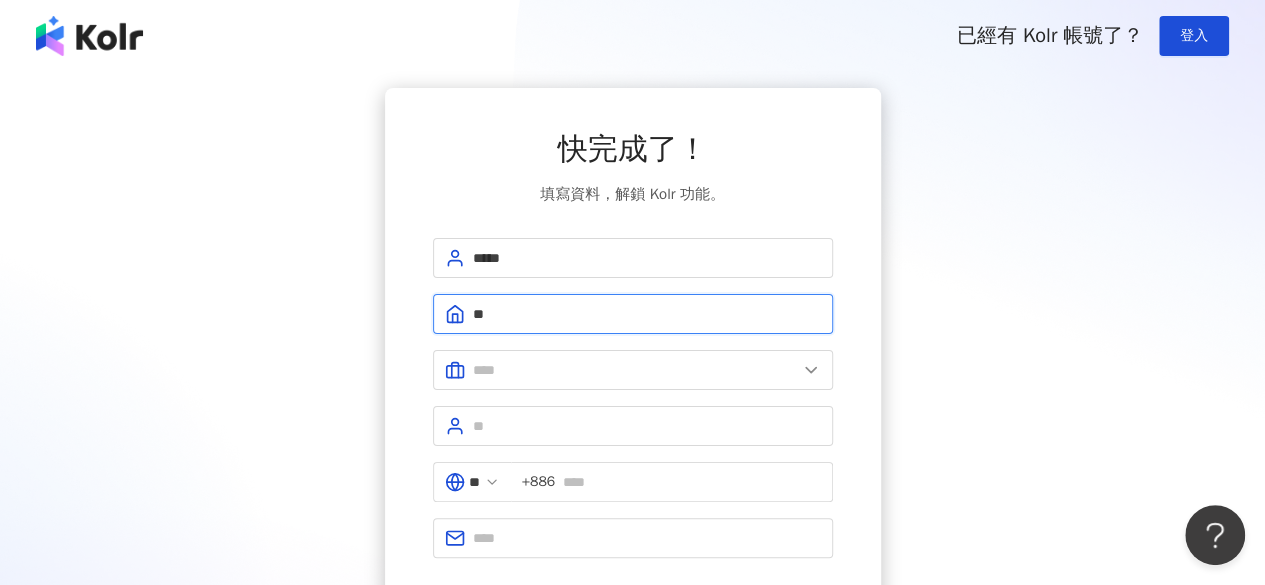 click on "**" at bounding box center (647, 314) 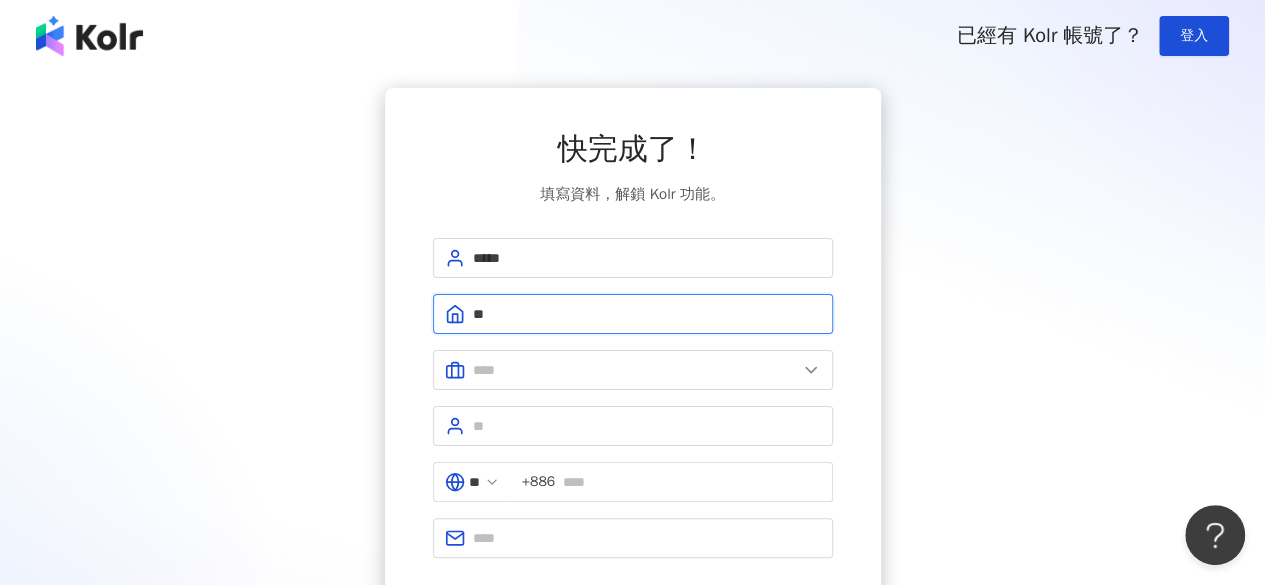 type on "*" 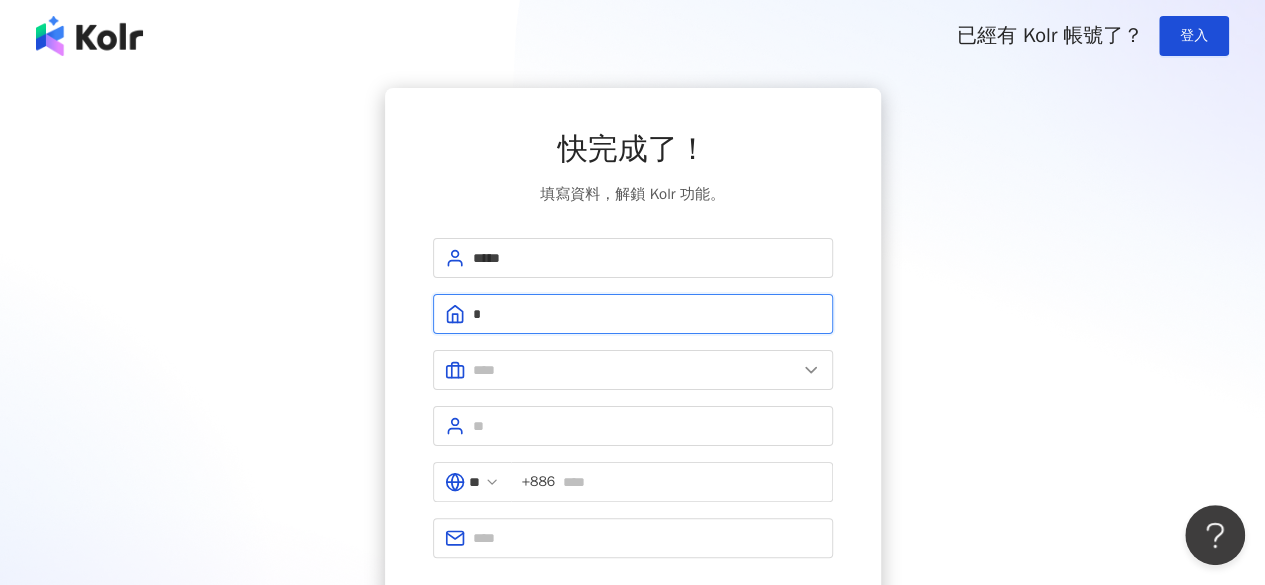 type on "*" 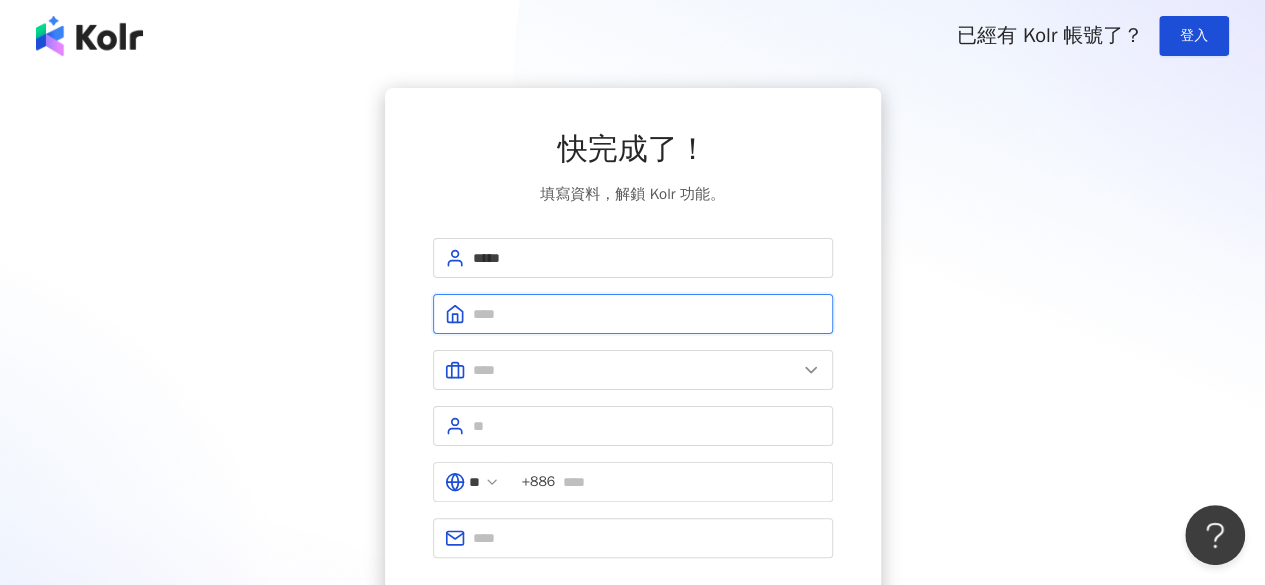 type on "*" 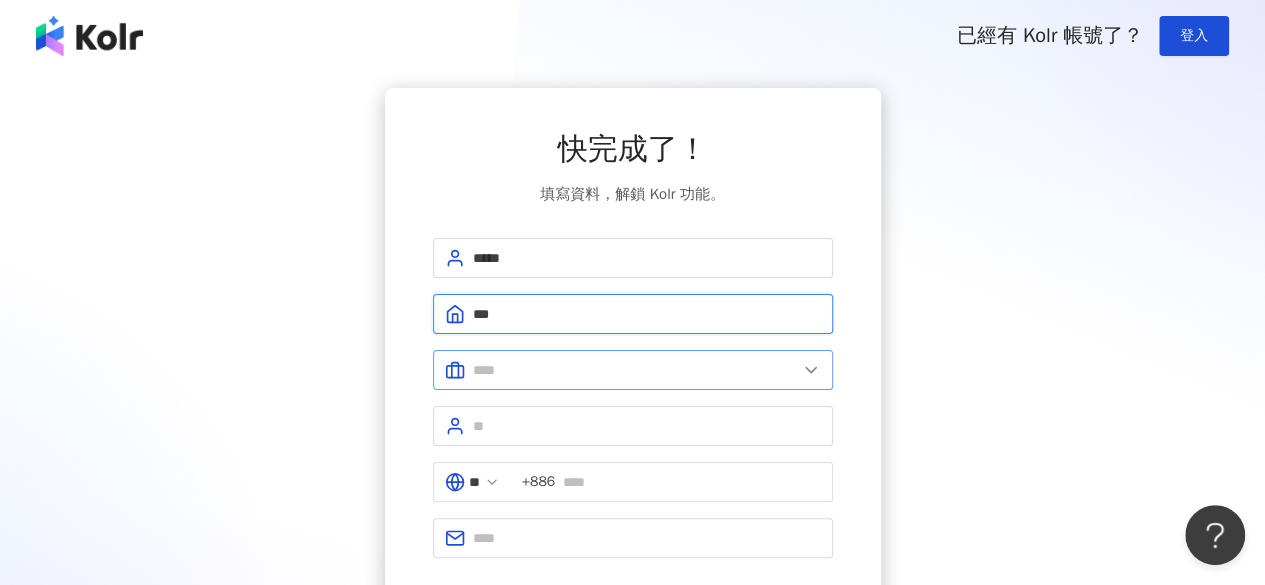 type on "***" 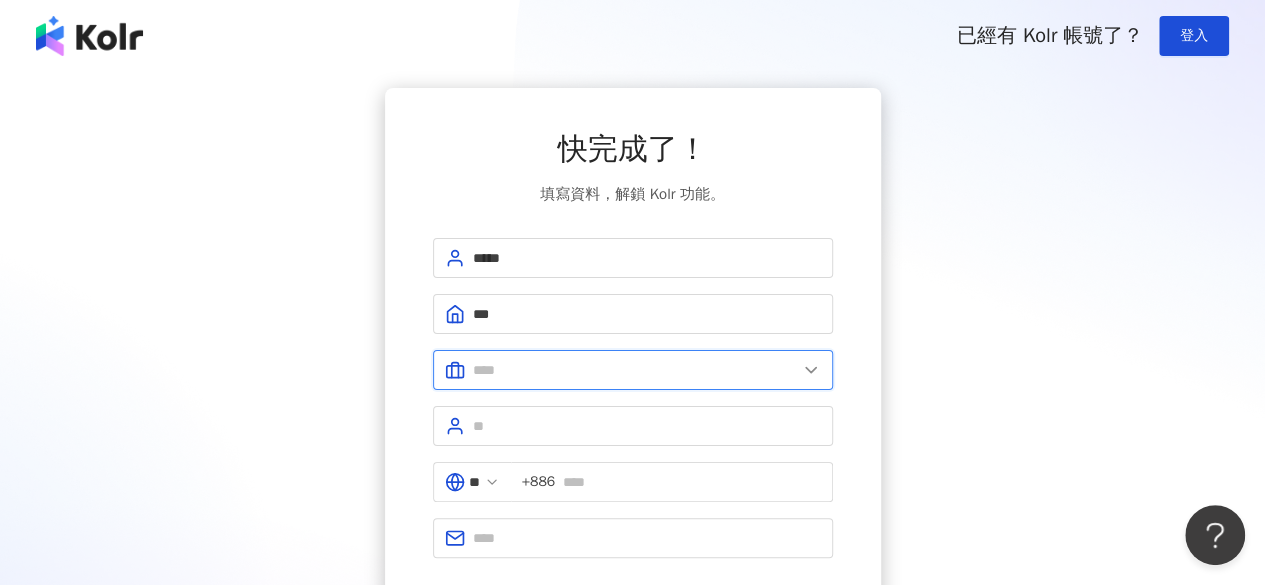 click at bounding box center [635, 370] 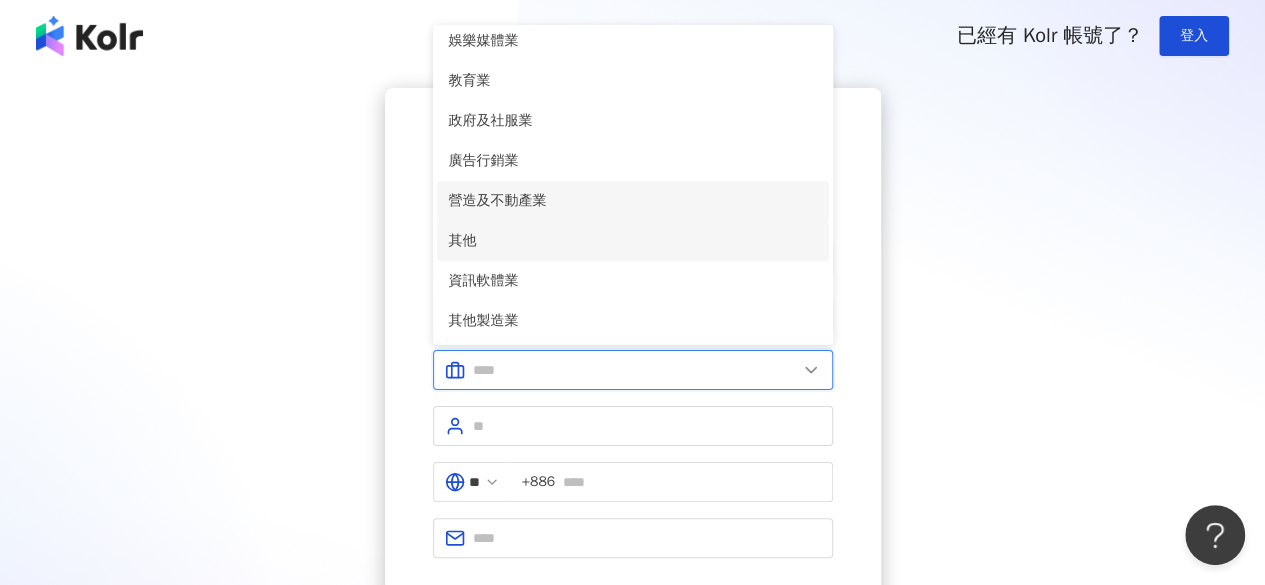 scroll, scrollTop: 0, scrollLeft: 0, axis: both 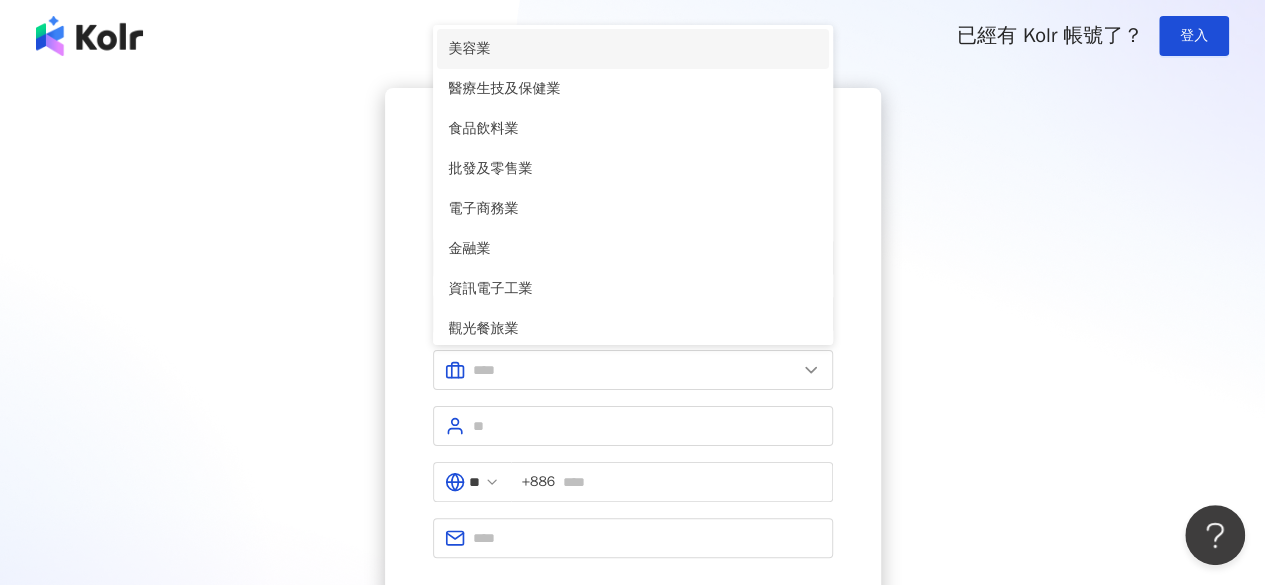 click on "美容業" at bounding box center [633, 49] 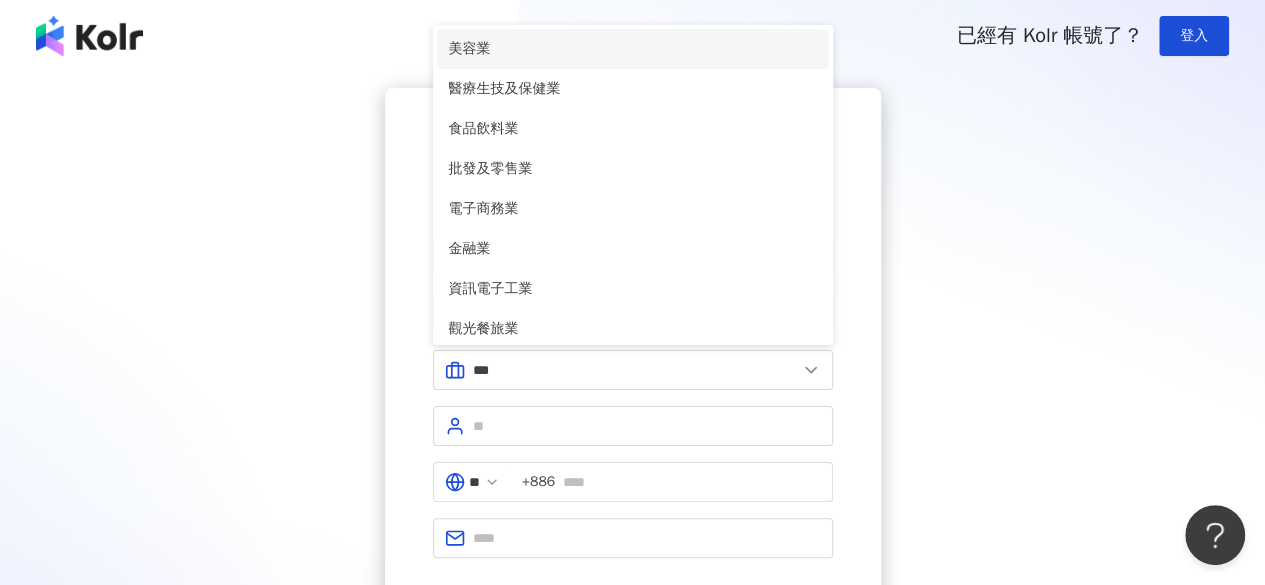 type on "***" 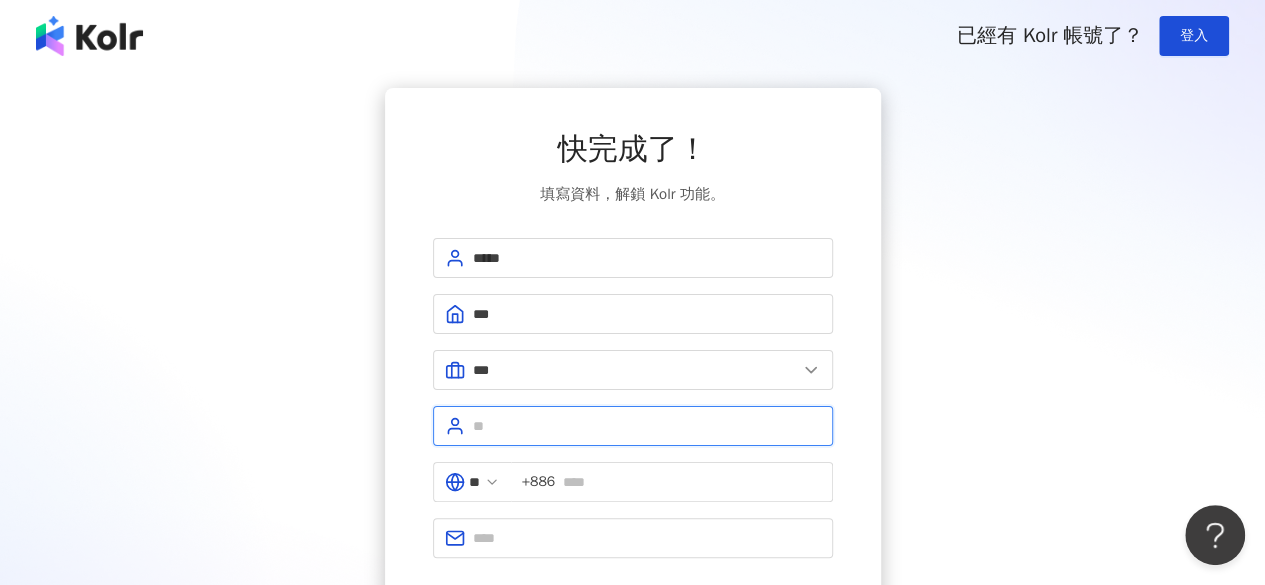 click at bounding box center [647, 426] 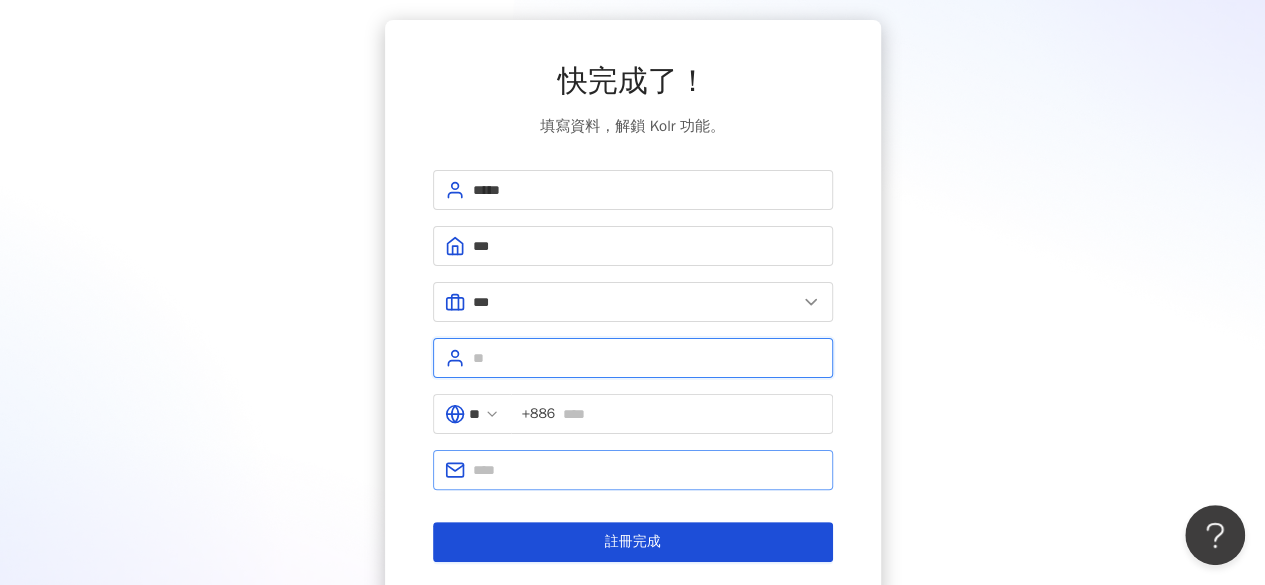 scroll, scrollTop: 100, scrollLeft: 0, axis: vertical 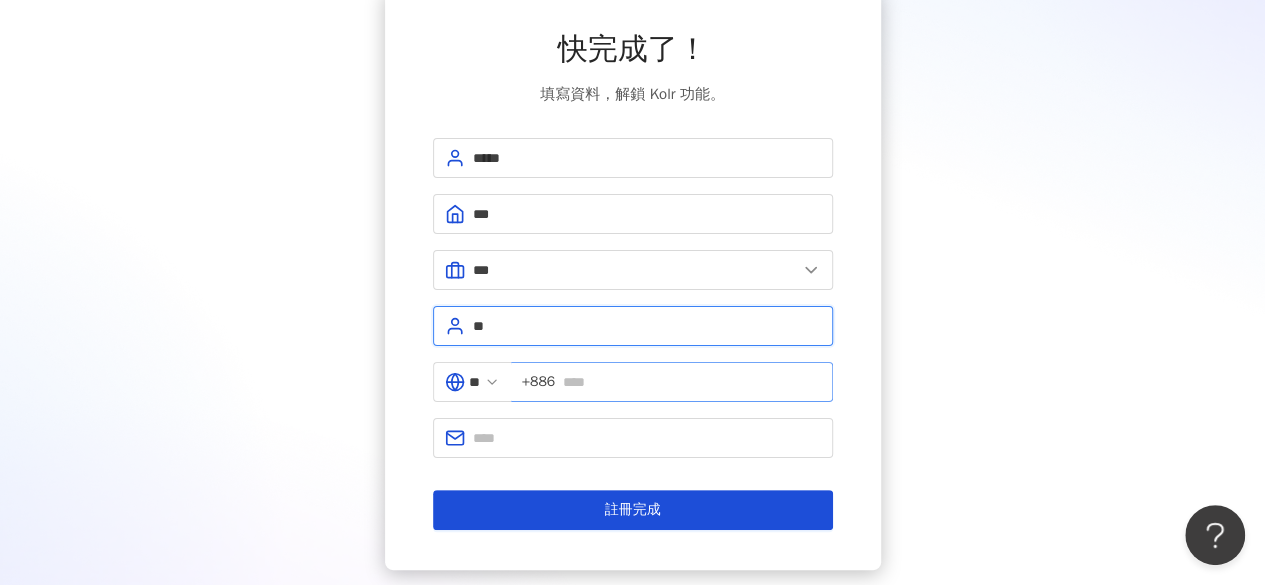 type on "*" 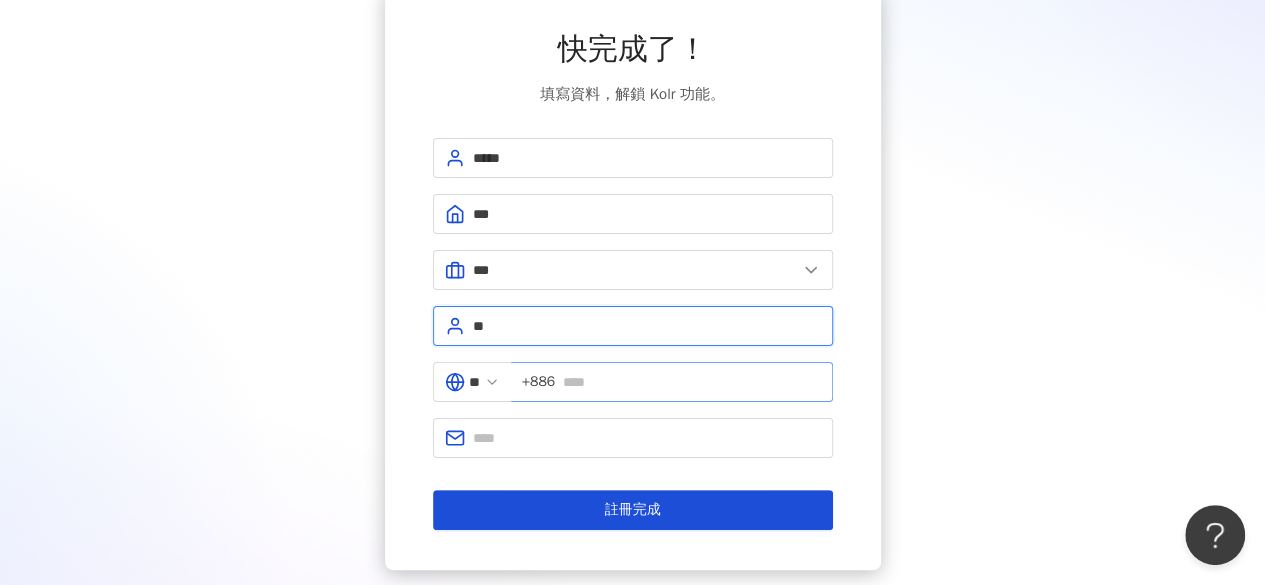 type on "**" 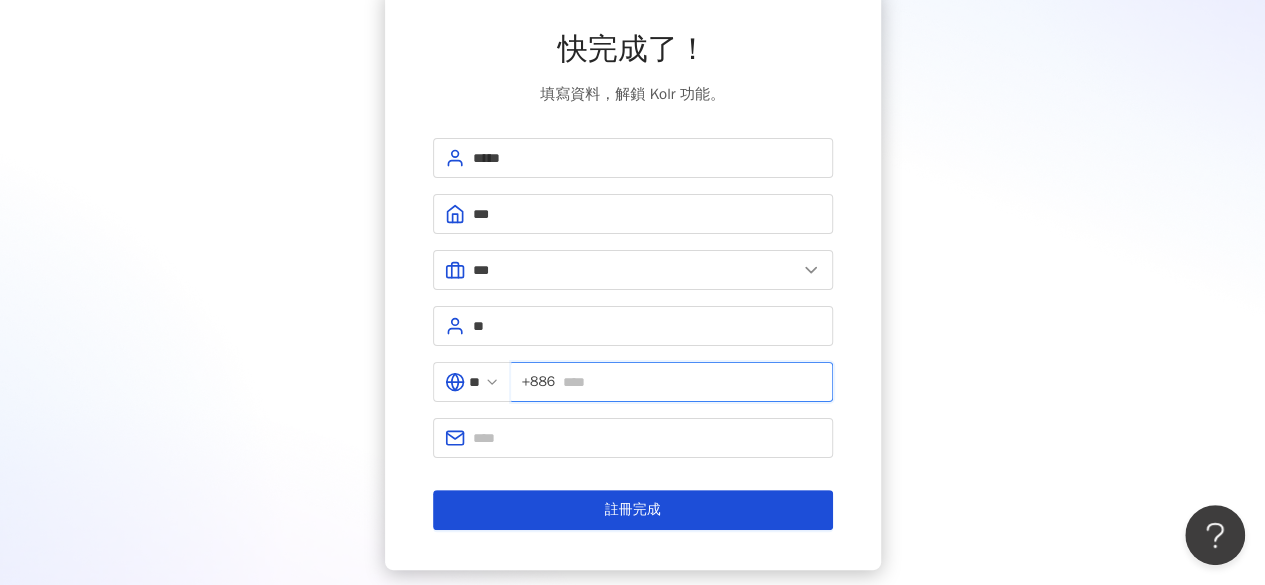 click at bounding box center [691, 382] 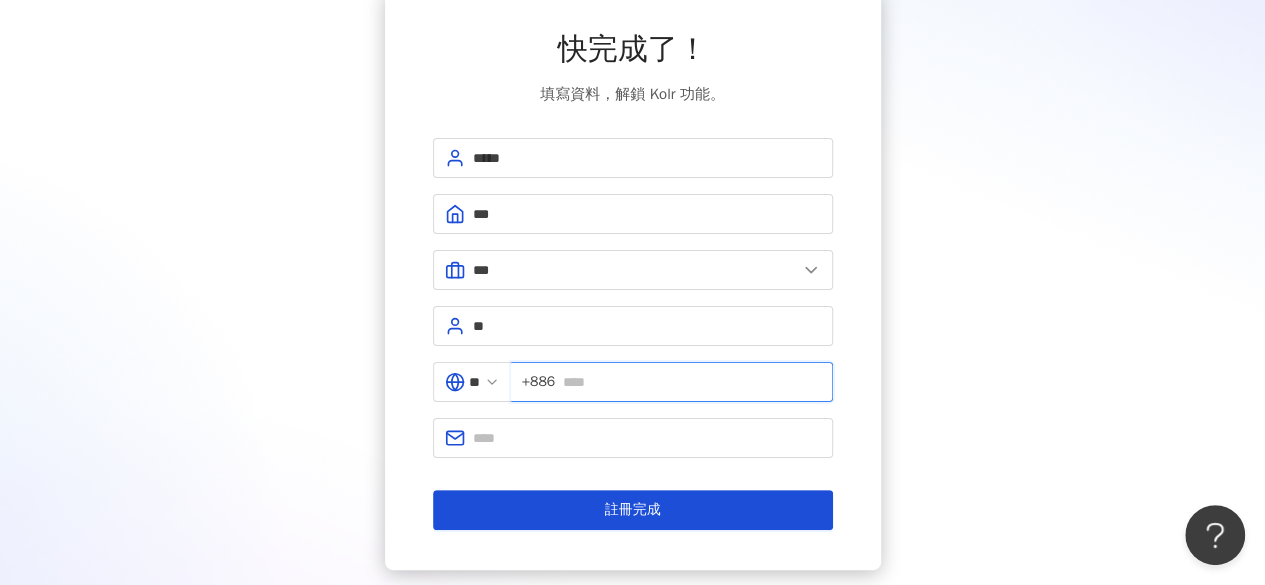 type on "**********" 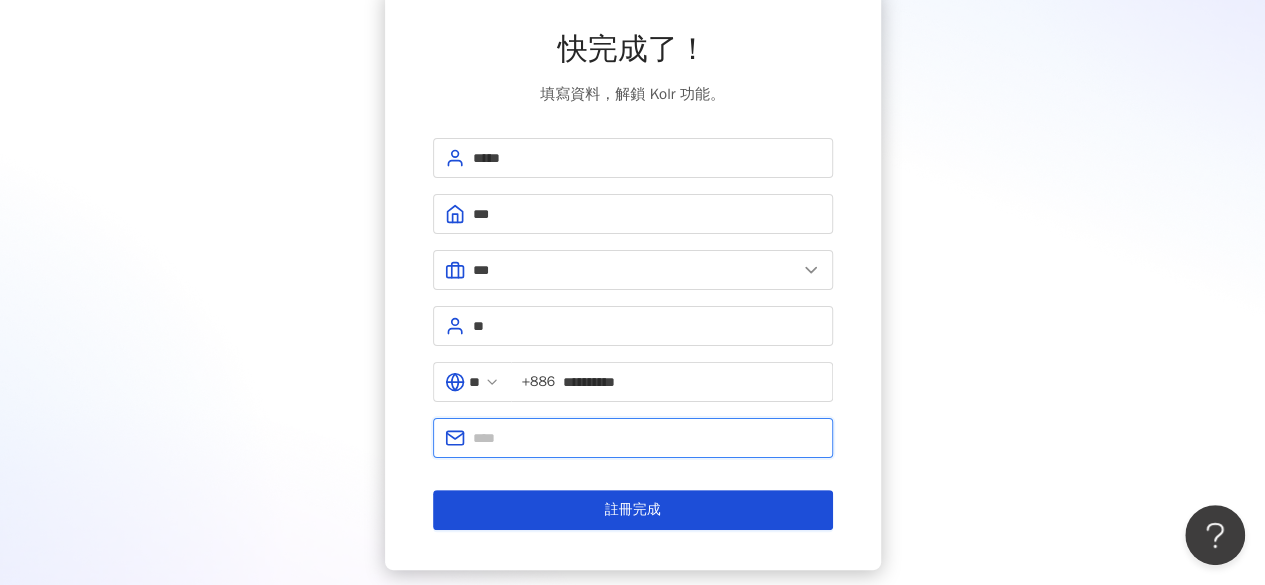 click at bounding box center (647, 438) 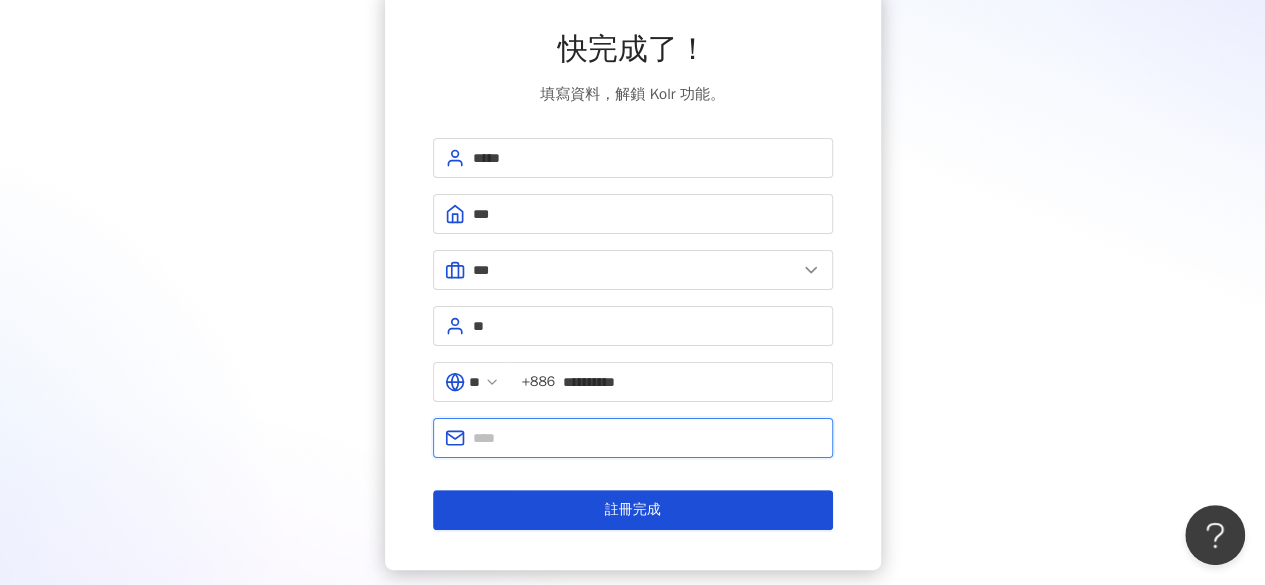 type on "**********" 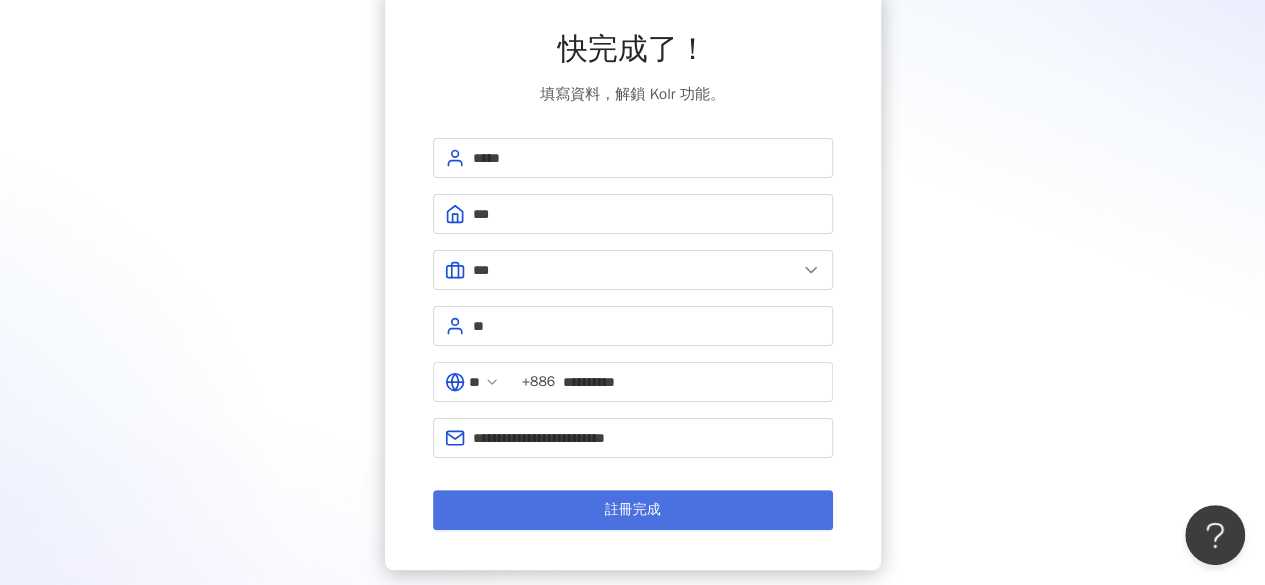 click on "註冊完成" at bounding box center (633, 510) 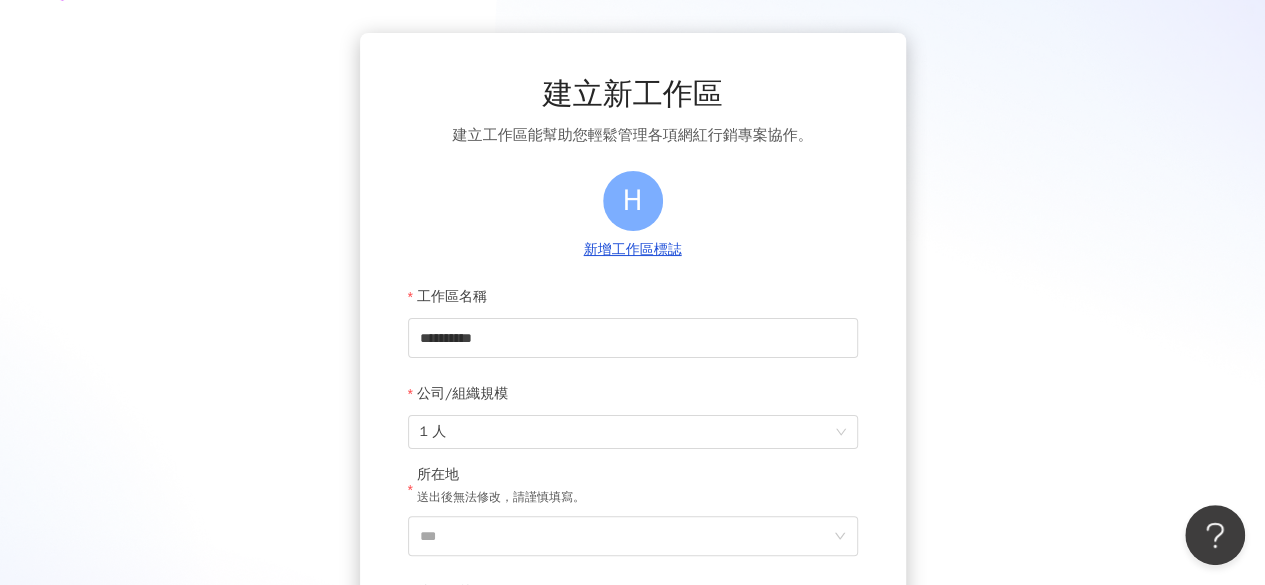 scroll, scrollTop: 100, scrollLeft: 0, axis: vertical 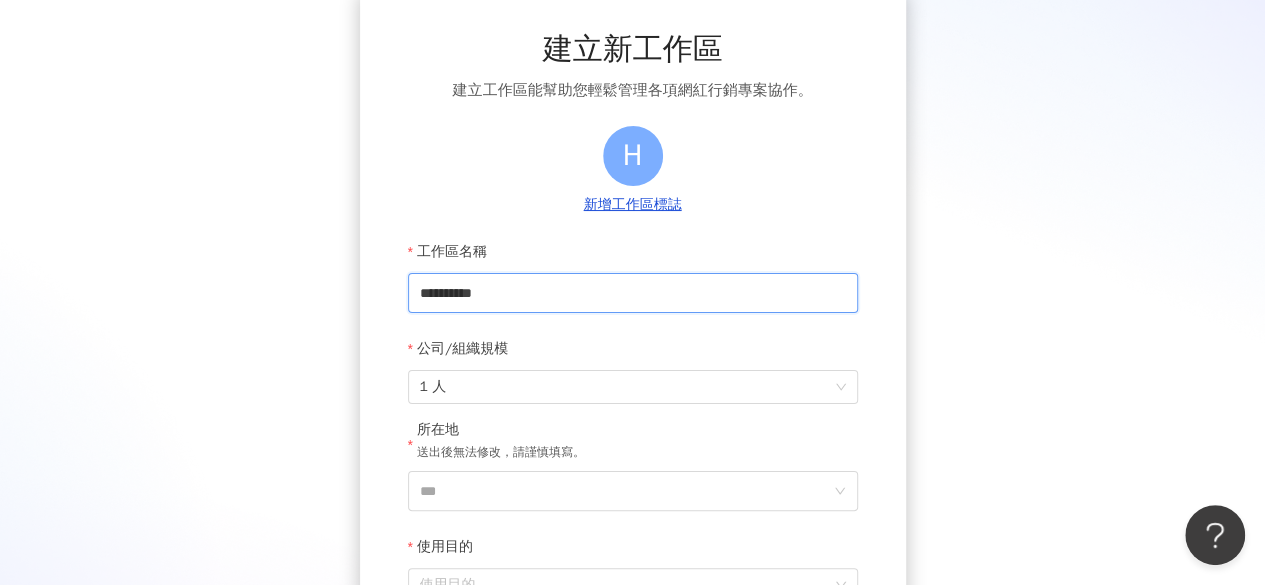 click on "**********" at bounding box center (633, 293) 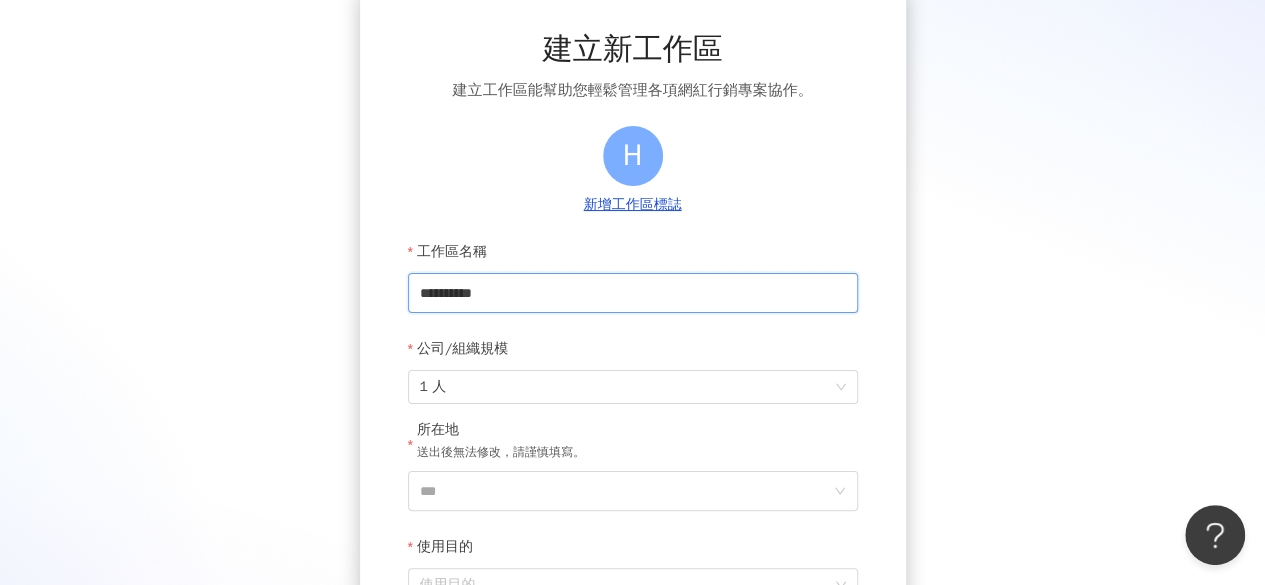 click on "**********" at bounding box center [633, 293] 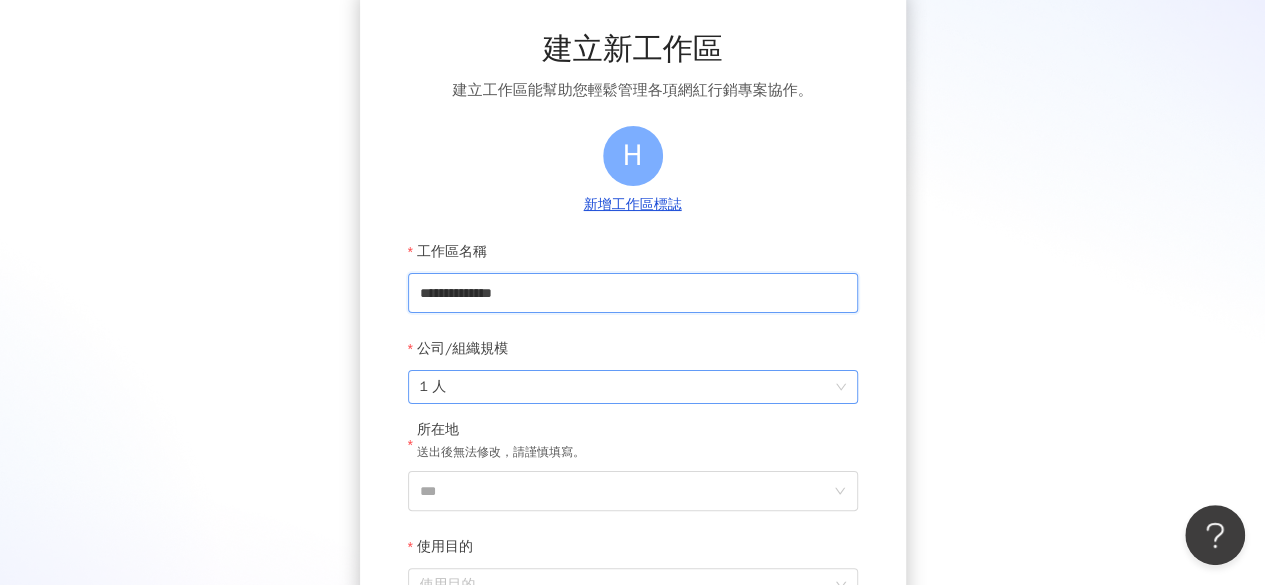 click on "1 人" at bounding box center (633, 387) 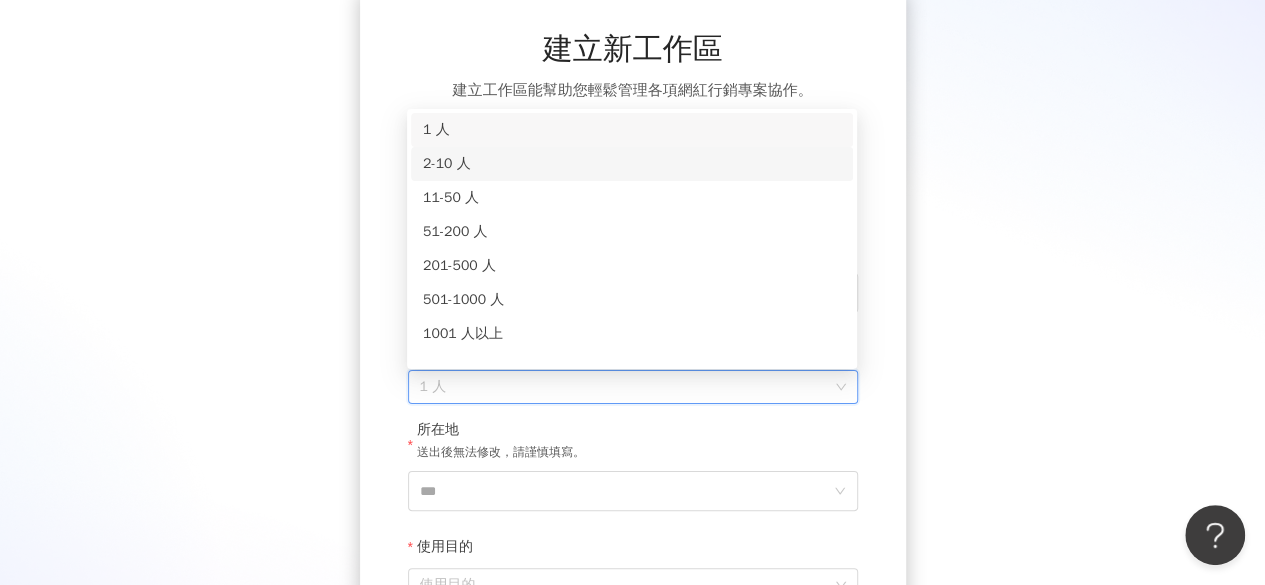 click on "2-10 人" at bounding box center [632, 164] 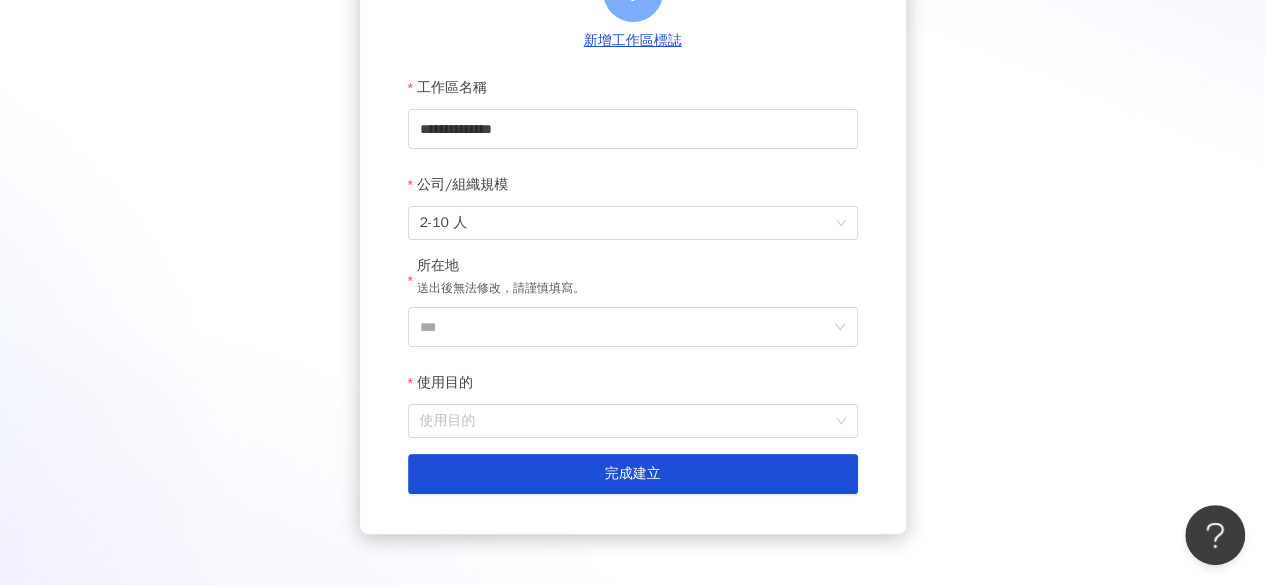 scroll, scrollTop: 300, scrollLeft: 0, axis: vertical 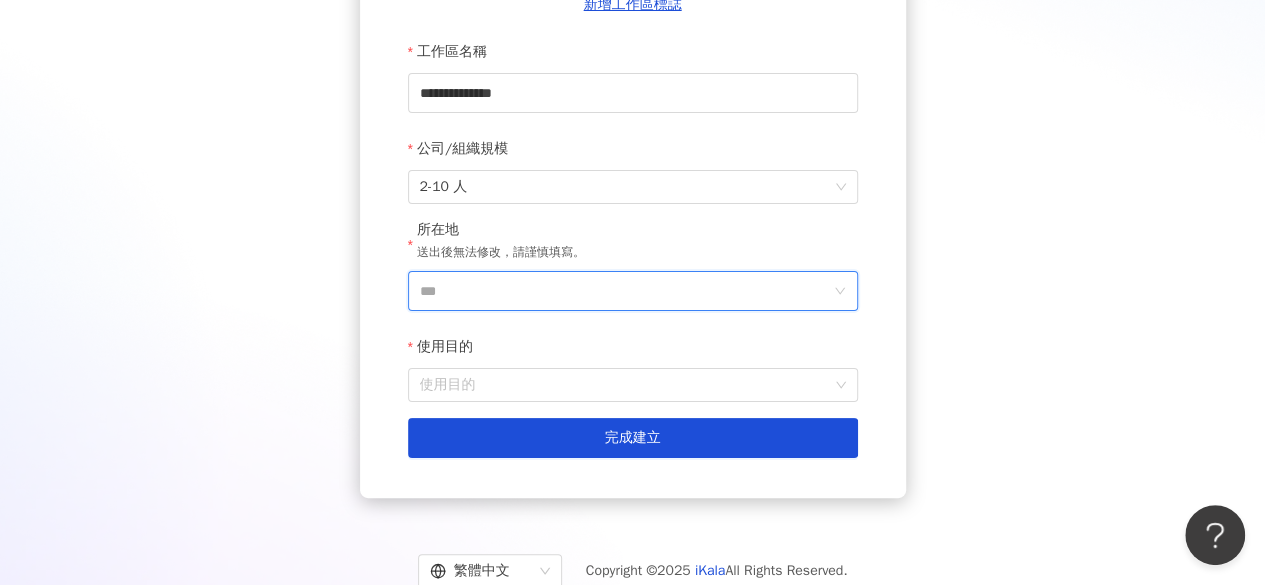 click on "***" at bounding box center [625, 291] 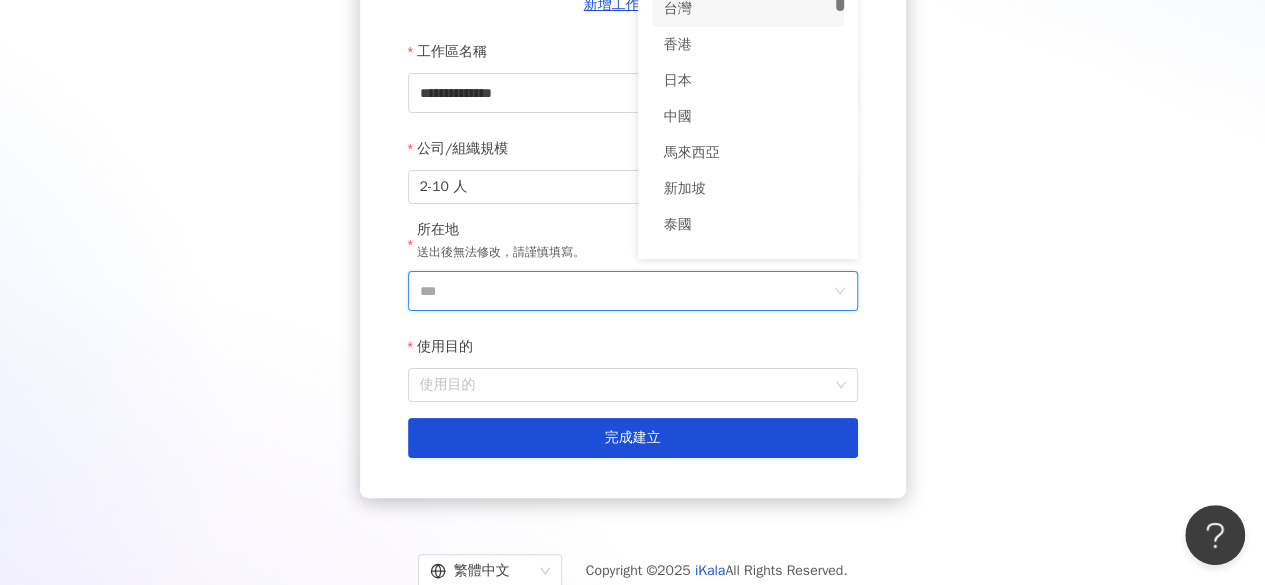 scroll, scrollTop: 0, scrollLeft: 0, axis: both 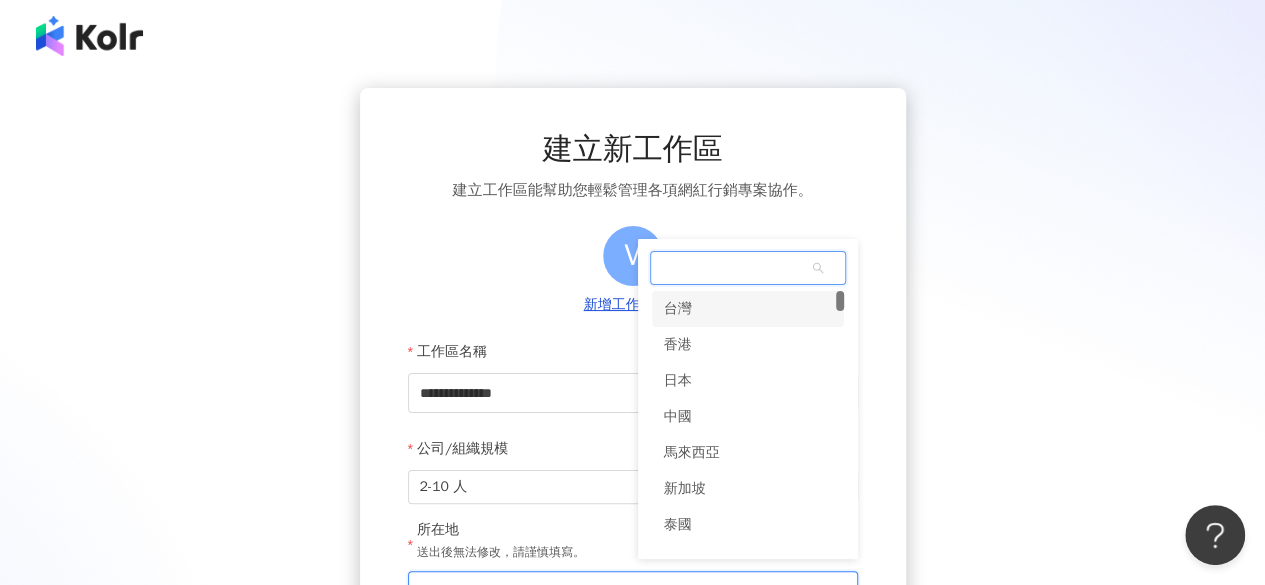 click on "**********" at bounding box center (632, 474) 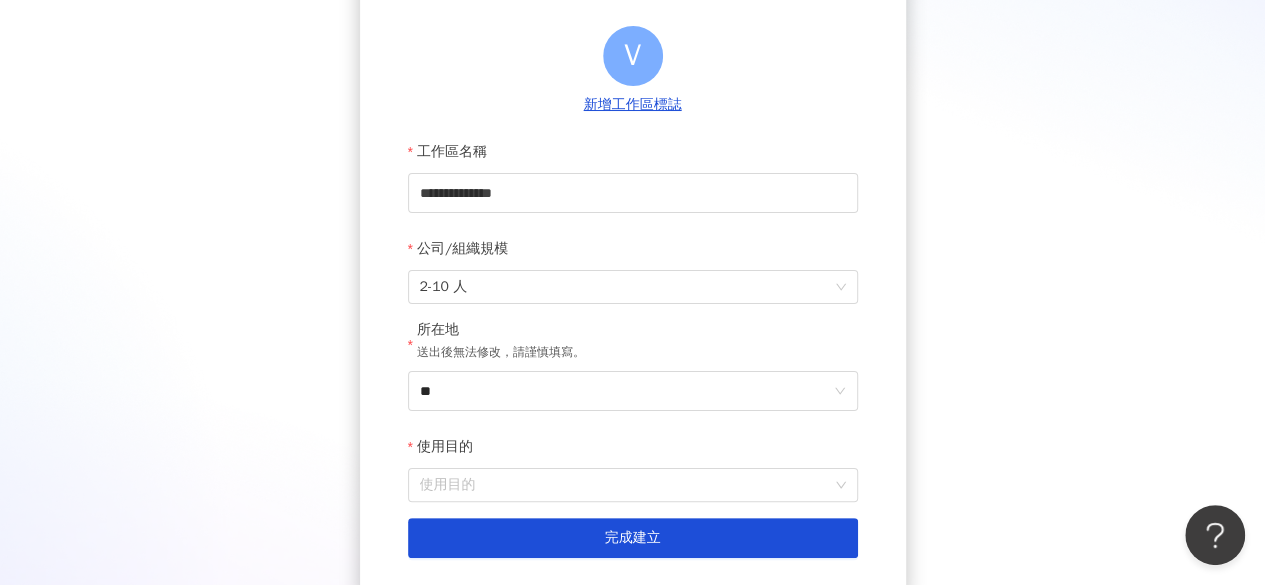 scroll, scrollTop: 300, scrollLeft: 0, axis: vertical 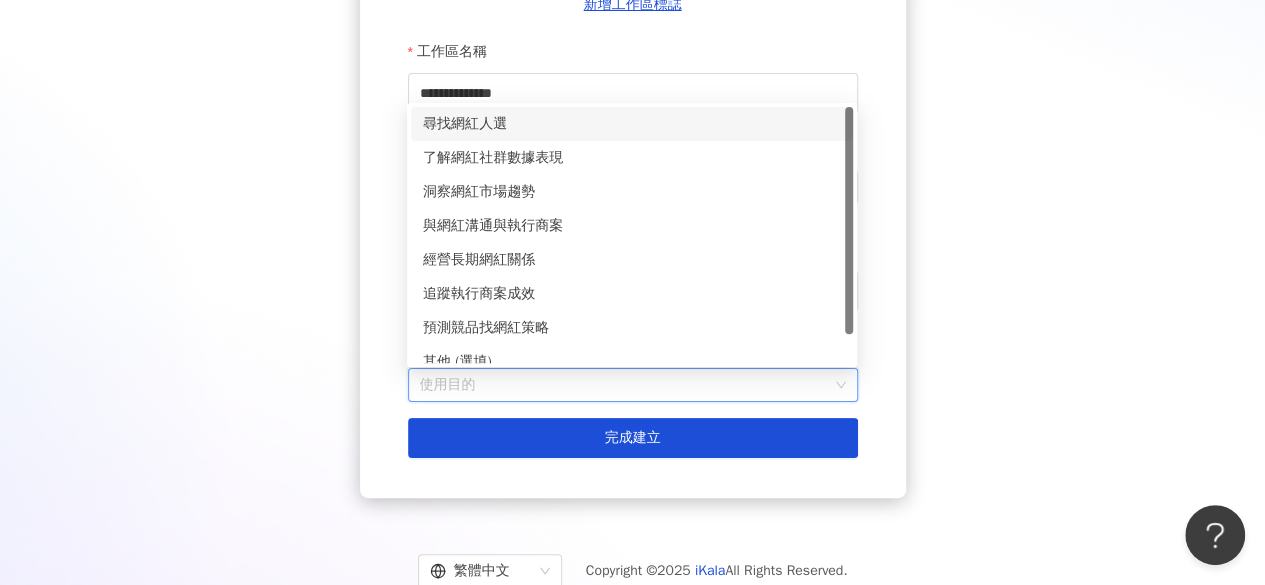 click on "使用目的" at bounding box center [633, 385] 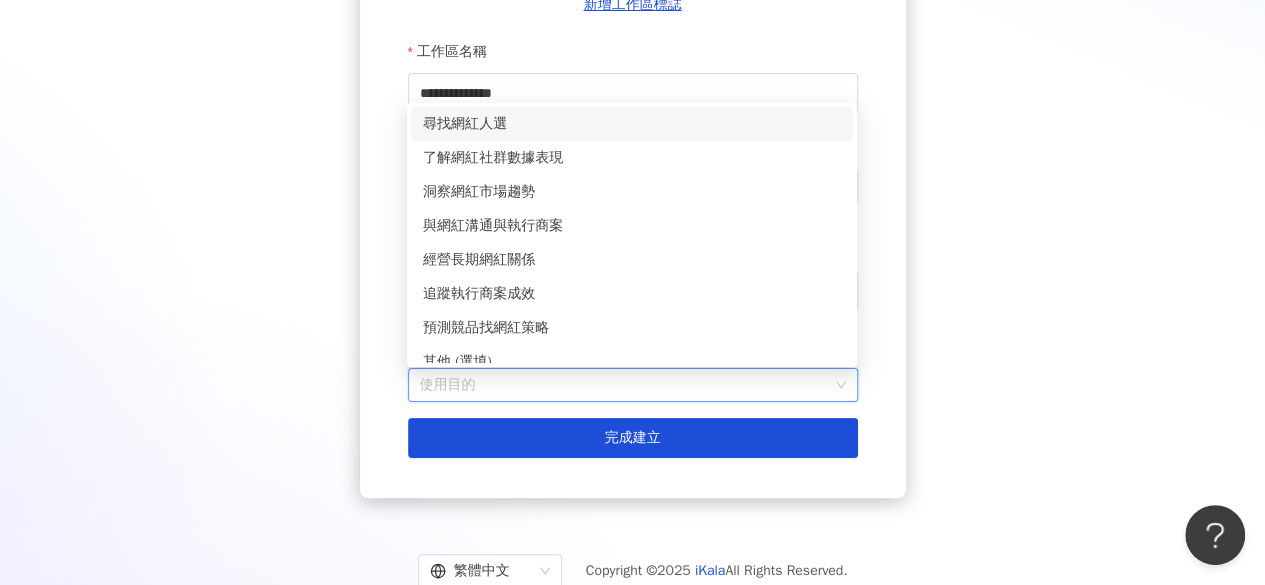 click on "尋找網紅人選" at bounding box center [632, 124] 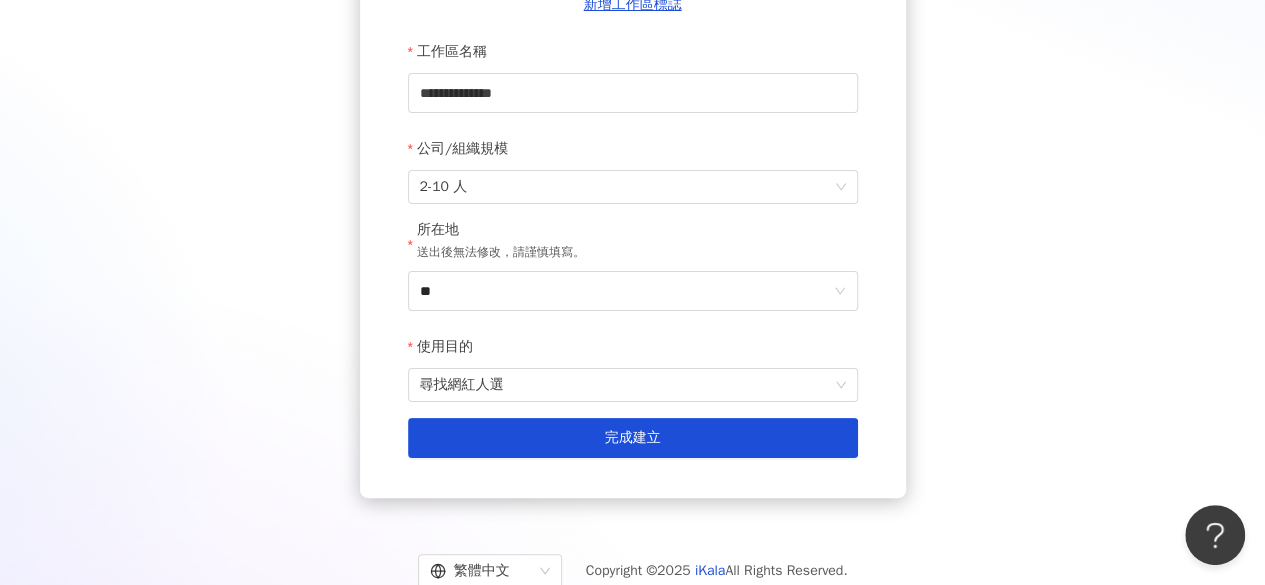 scroll, scrollTop: 367, scrollLeft: 0, axis: vertical 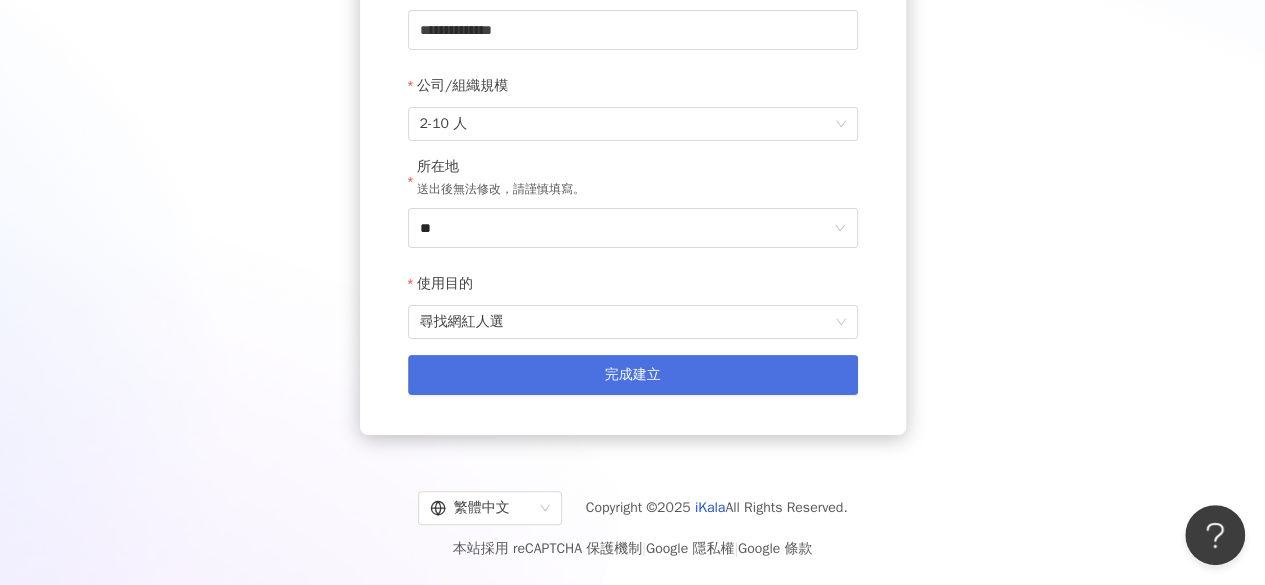 click on "完成建立" at bounding box center (633, 375) 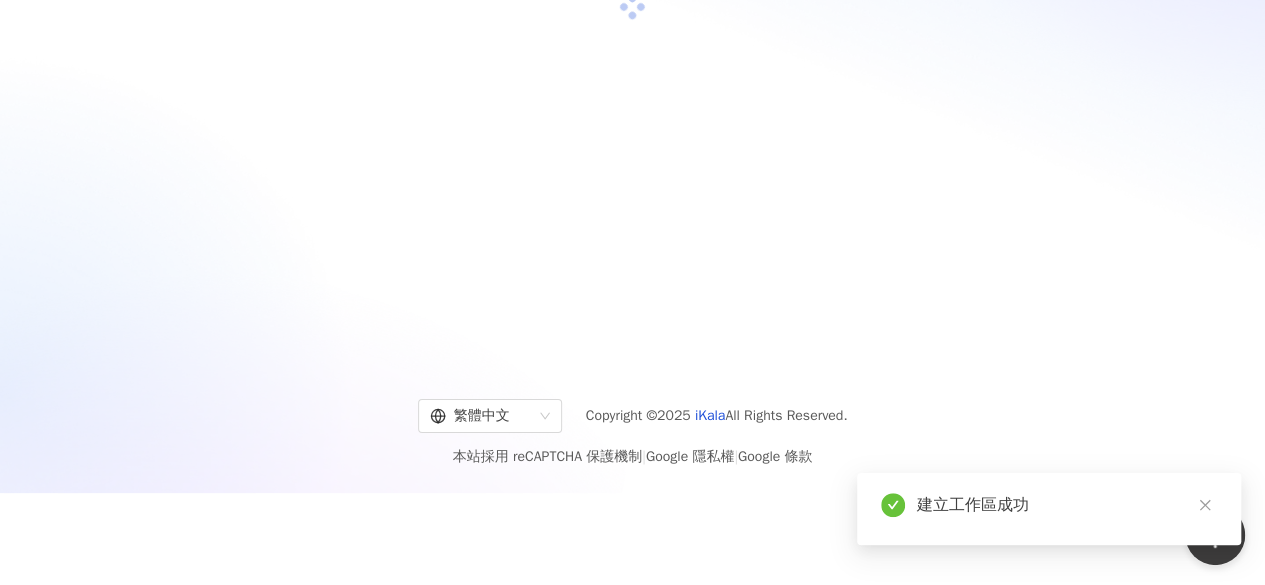 scroll, scrollTop: 0, scrollLeft: 0, axis: both 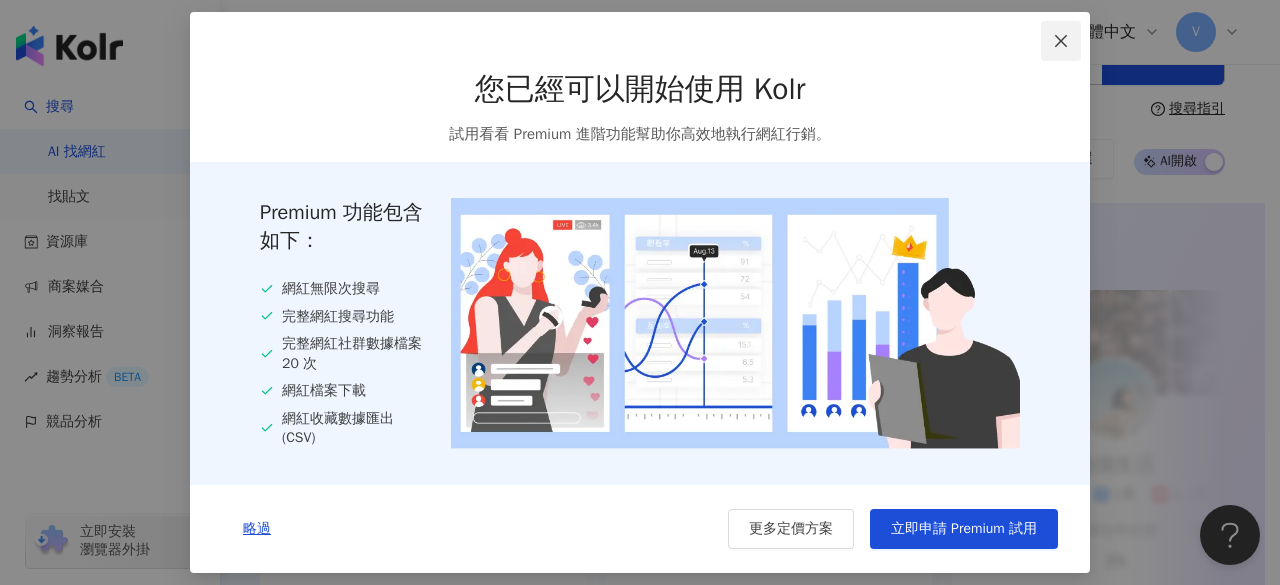 click 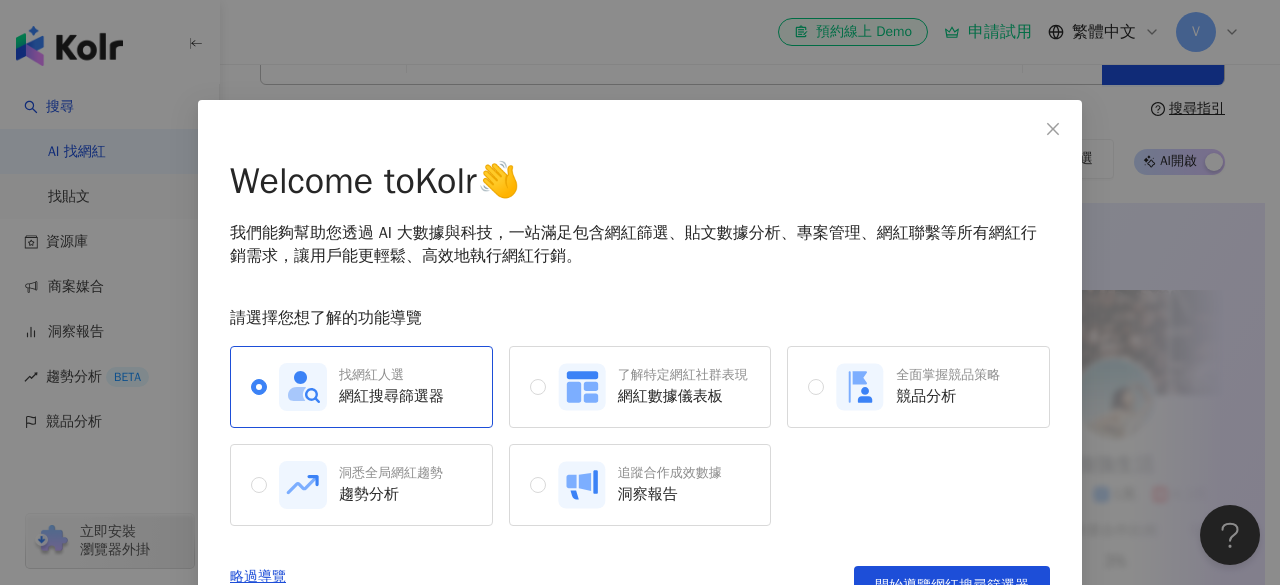 scroll, scrollTop: 60, scrollLeft: 0, axis: vertical 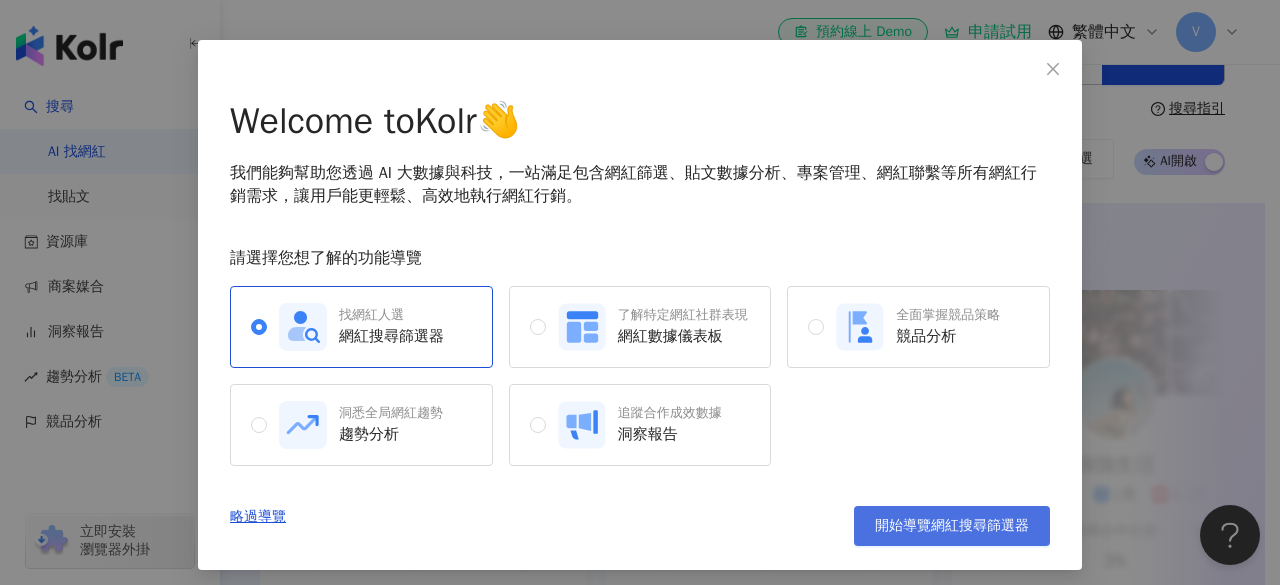 click on "開始導覽網紅搜尋篩選器" at bounding box center (952, 526) 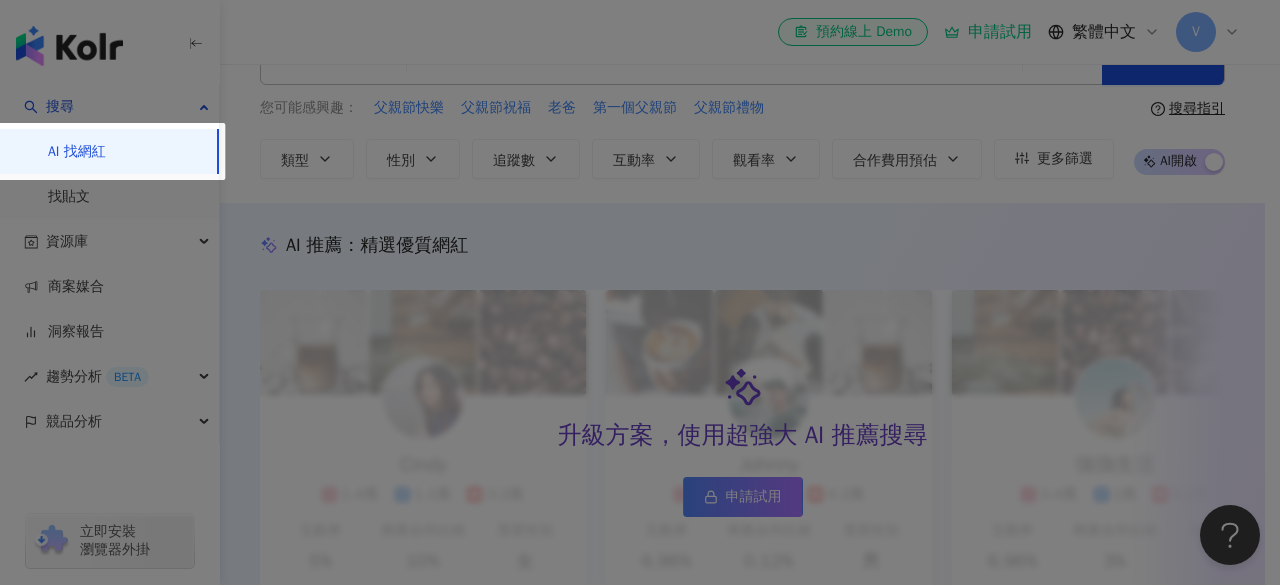 scroll, scrollTop: 0, scrollLeft: 0, axis: both 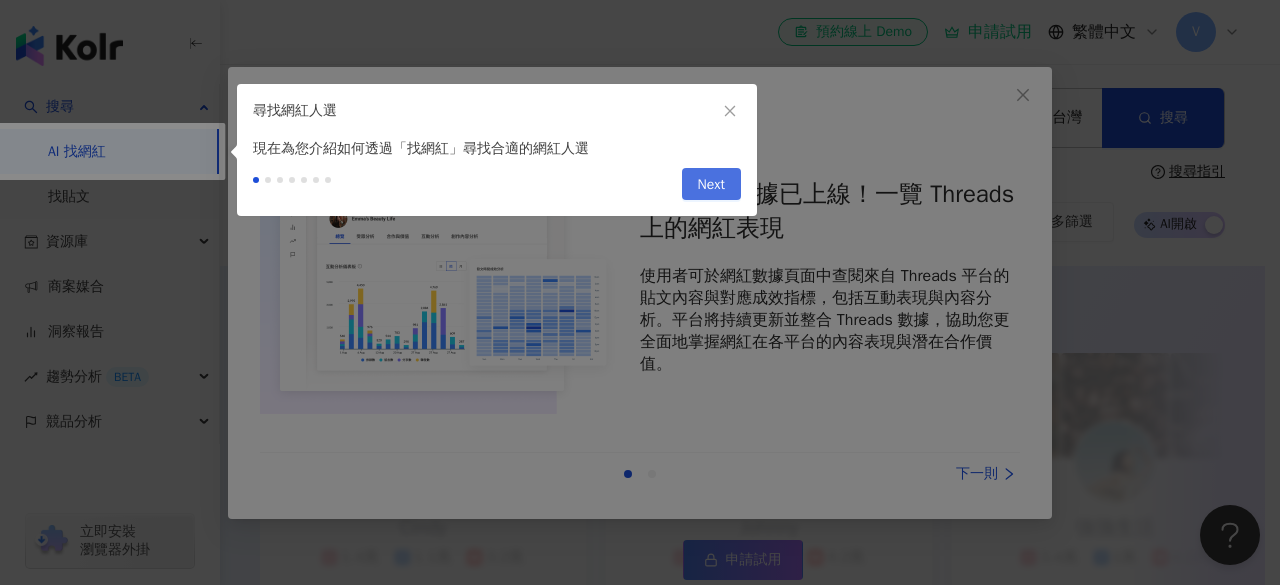 click on "Next" at bounding box center [711, 185] 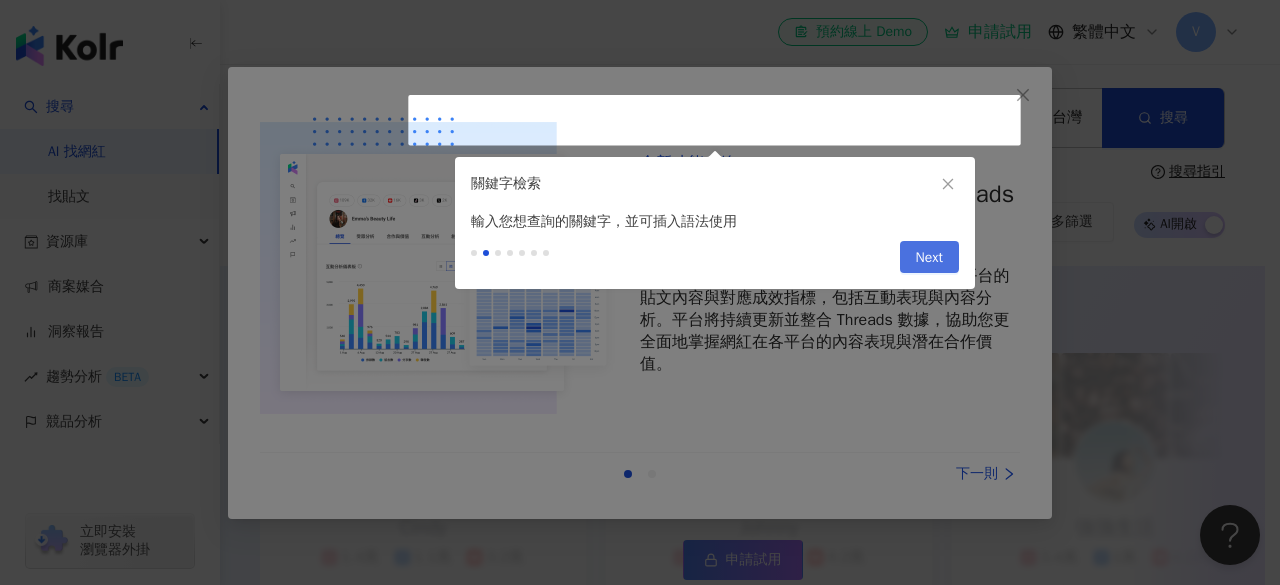 type on "*********" 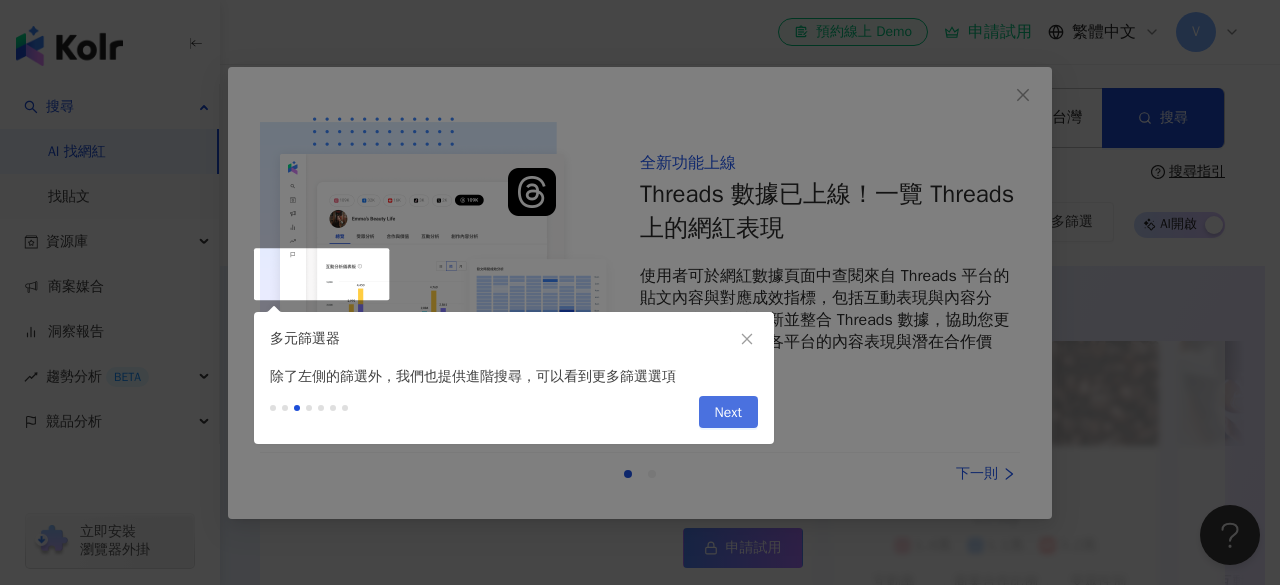 click on "Next" at bounding box center [728, 412] 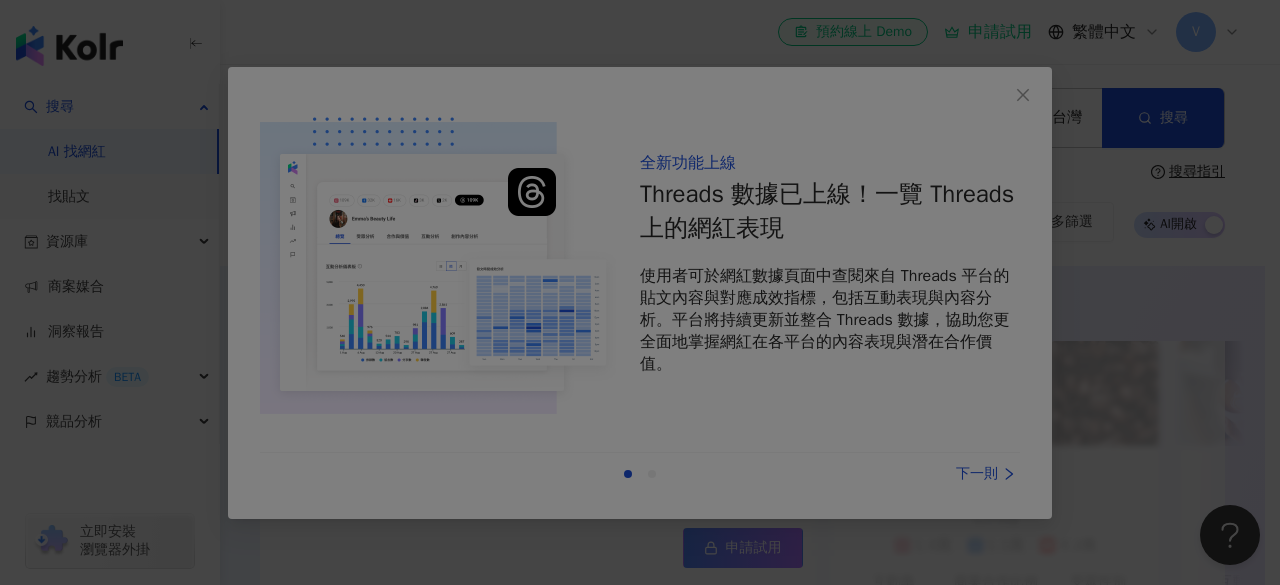 click at bounding box center [640, 292] 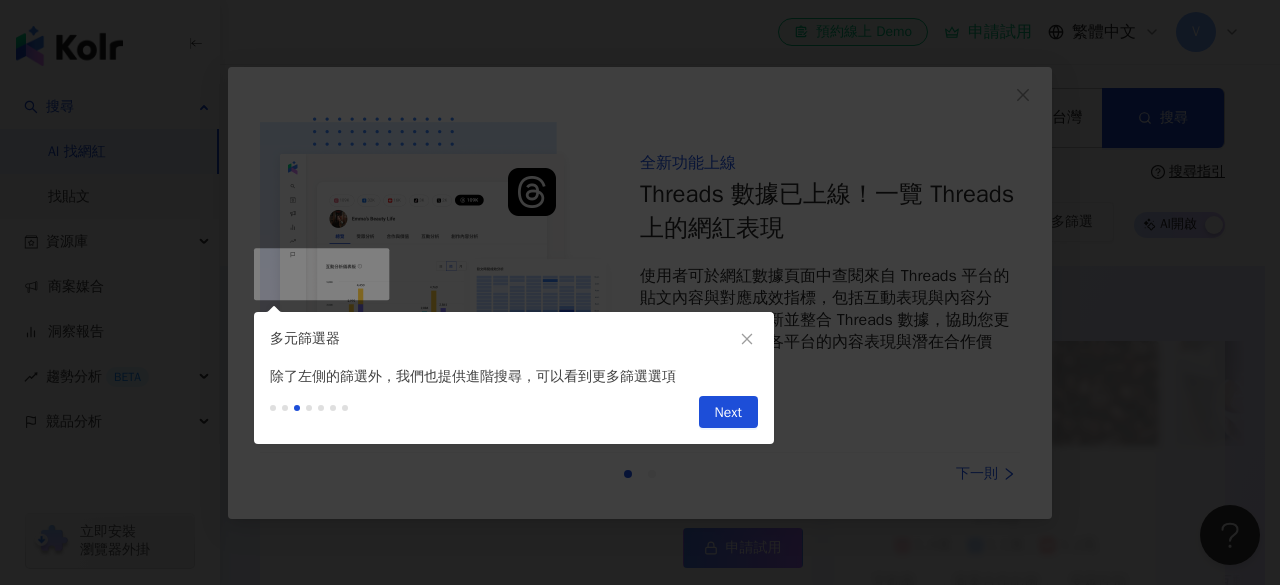 scroll, scrollTop: 1152, scrollLeft: 0, axis: vertical 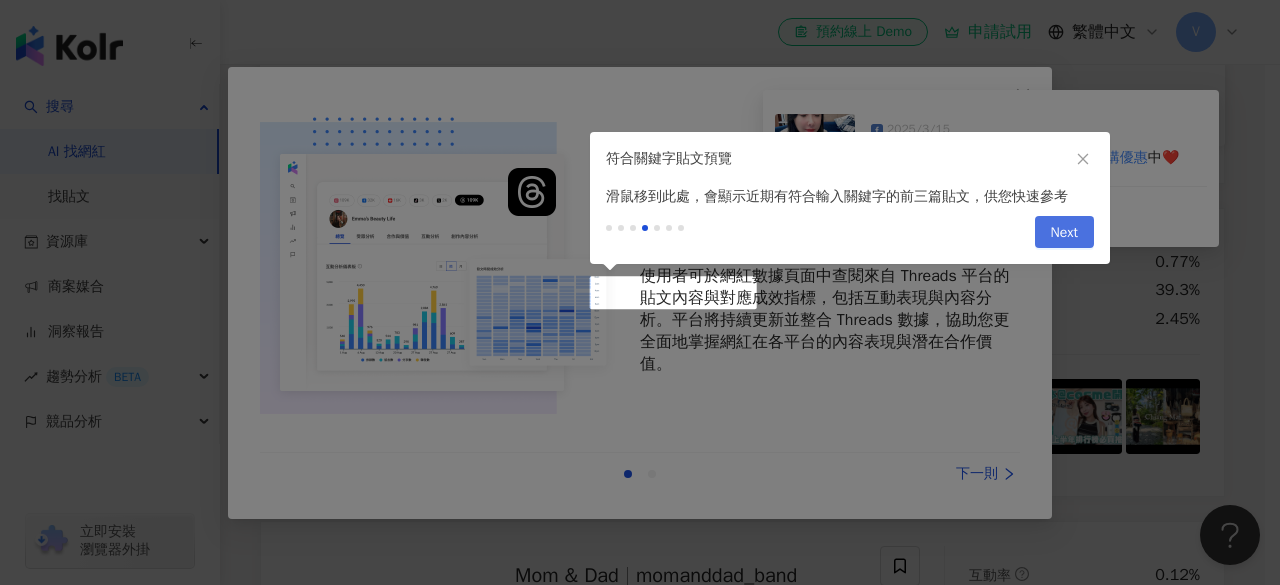 click on "Next" at bounding box center (1064, 232) 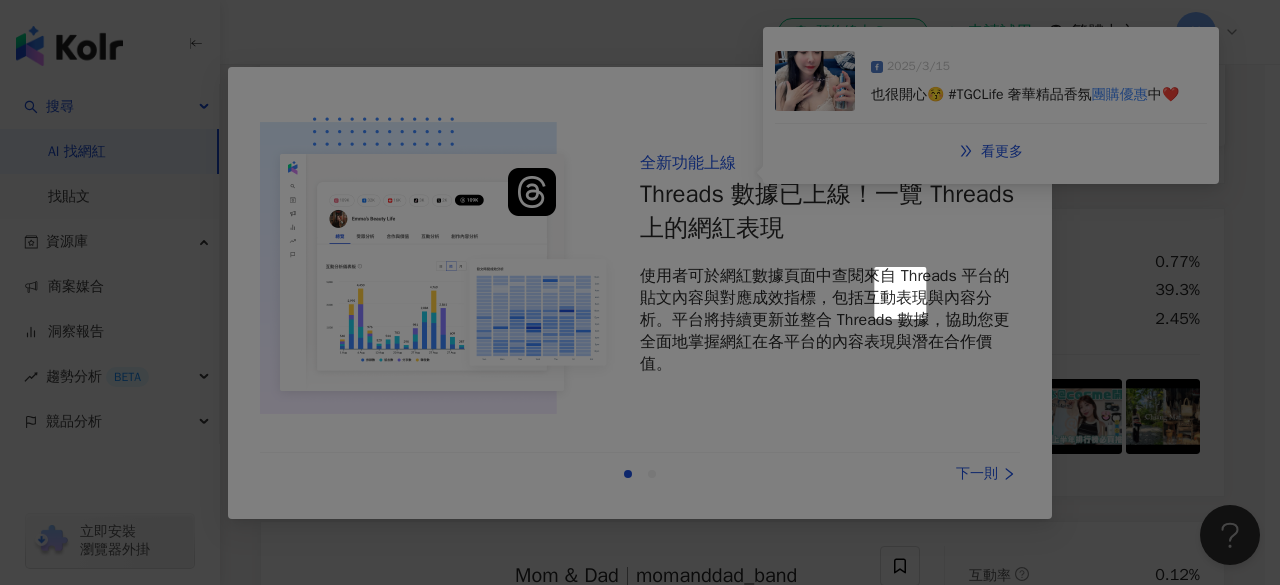 scroll, scrollTop: 569, scrollLeft: 0, axis: vertical 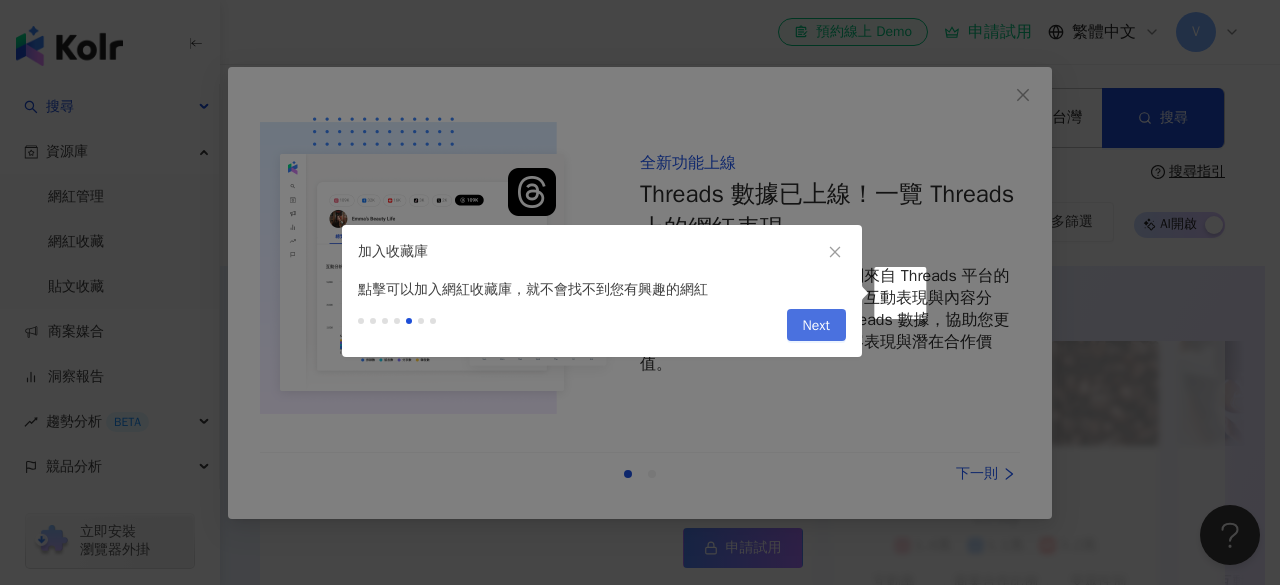 click on "Next" at bounding box center [816, 325] 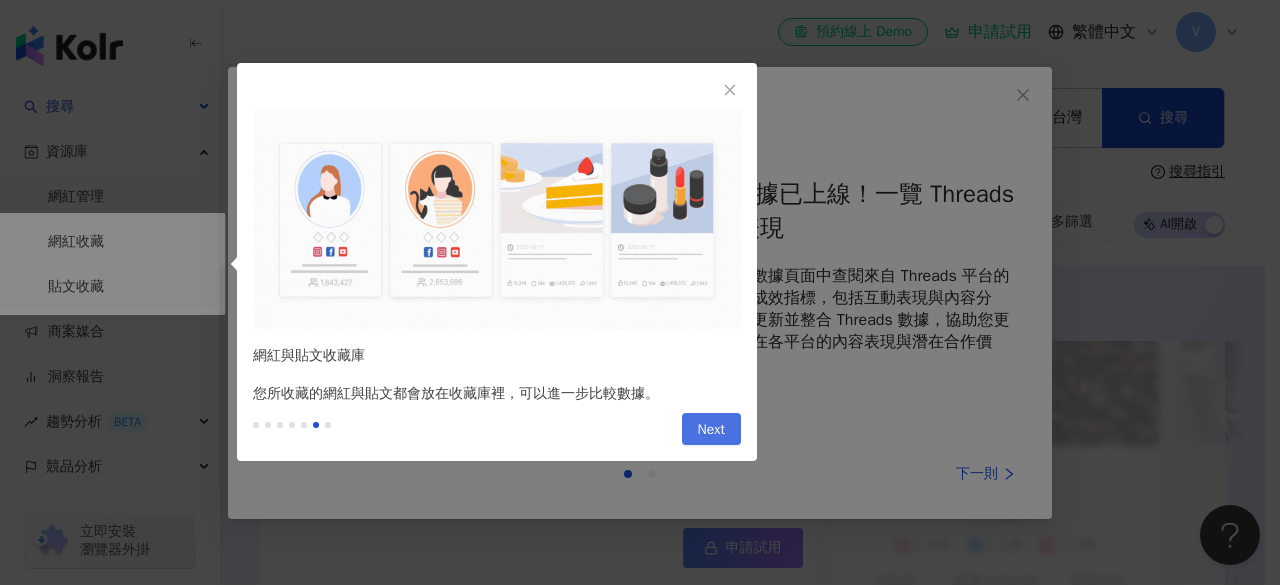click on "Next" at bounding box center [711, 430] 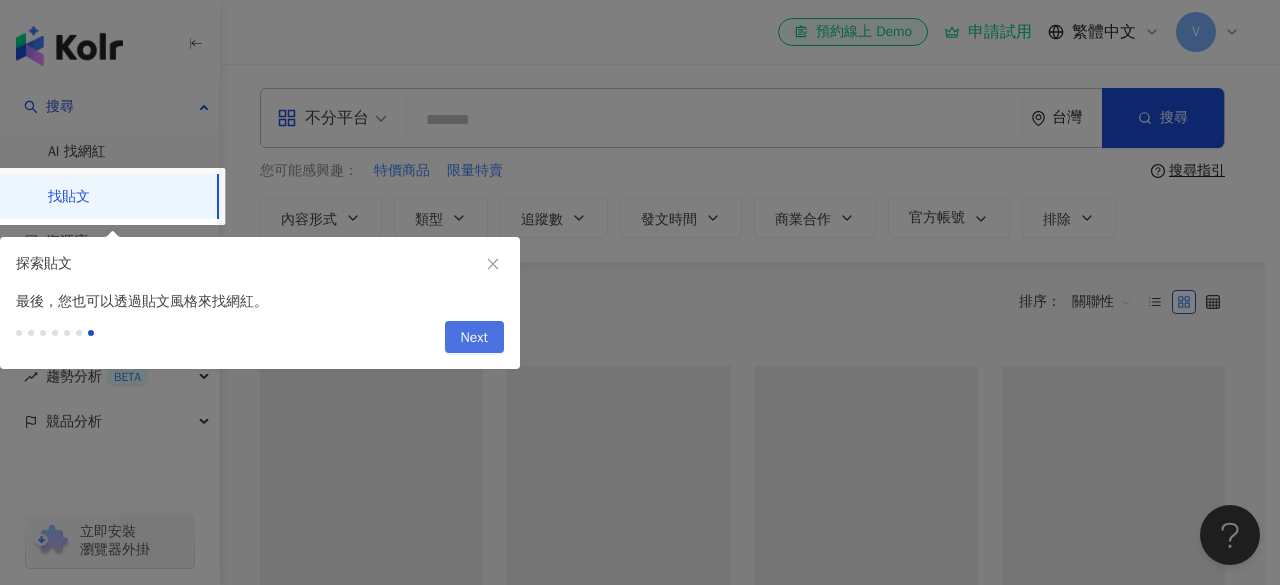 click on "Next" at bounding box center (474, 338) 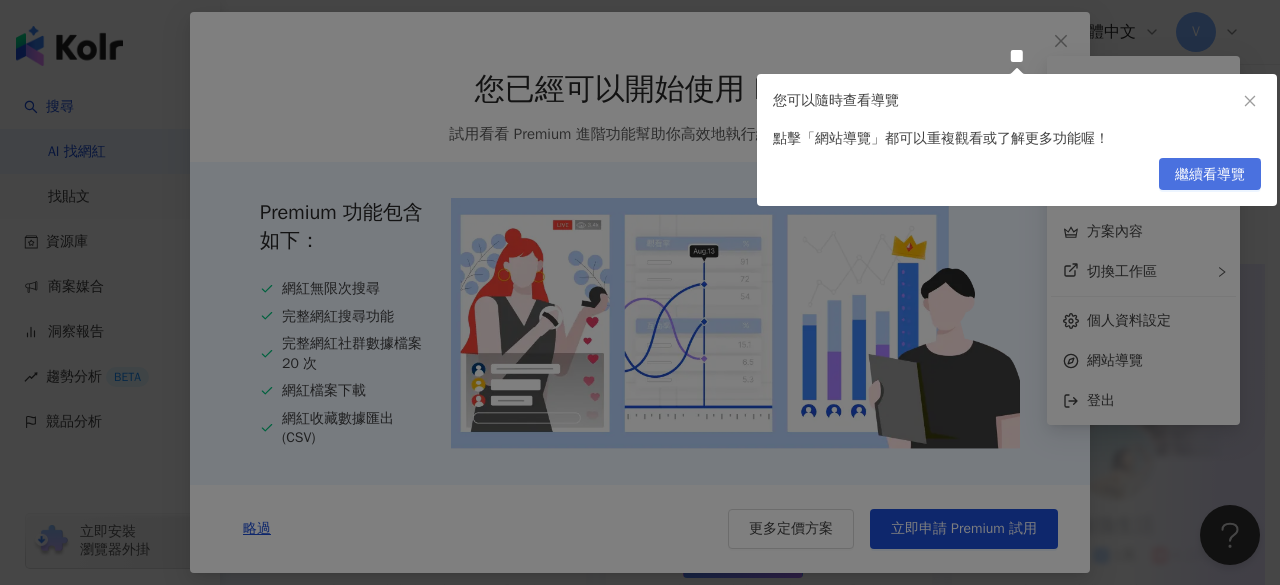click on "繼續看導覽" at bounding box center (1210, 175) 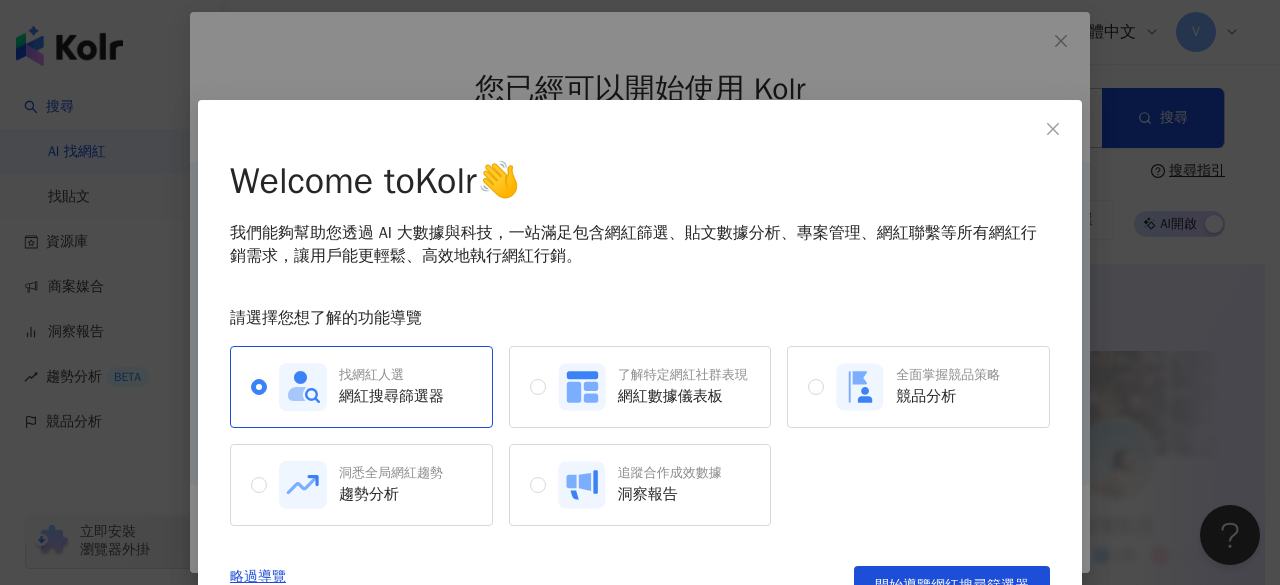 scroll, scrollTop: 60, scrollLeft: 0, axis: vertical 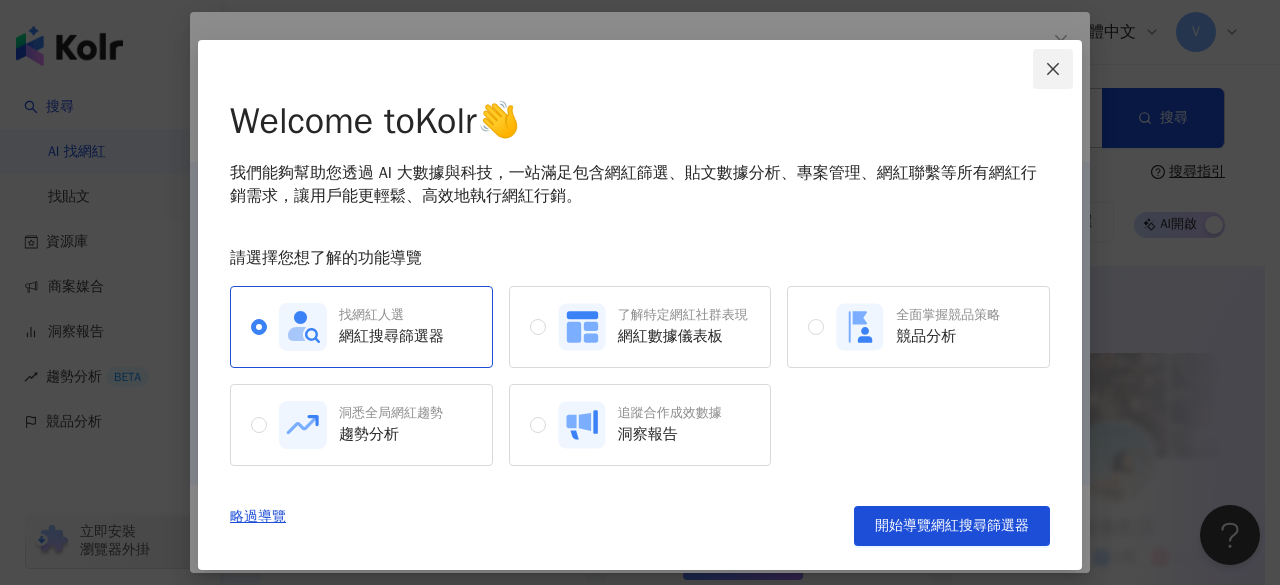 click at bounding box center [1053, 69] 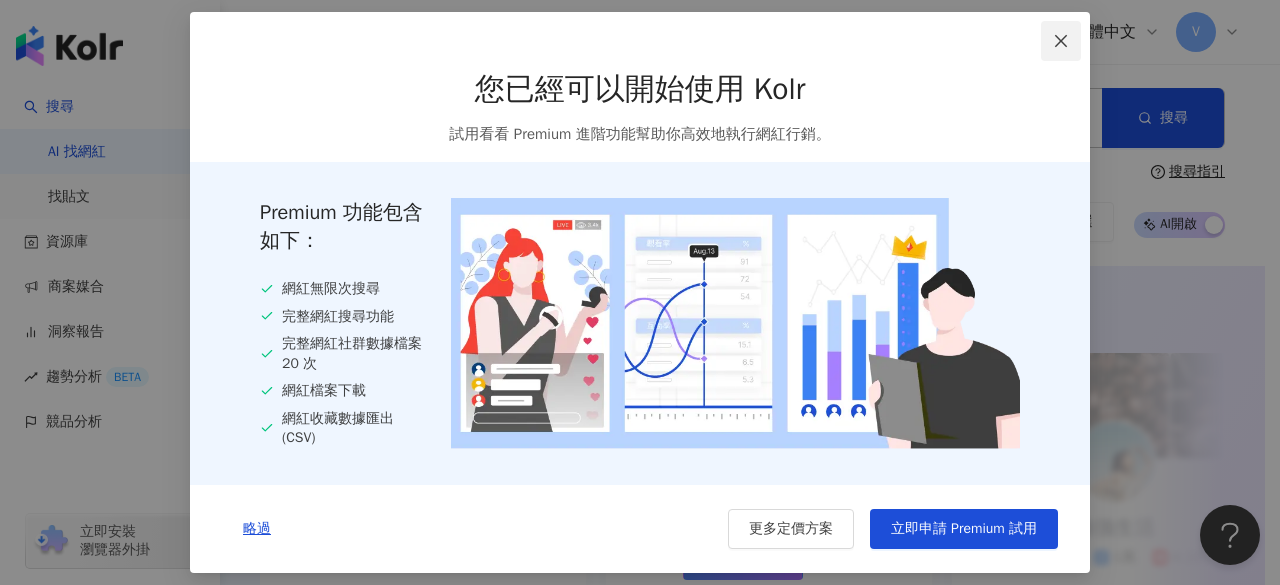 scroll, scrollTop: 0, scrollLeft: 0, axis: both 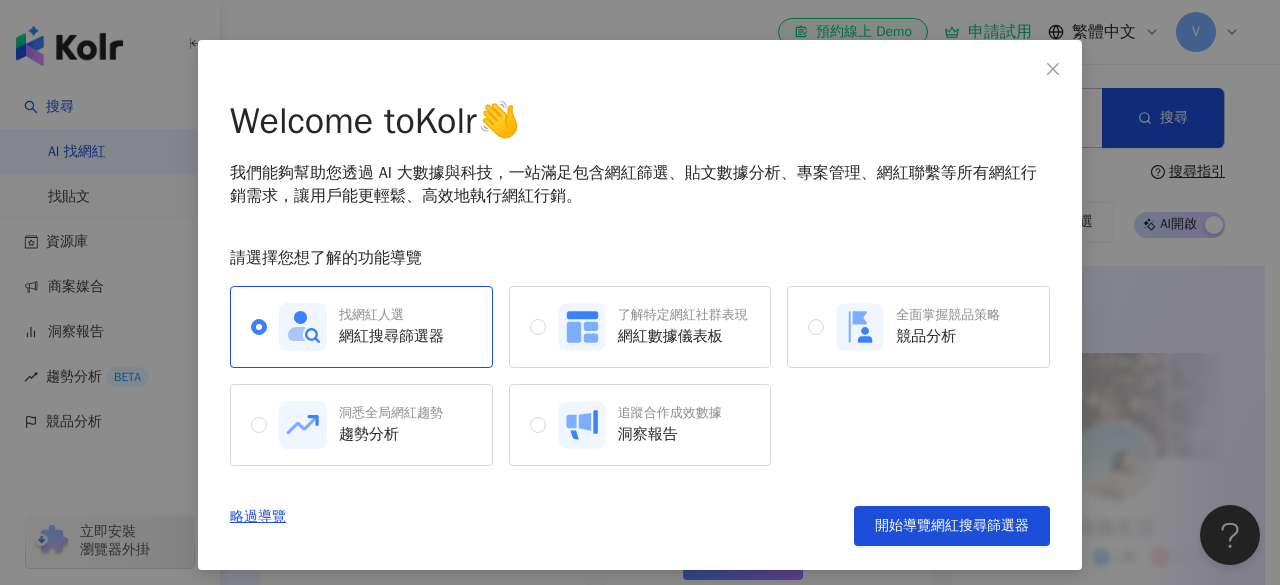 click 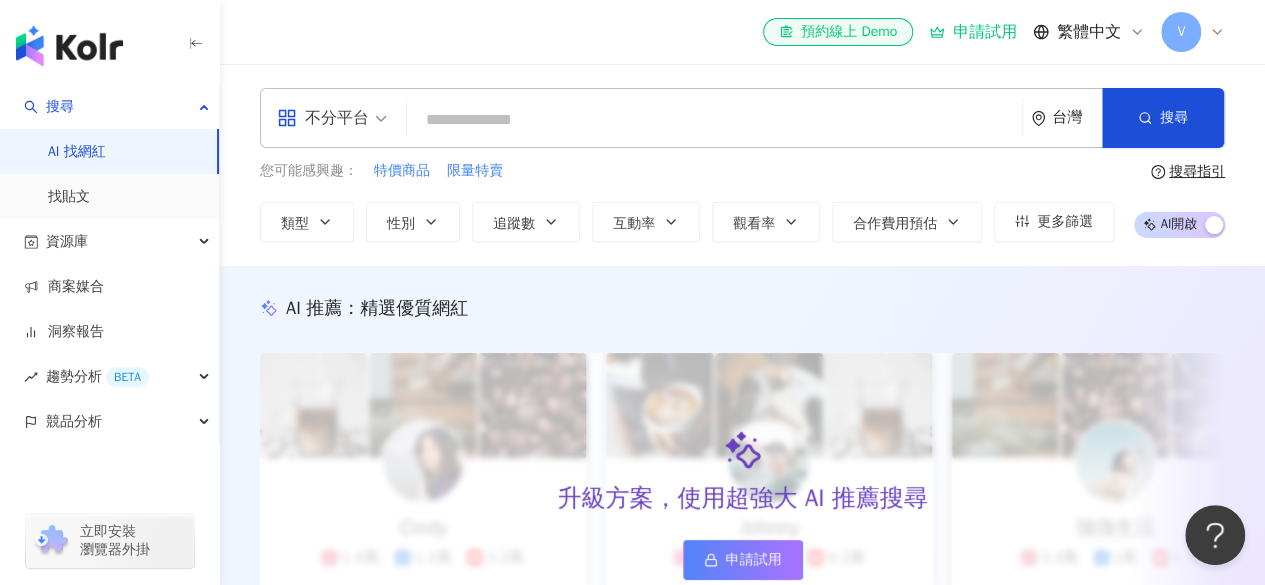 click at bounding box center (714, 120) 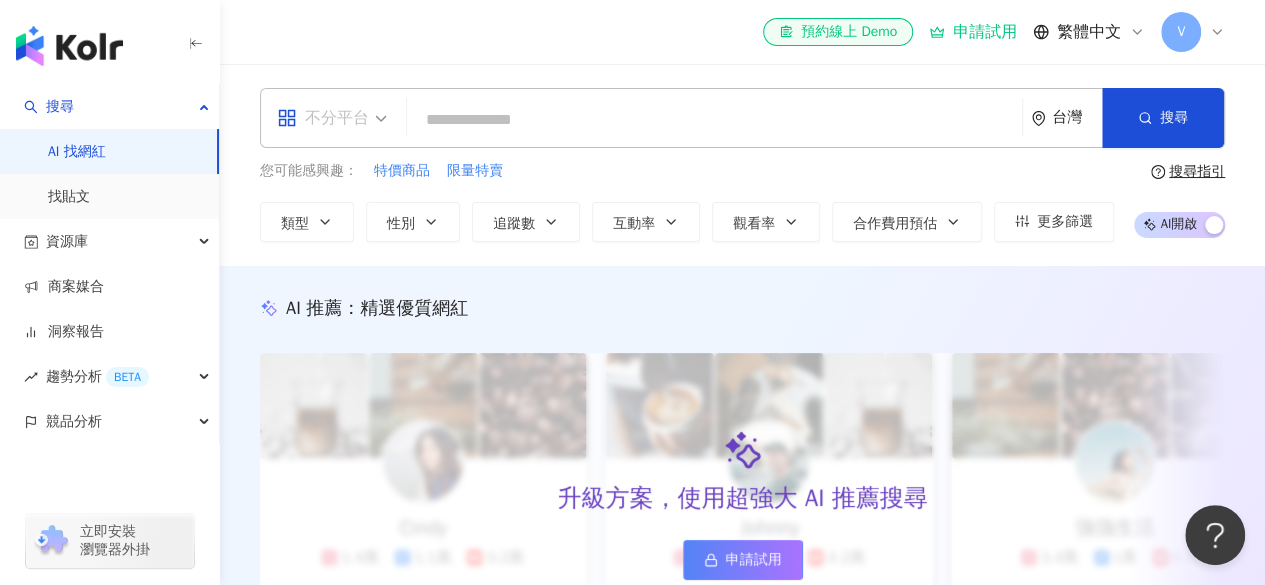 click on "不分平台" at bounding box center [323, 118] 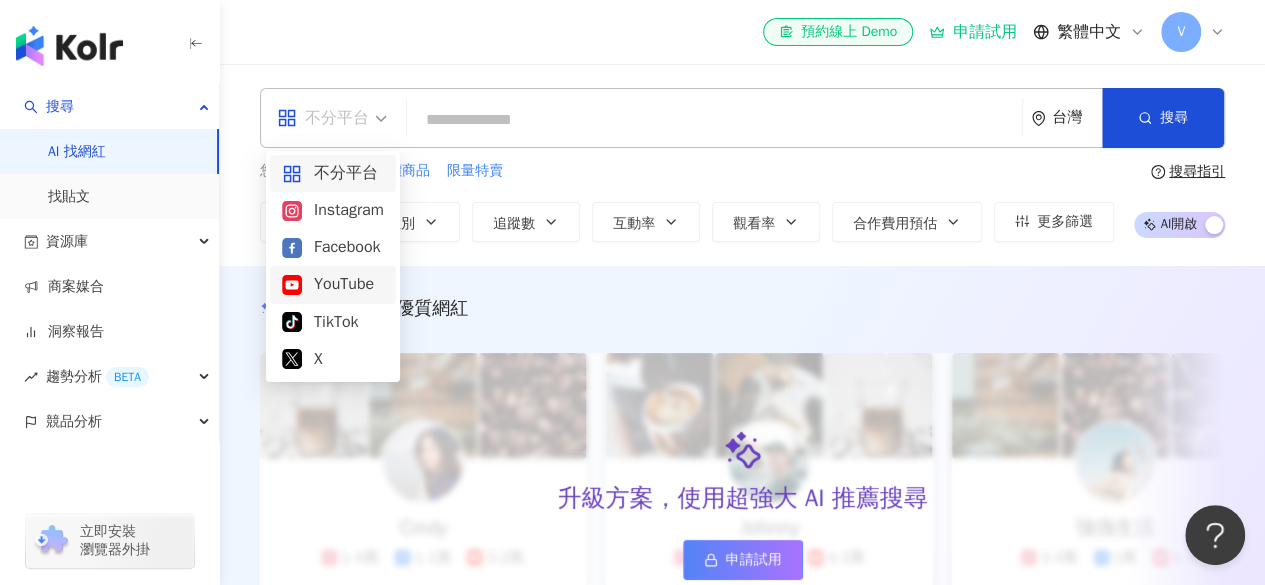 click on "YouTube" at bounding box center (333, 284) 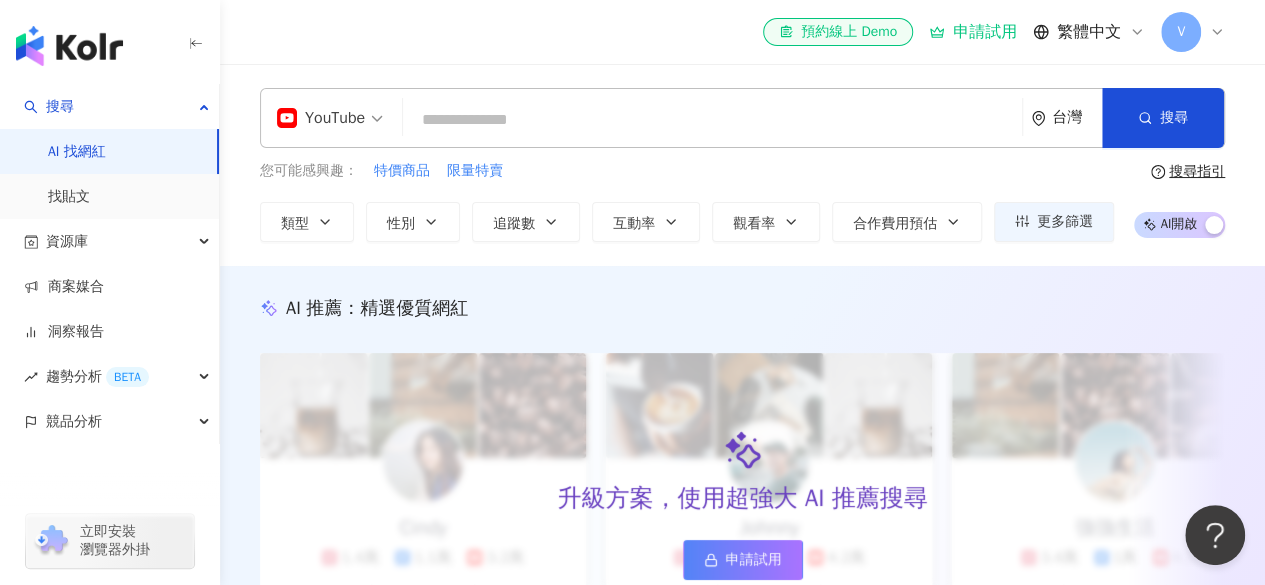 click at bounding box center (712, 120) 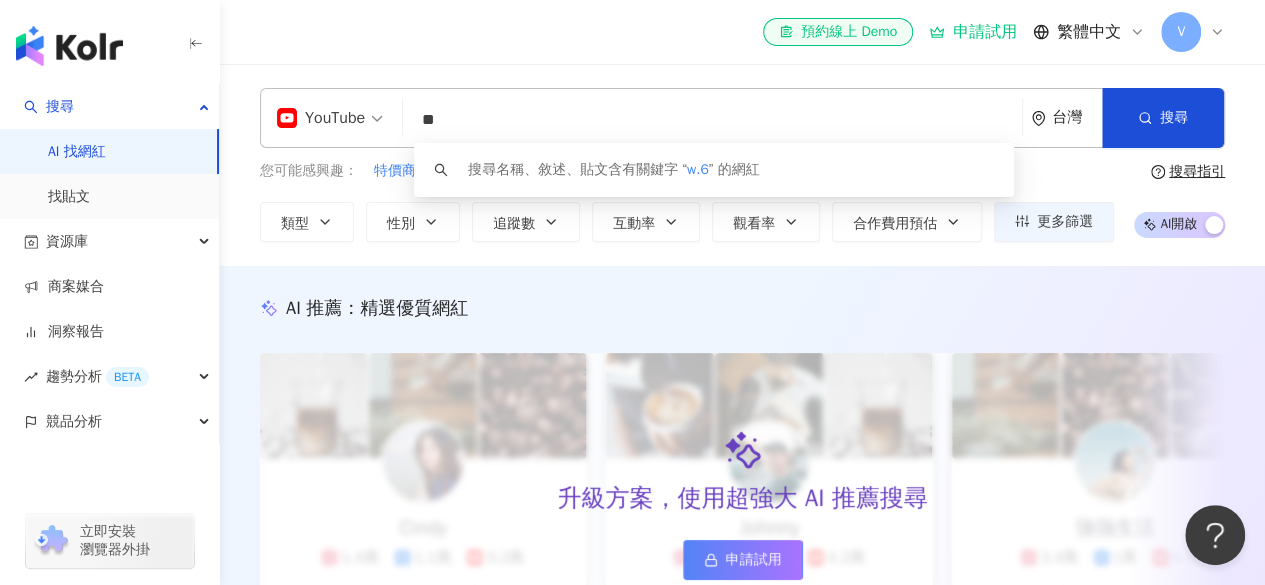 type on "*" 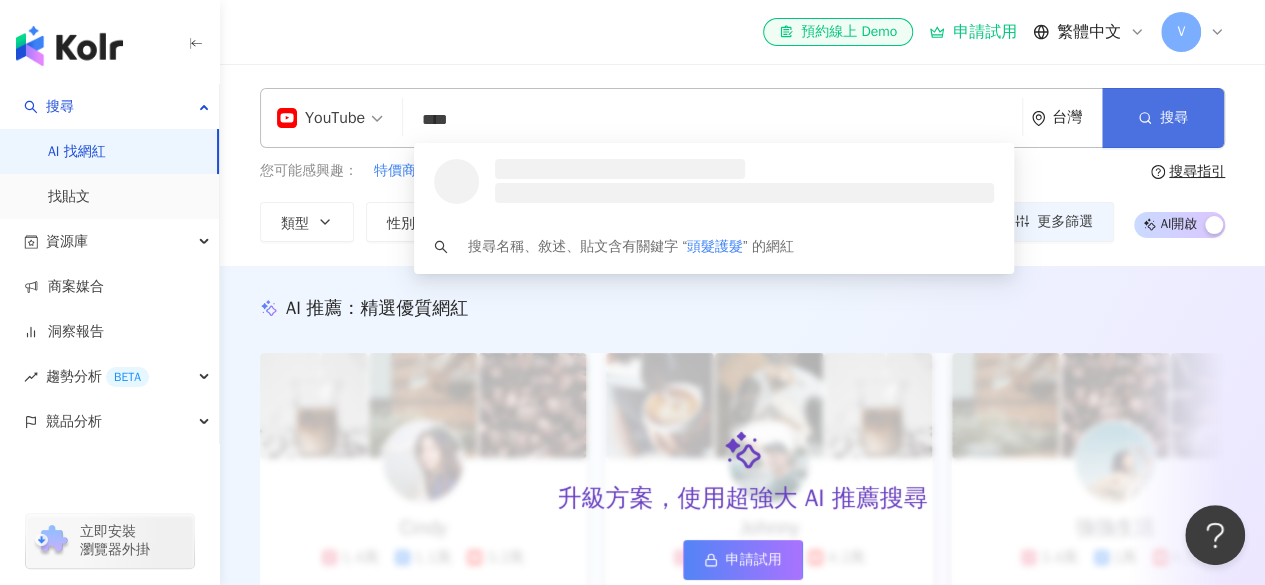 type on "****" 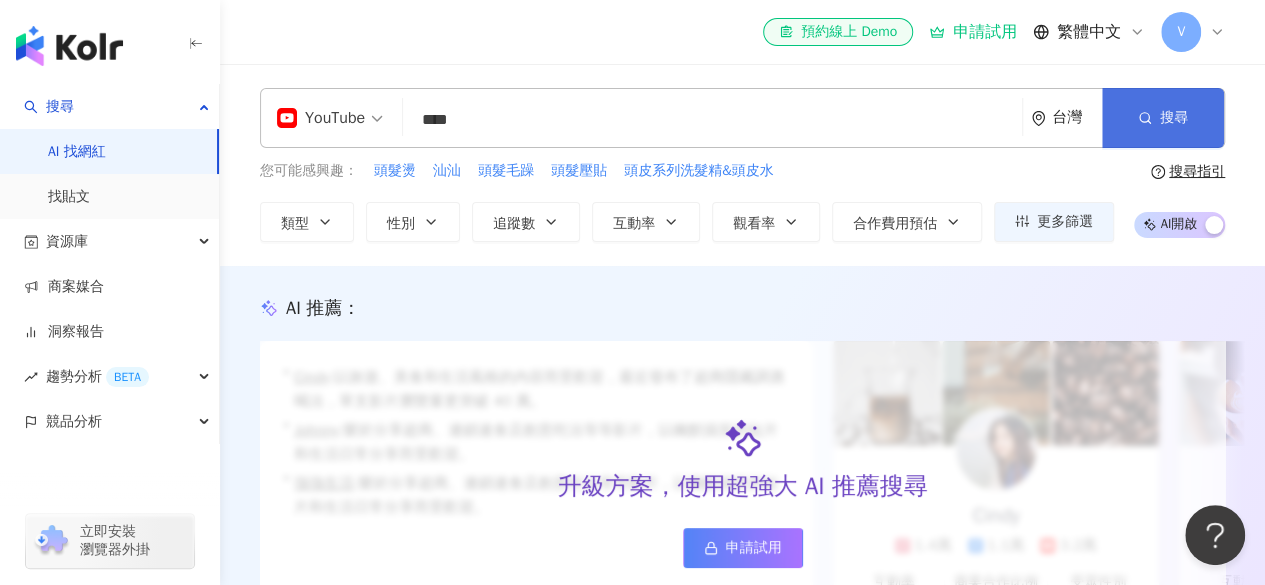 click on "搜尋" at bounding box center [1174, 118] 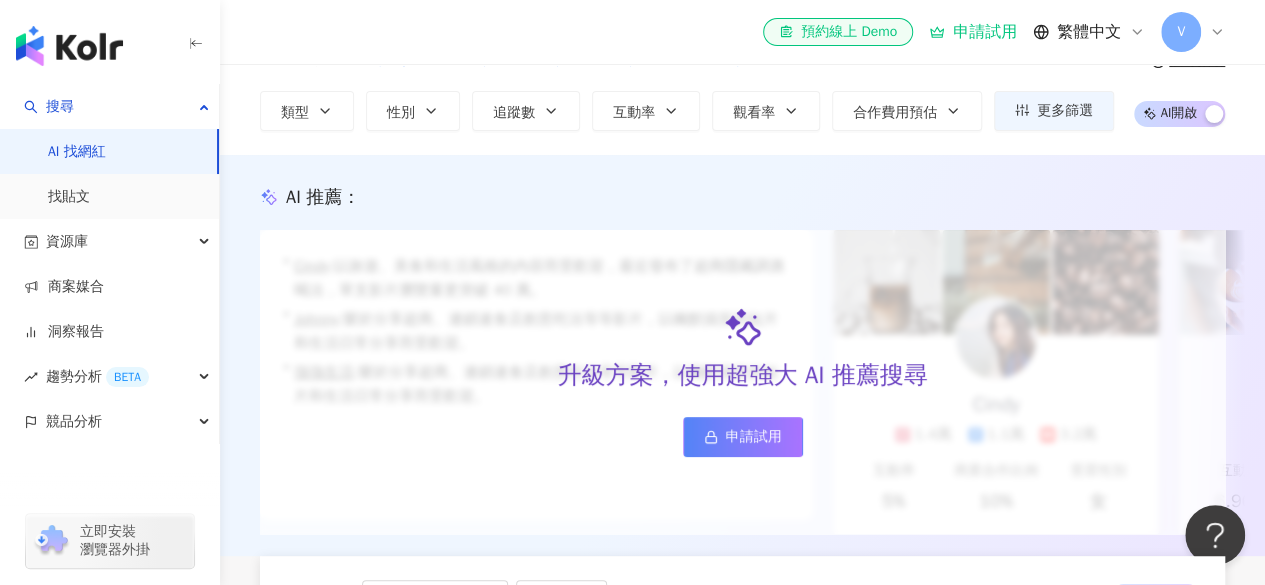 scroll, scrollTop: 0, scrollLeft: 0, axis: both 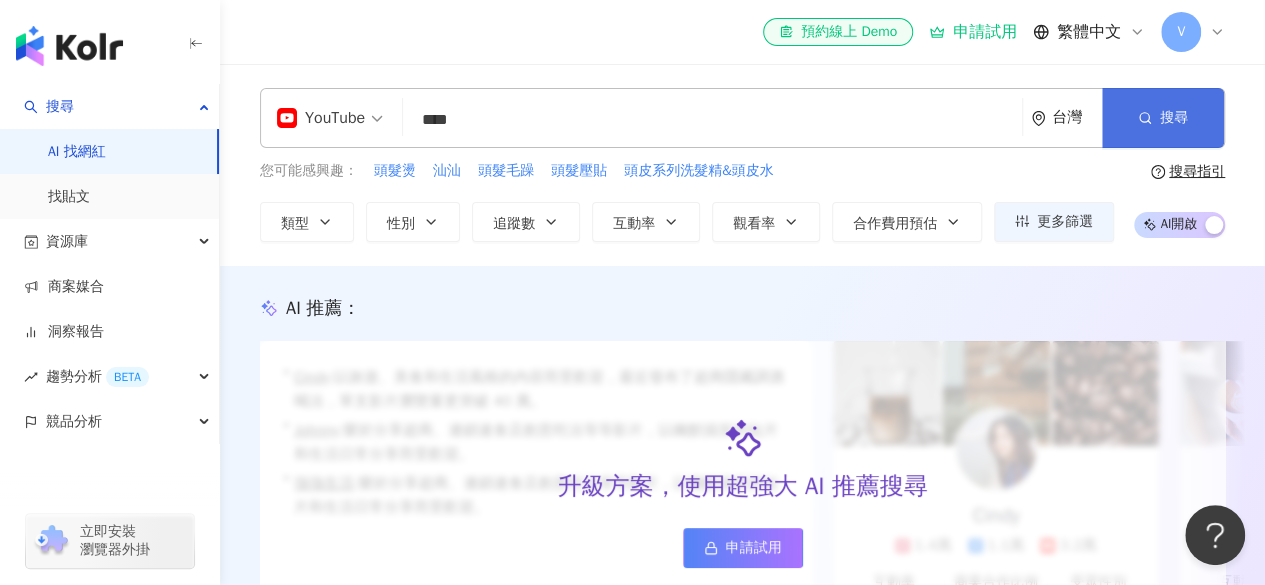 click on "搜尋" at bounding box center (1174, 118) 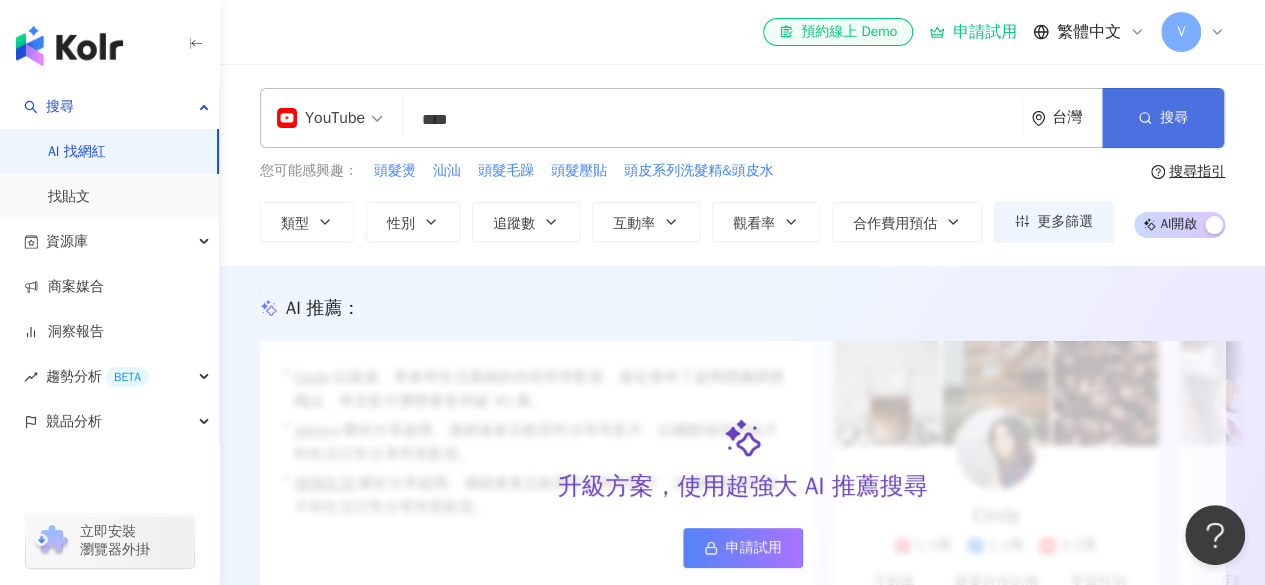click on "搜尋" at bounding box center [1163, 118] 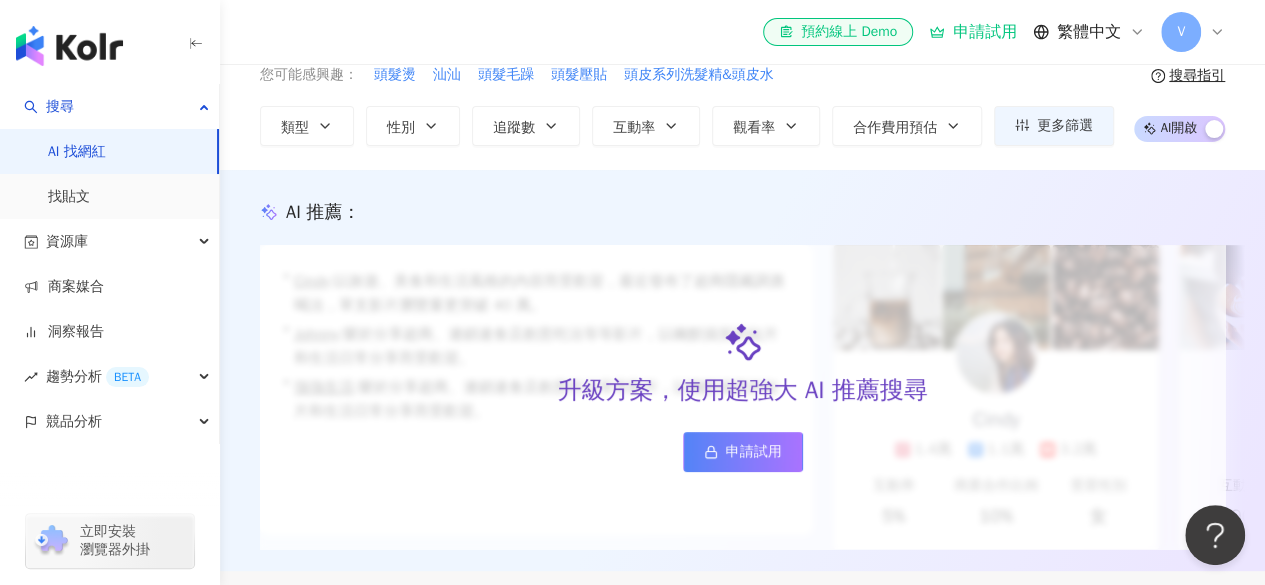 scroll, scrollTop: 300, scrollLeft: 0, axis: vertical 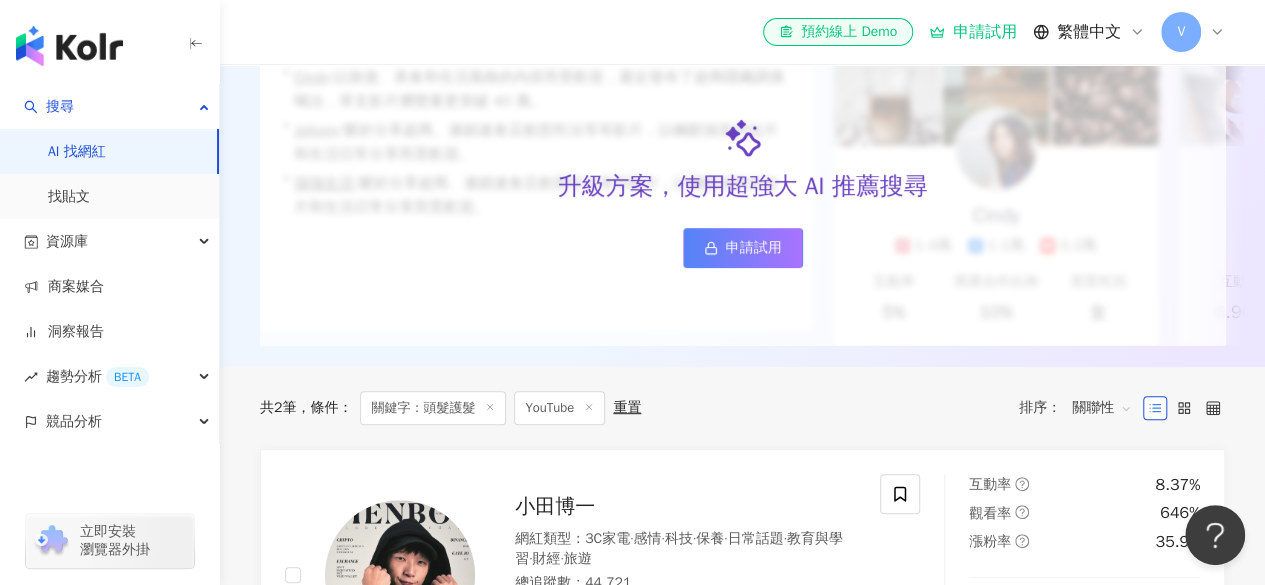 click on "申請試用" at bounding box center (754, 248) 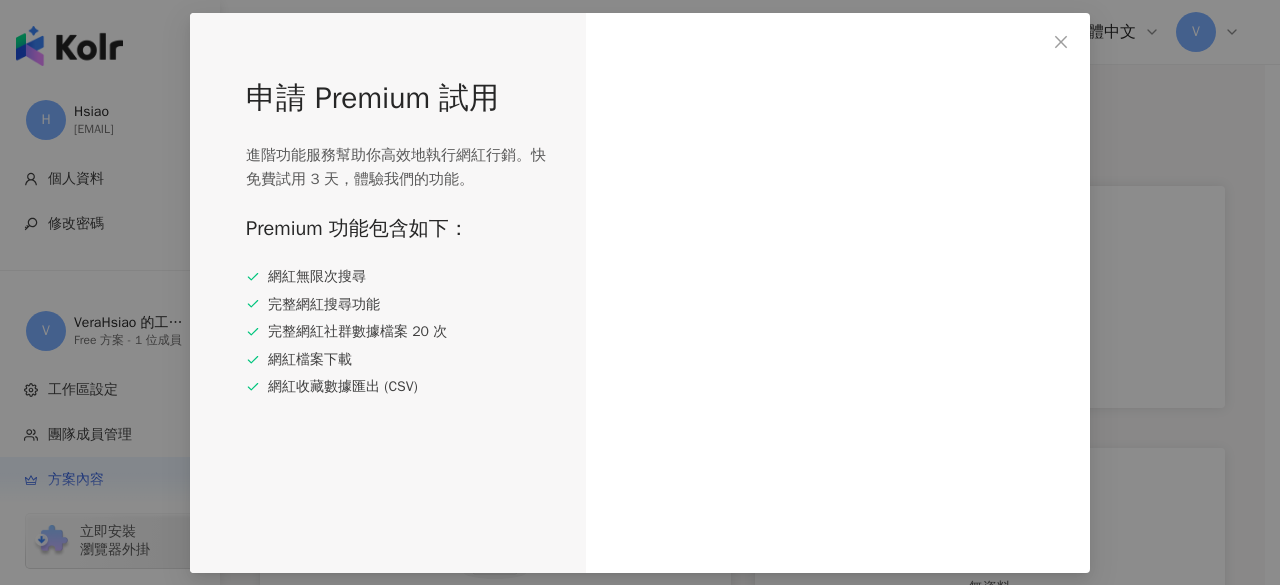 scroll, scrollTop: 0, scrollLeft: 0, axis: both 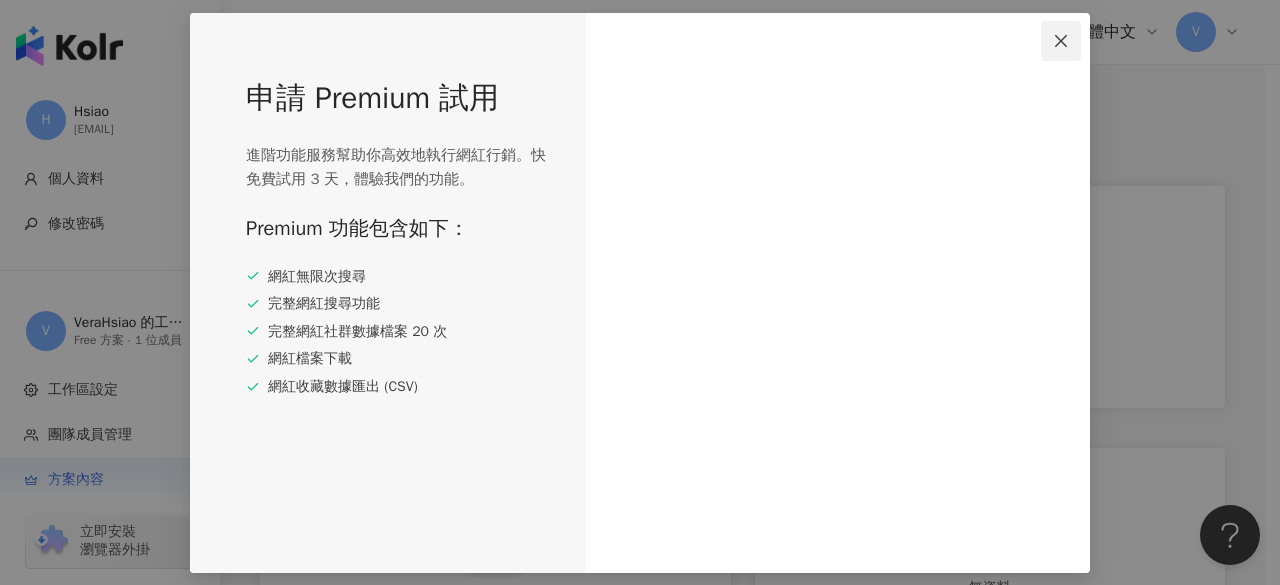 click at bounding box center [1061, 41] 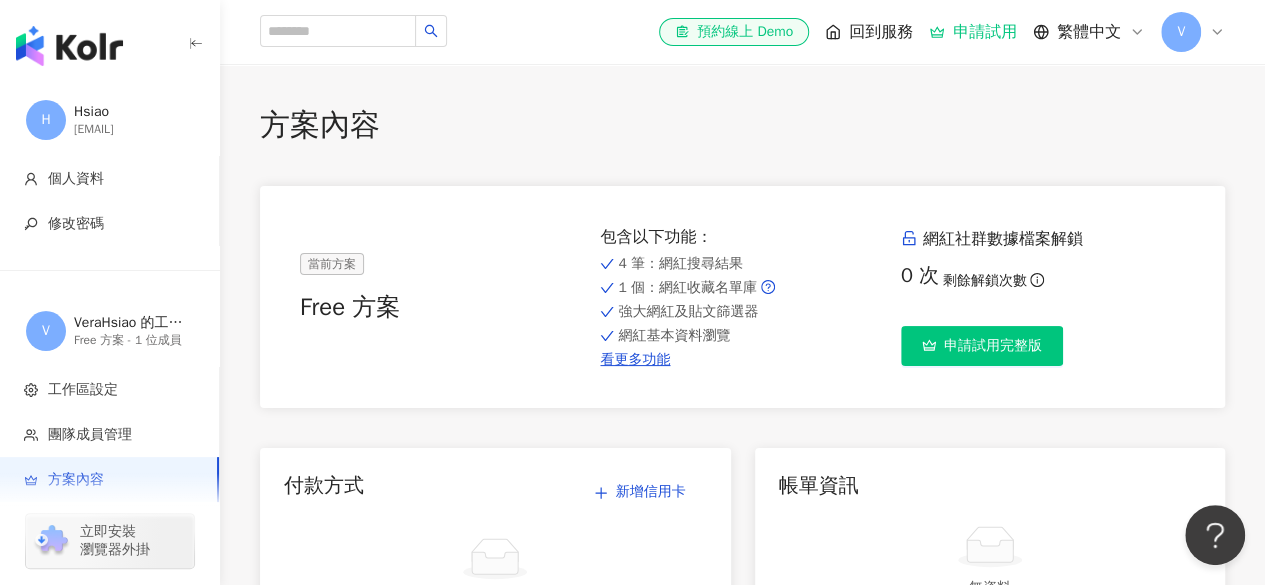 click on "回到服務" at bounding box center (881, 32) 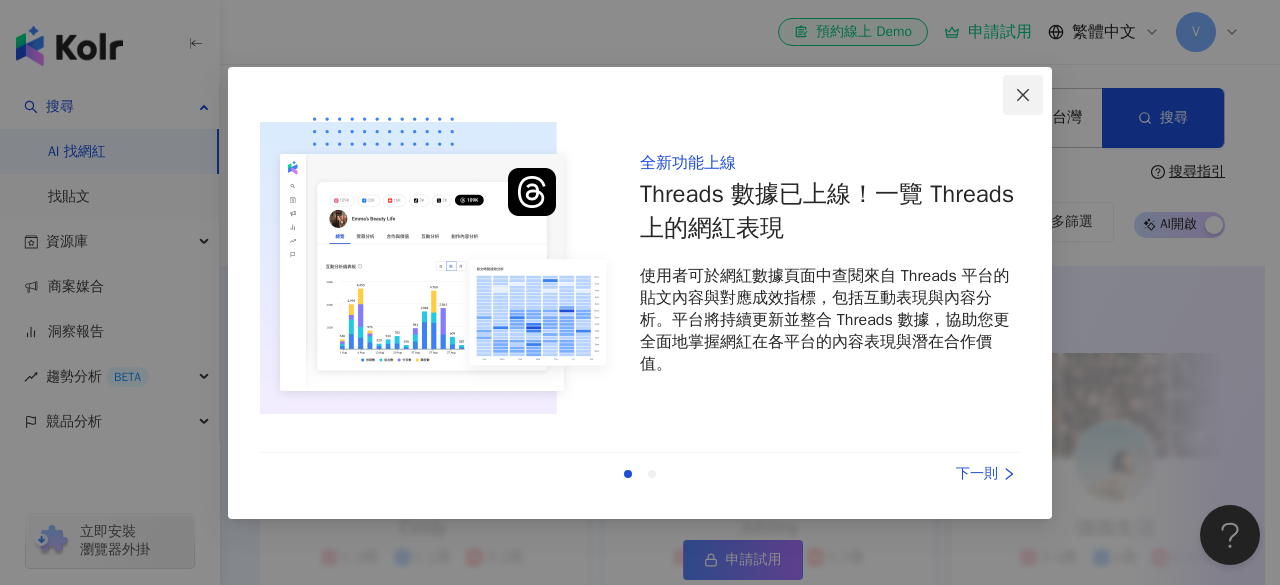 click 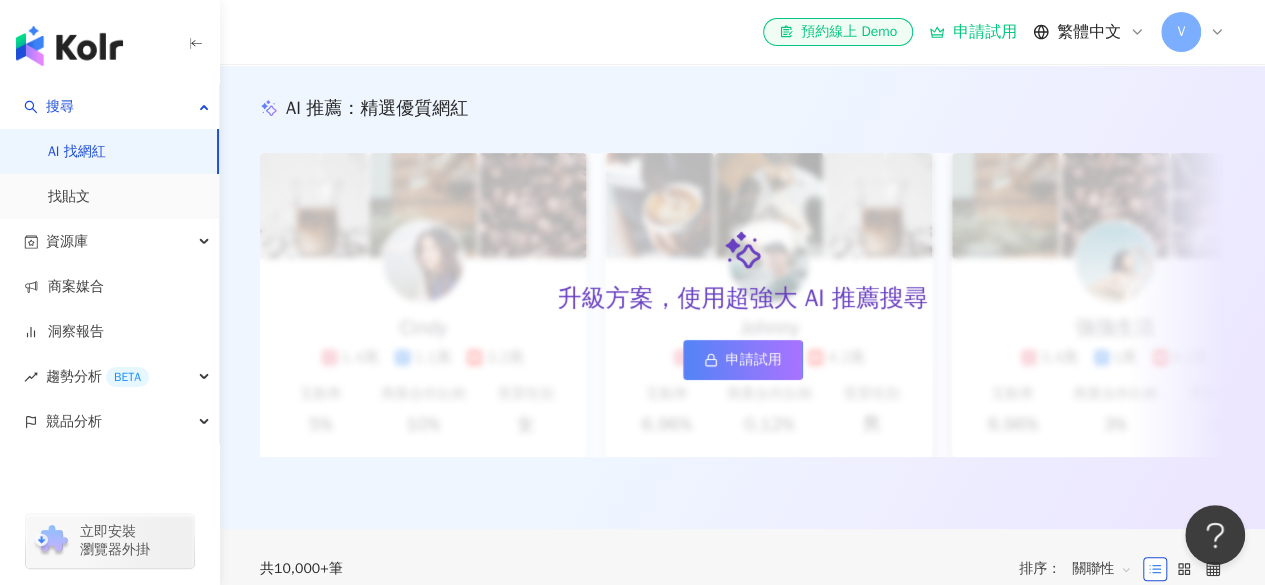 scroll, scrollTop: 0, scrollLeft: 0, axis: both 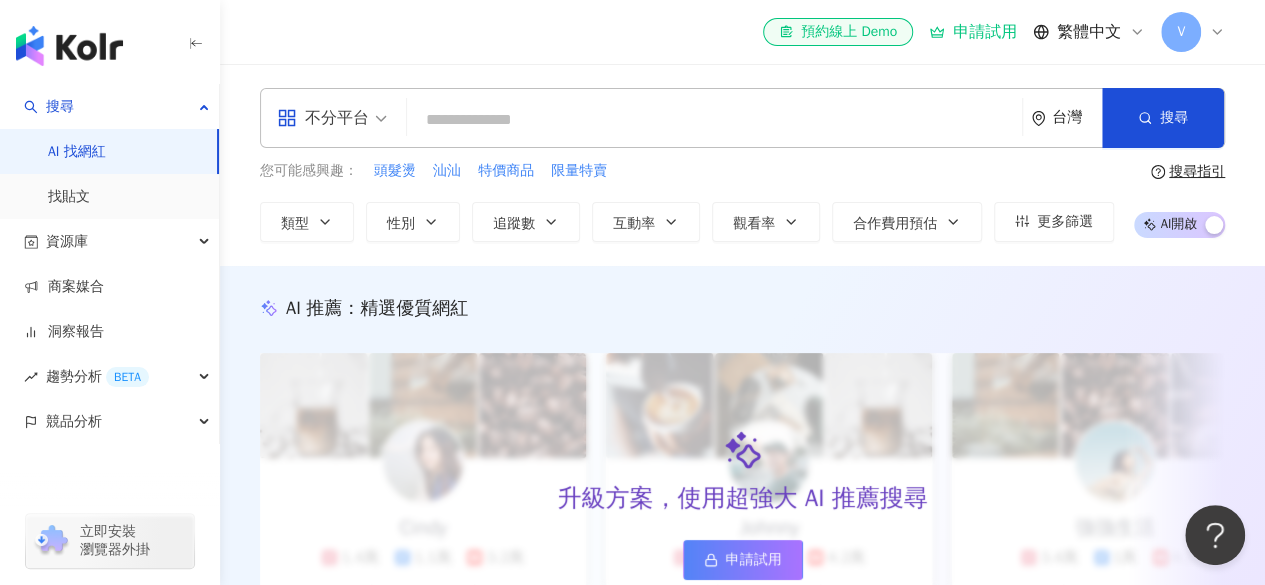 click on "不分平台" at bounding box center [323, 118] 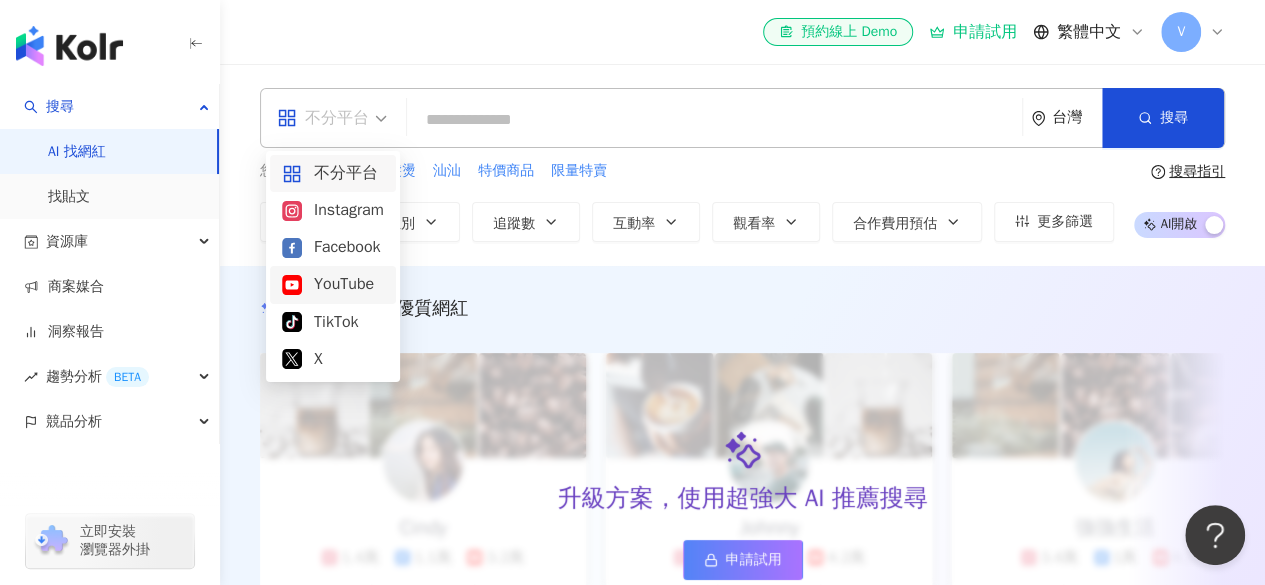 click on "YouTube" at bounding box center [333, 284] 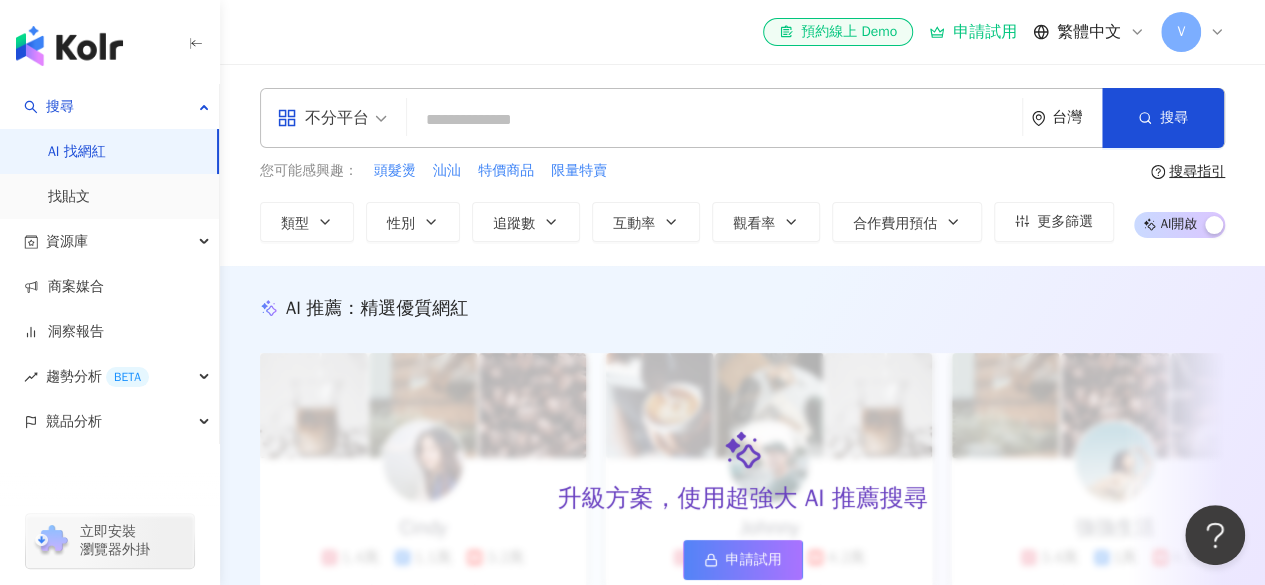 click at bounding box center [714, 120] 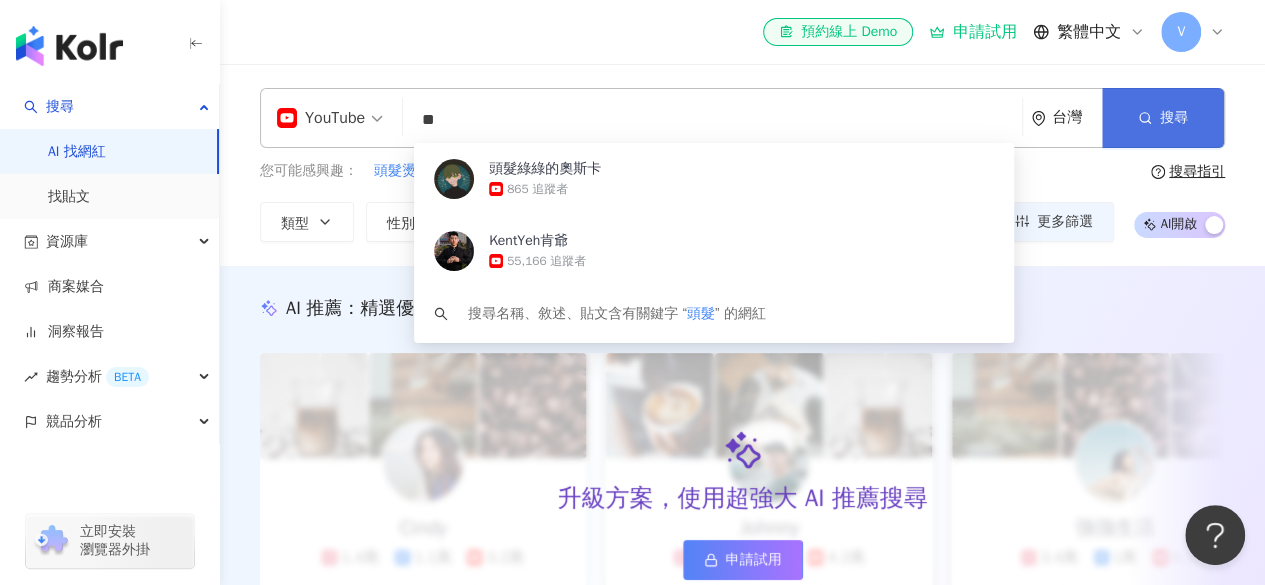 type on "**" 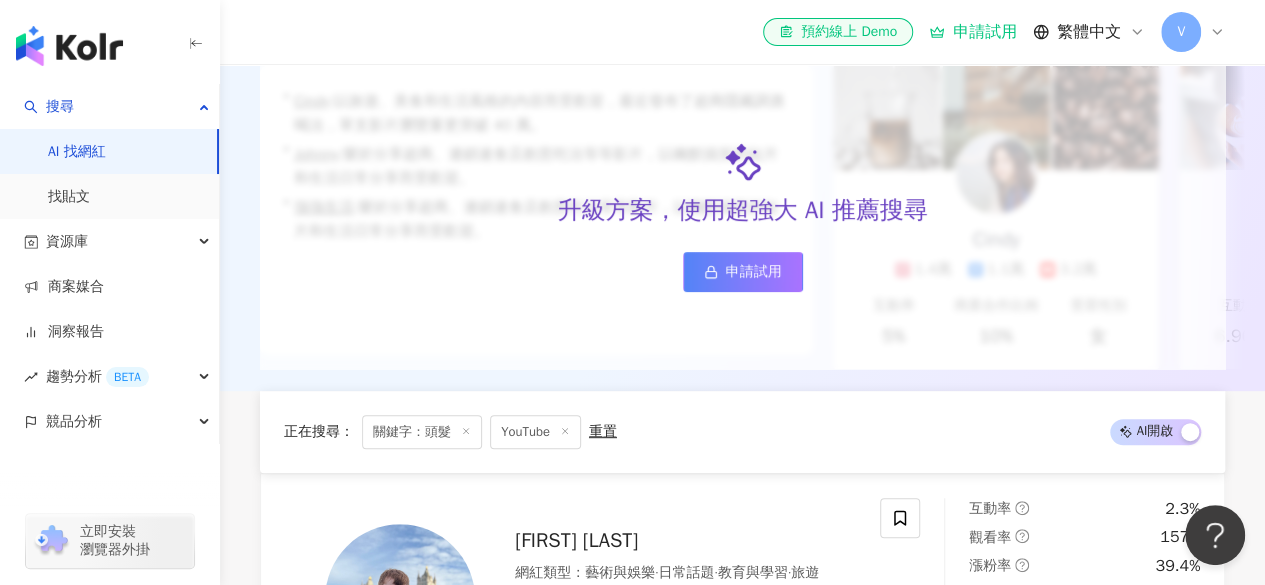 scroll, scrollTop: 0, scrollLeft: 0, axis: both 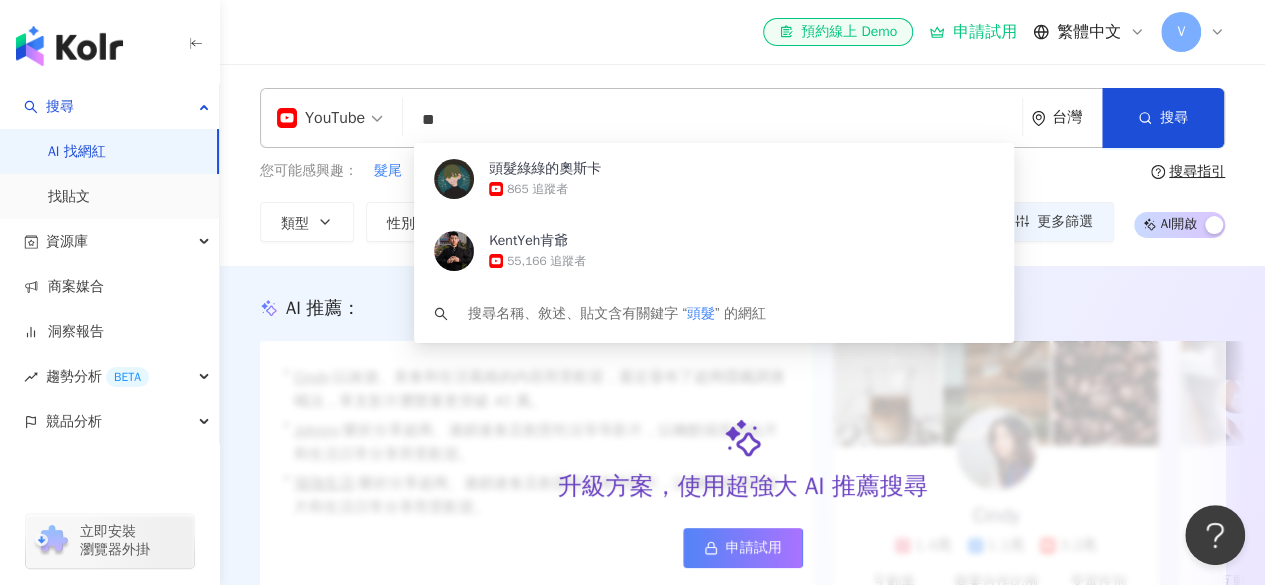 click on "**" at bounding box center (712, 120) 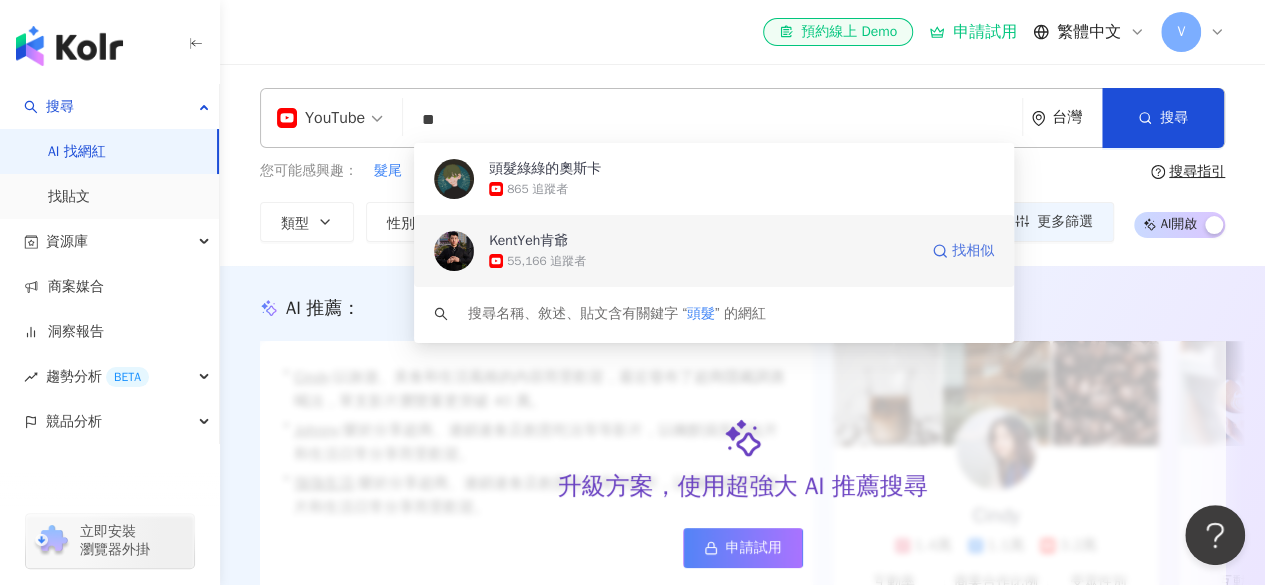 click on "找相似" at bounding box center [963, 251] 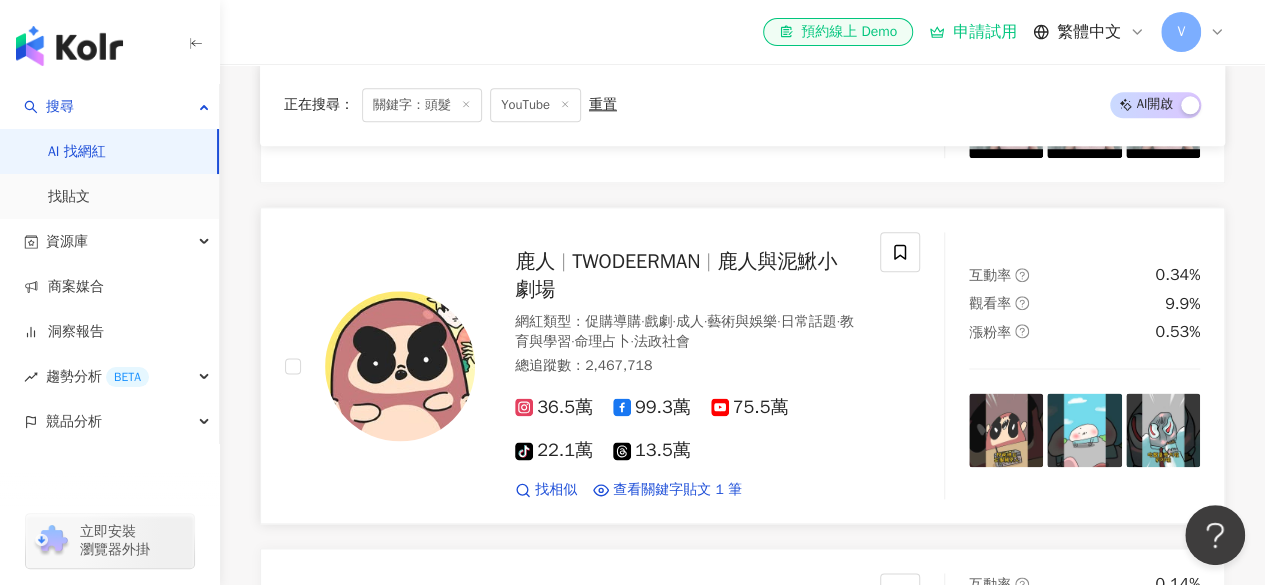 scroll, scrollTop: 1100, scrollLeft: 0, axis: vertical 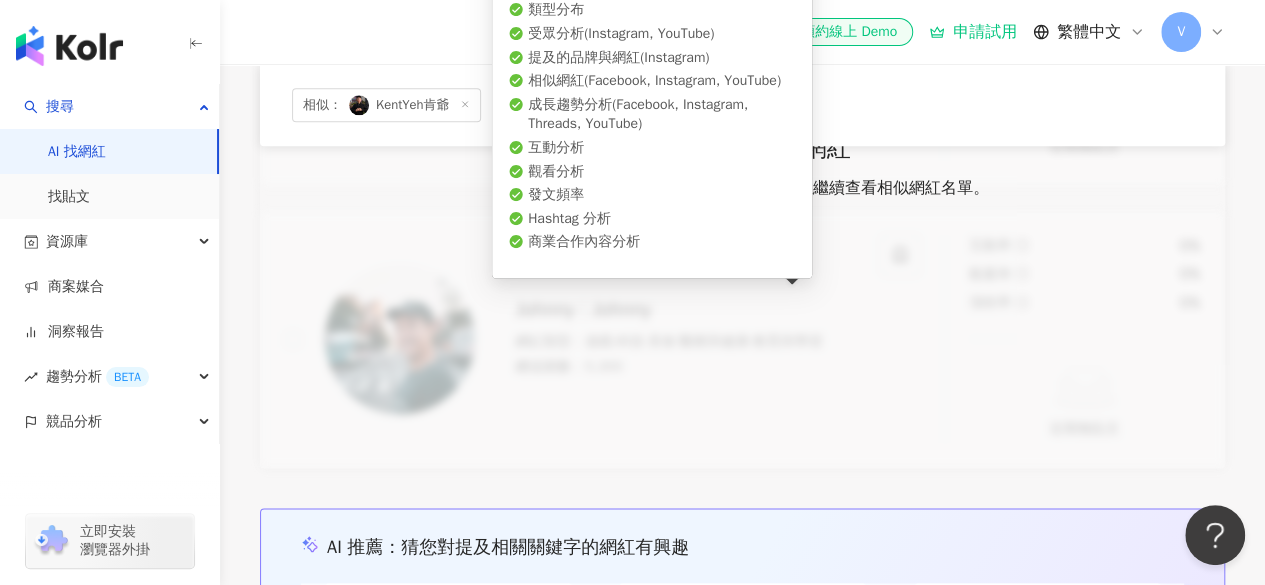 click on "解鎖並查看" at bounding box center [754, 244] 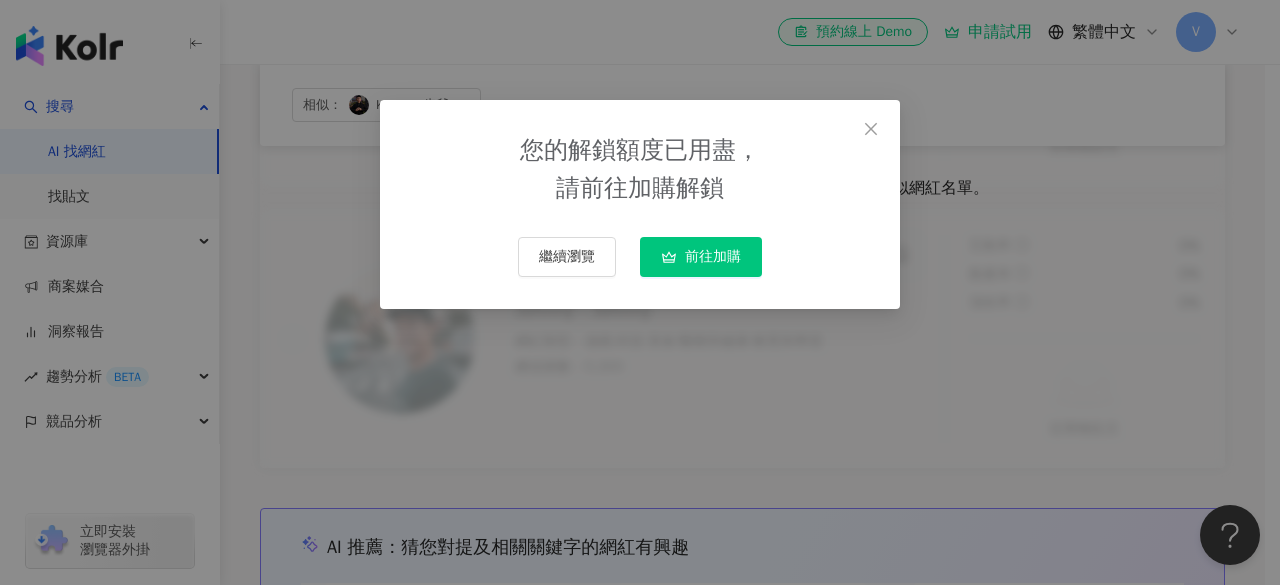 click on "前往加購" at bounding box center [701, 257] 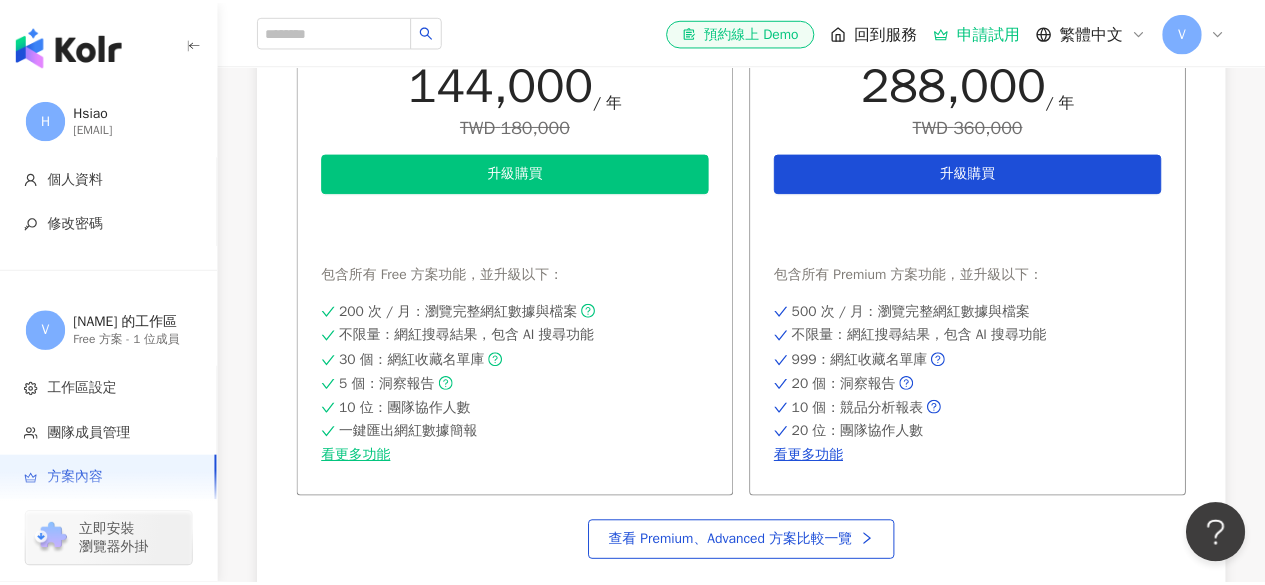 scroll, scrollTop: 0, scrollLeft: 0, axis: both 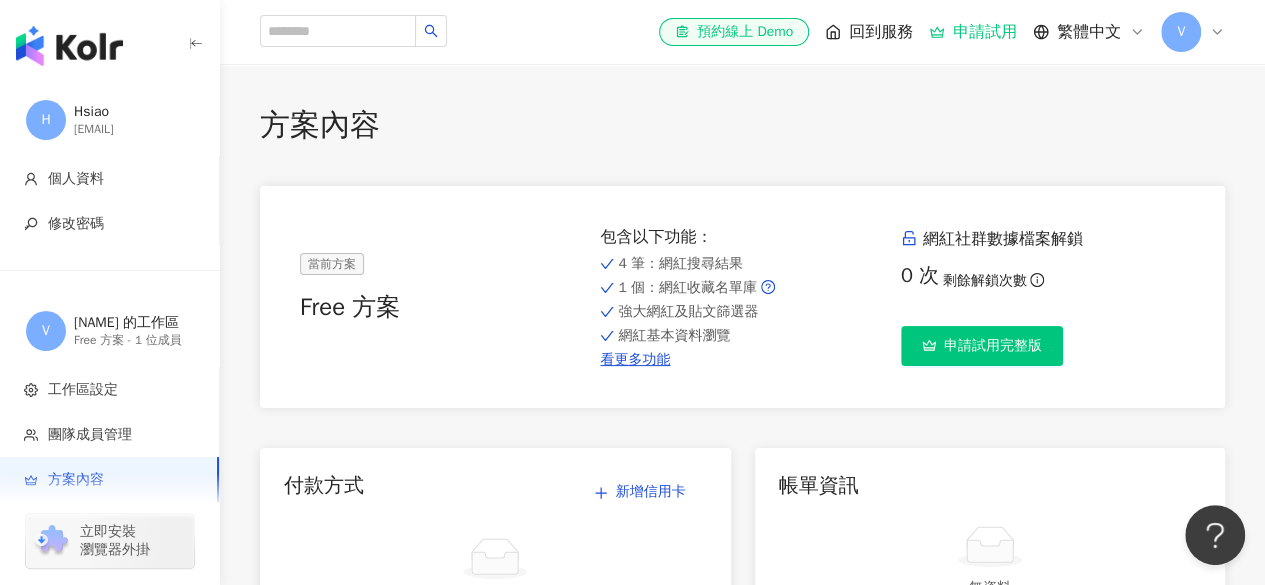 click on "申請試用完整版" at bounding box center (982, 346) 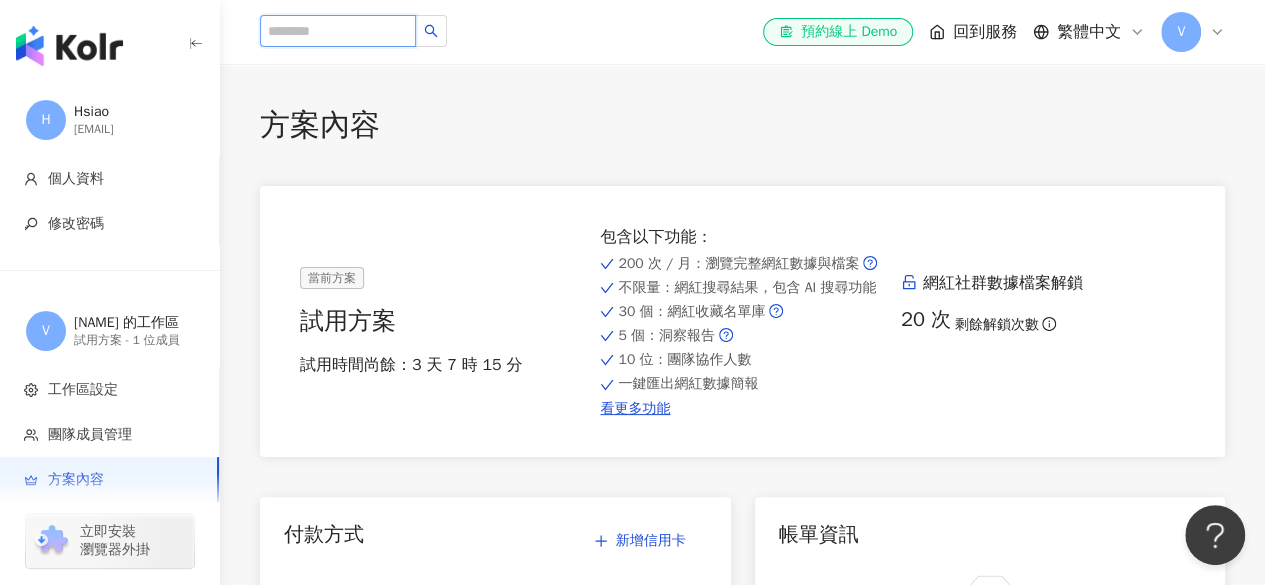 click at bounding box center (338, 31) 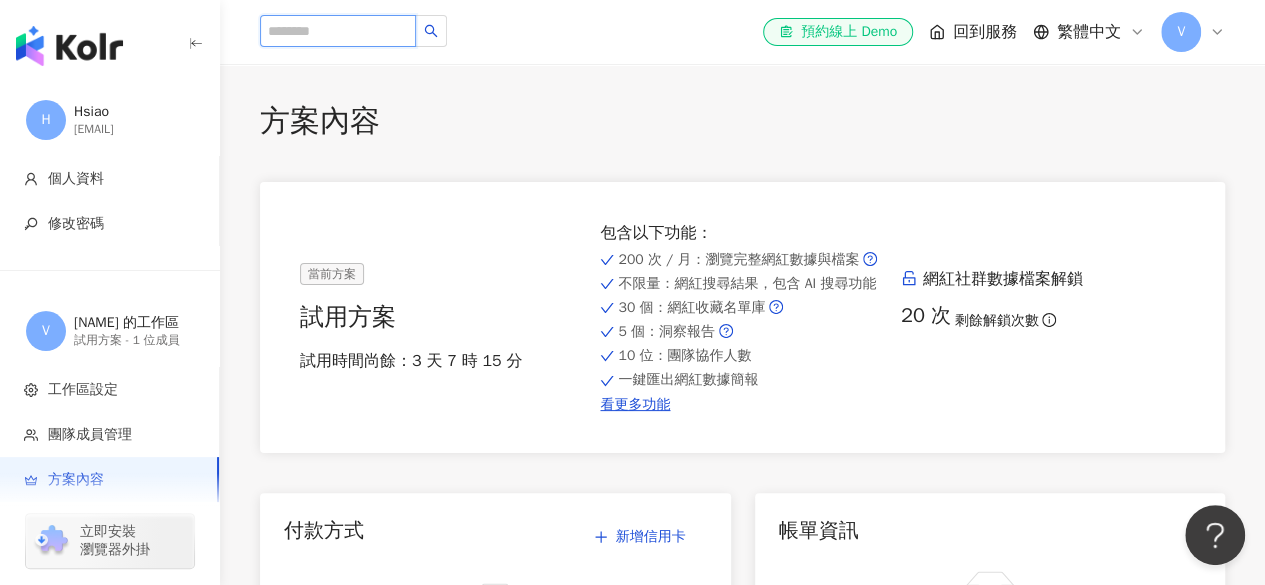 scroll, scrollTop: 0, scrollLeft: 0, axis: both 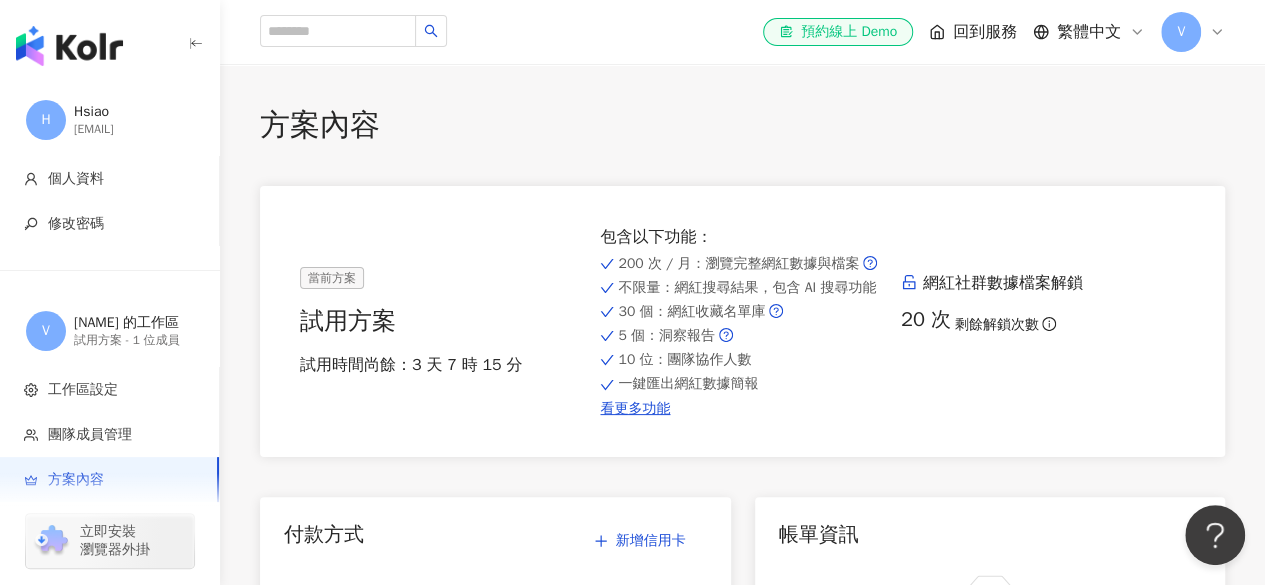 click on "回到服務" at bounding box center (985, 32) 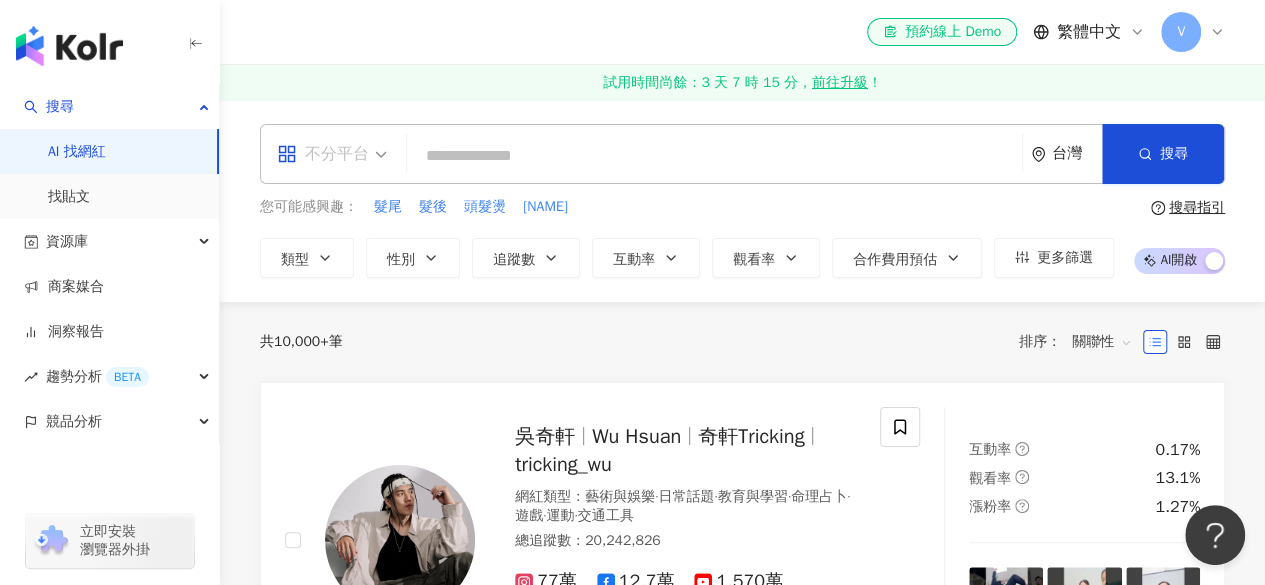 click on "不分平台" at bounding box center (332, 154) 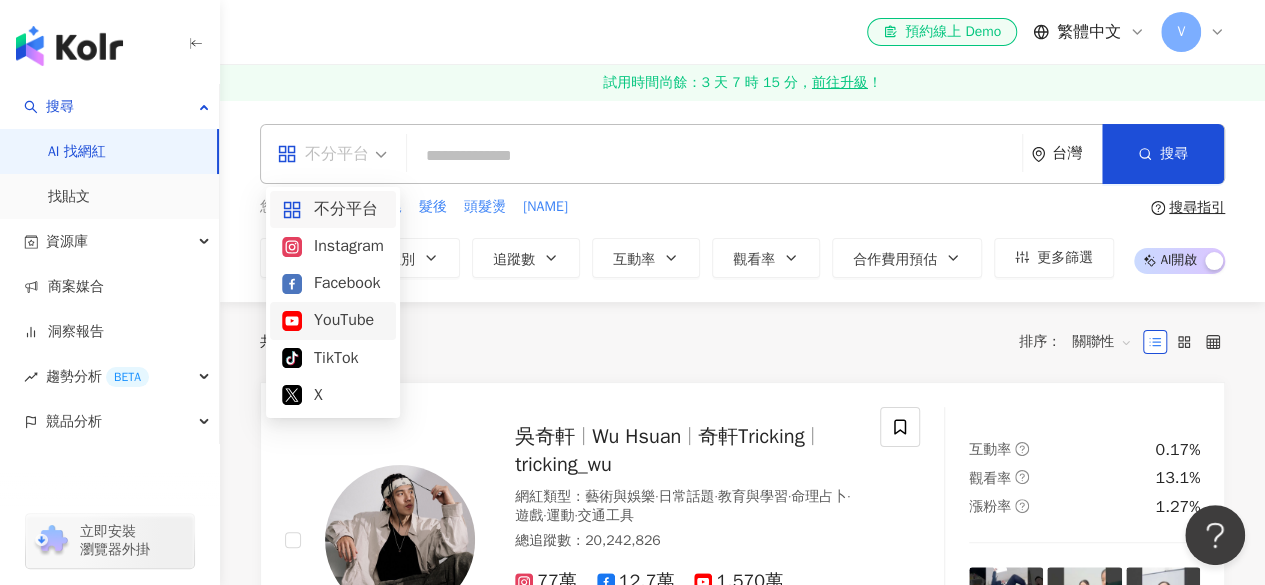 click on "YouTube" at bounding box center [333, 320] 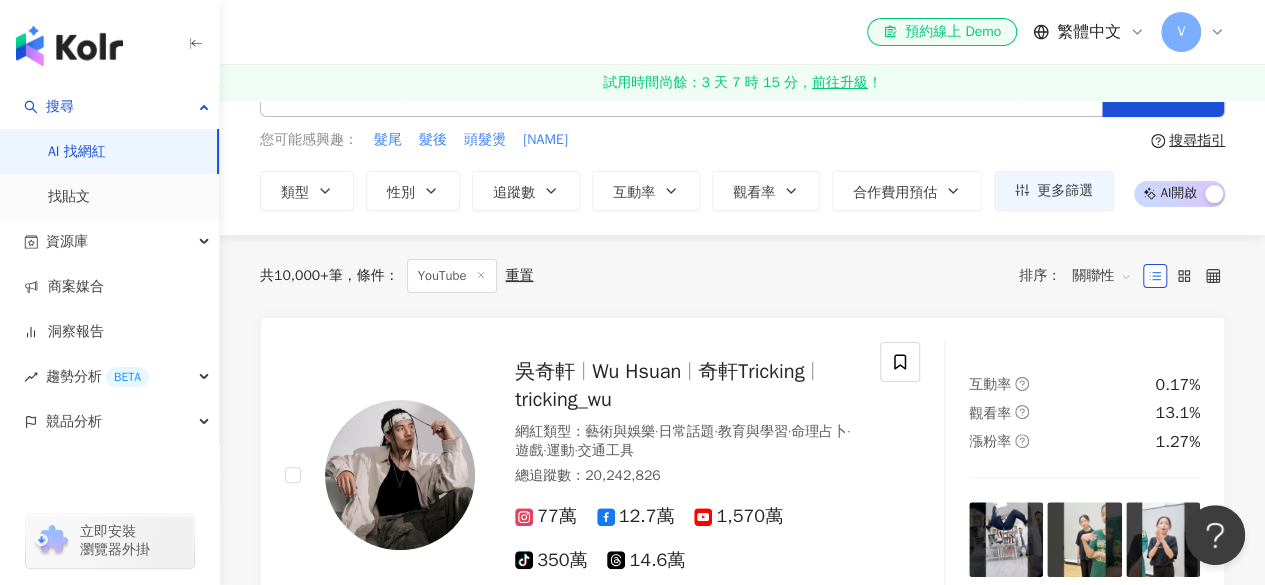 scroll, scrollTop: 0, scrollLeft: 0, axis: both 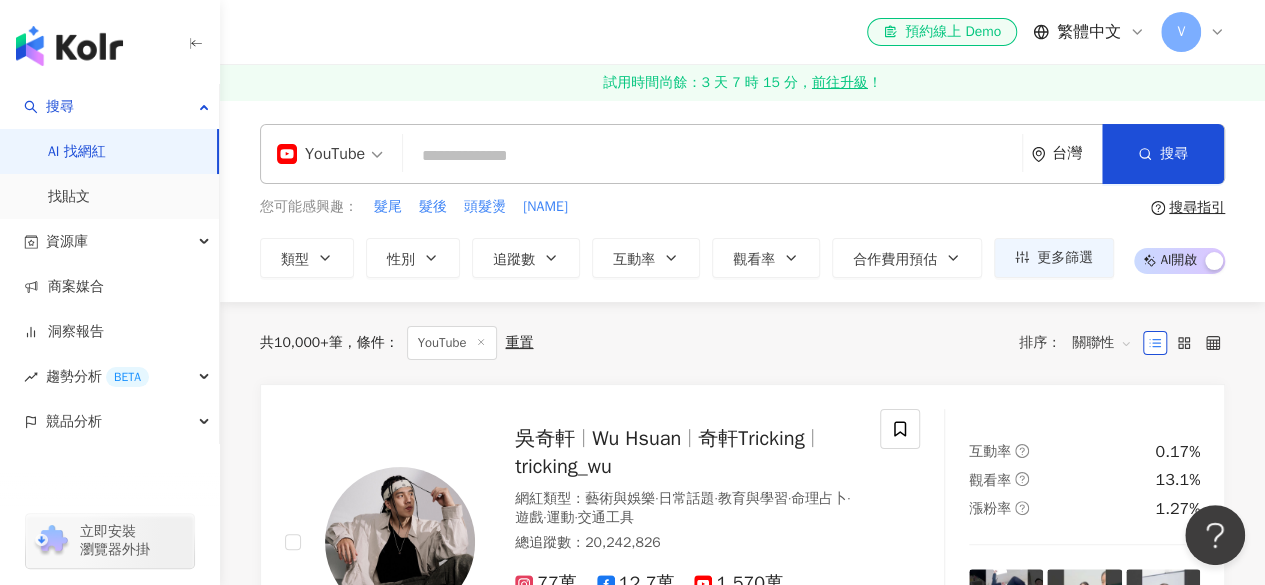 click at bounding box center (712, 156) 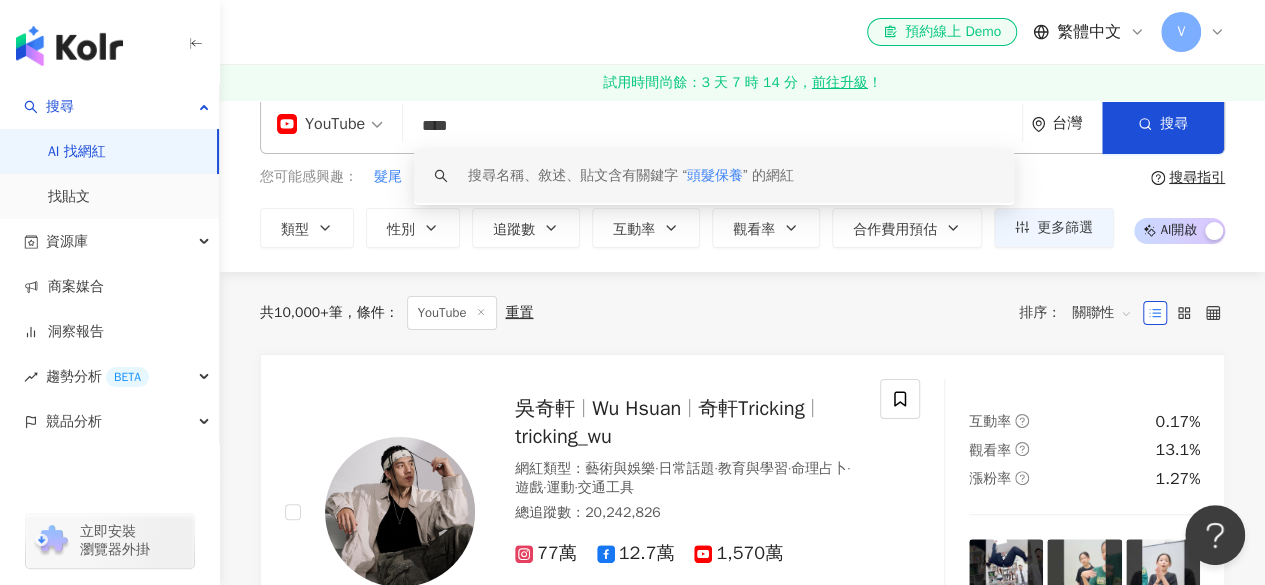 scroll, scrollTop: 0, scrollLeft: 0, axis: both 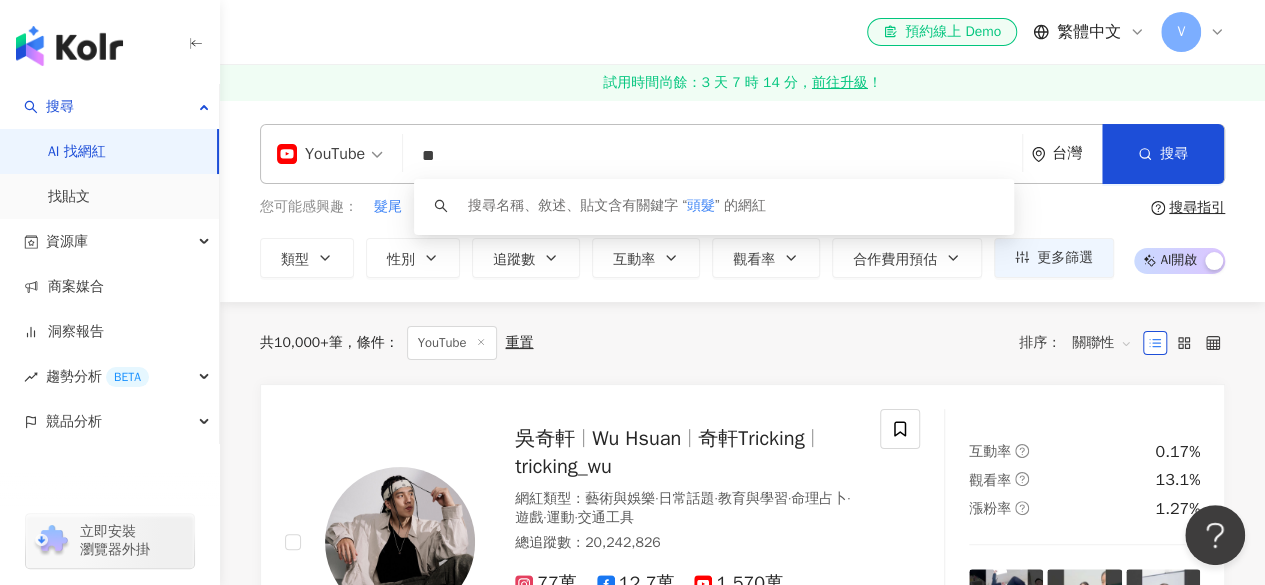 type on "*" 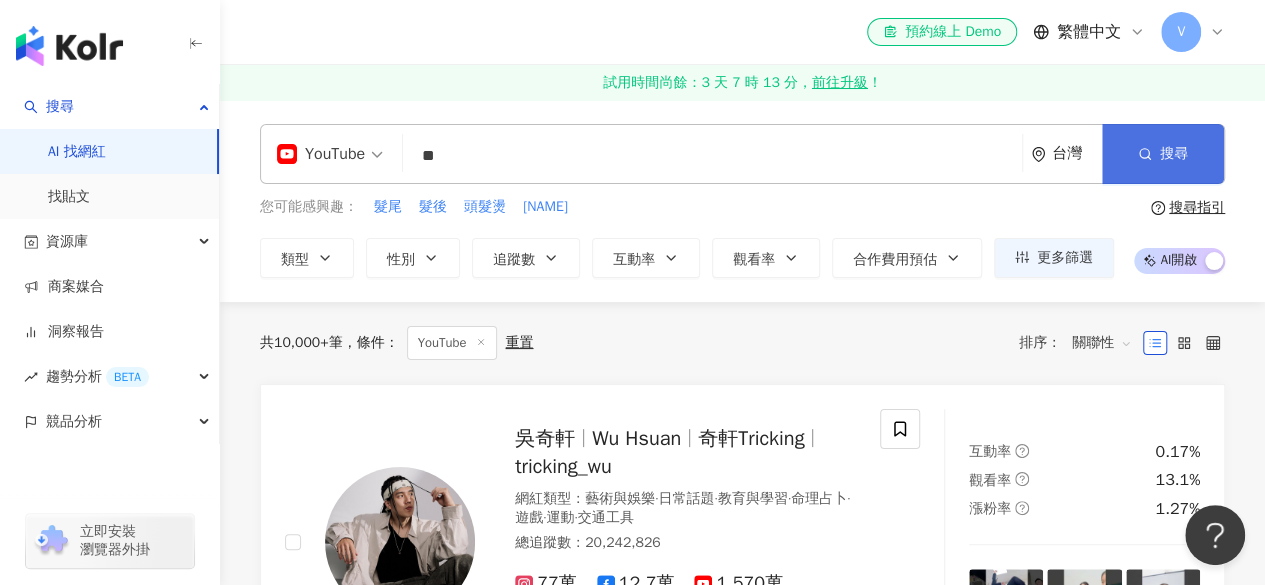 click on "搜尋" at bounding box center [1163, 154] 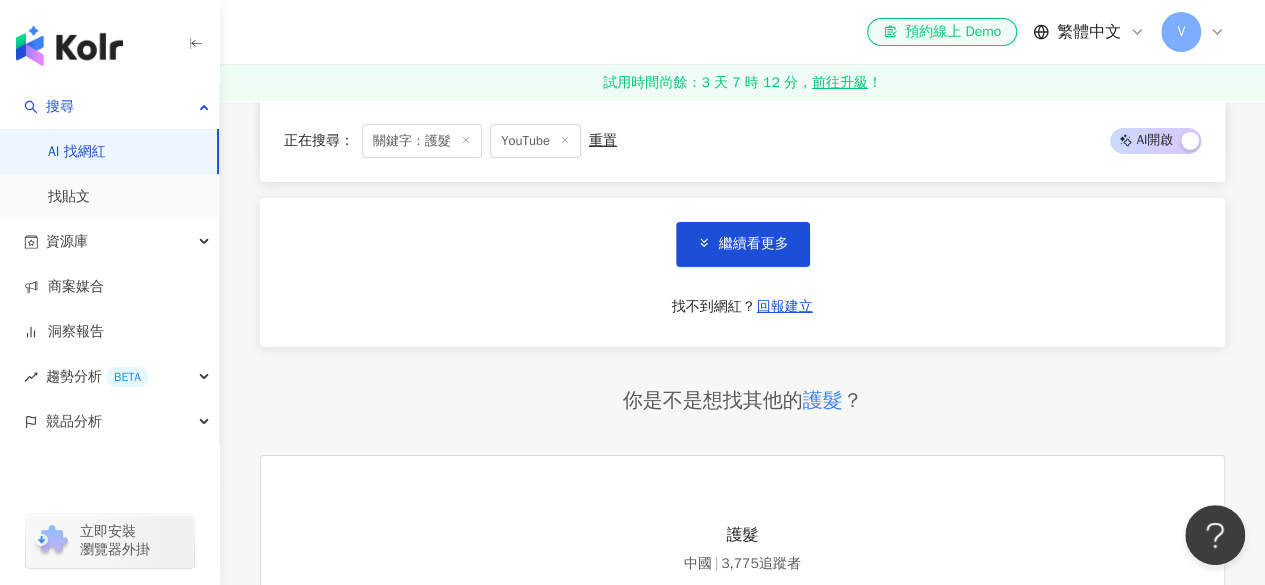 scroll, scrollTop: 3300, scrollLeft: 0, axis: vertical 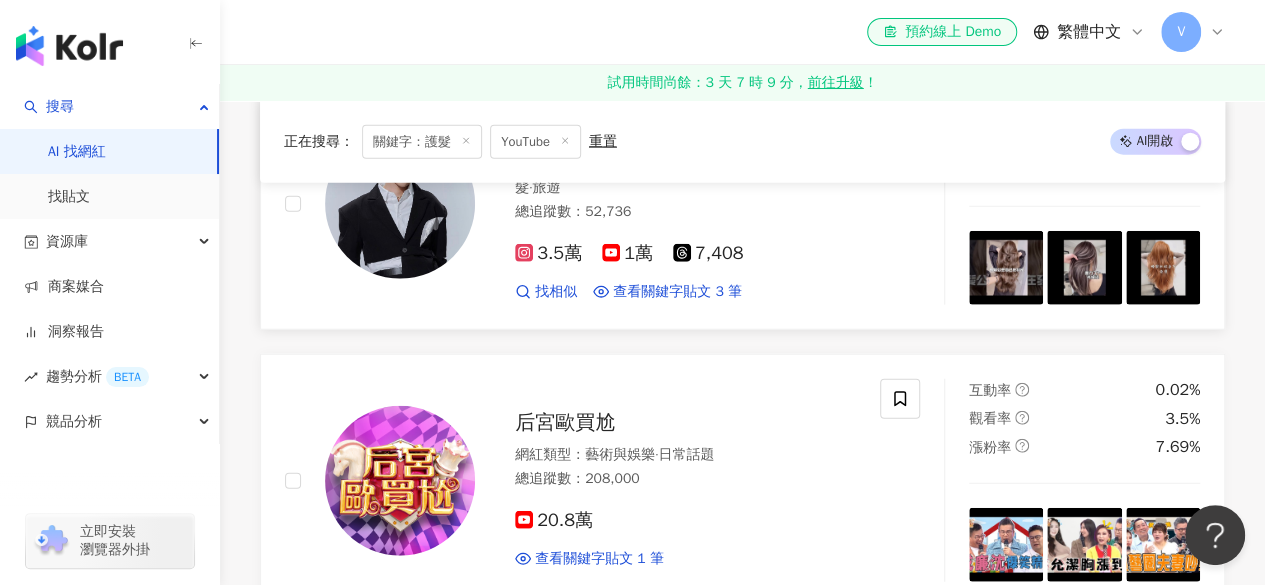 click on "HiKino設計師" at bounding box center (573, 135) 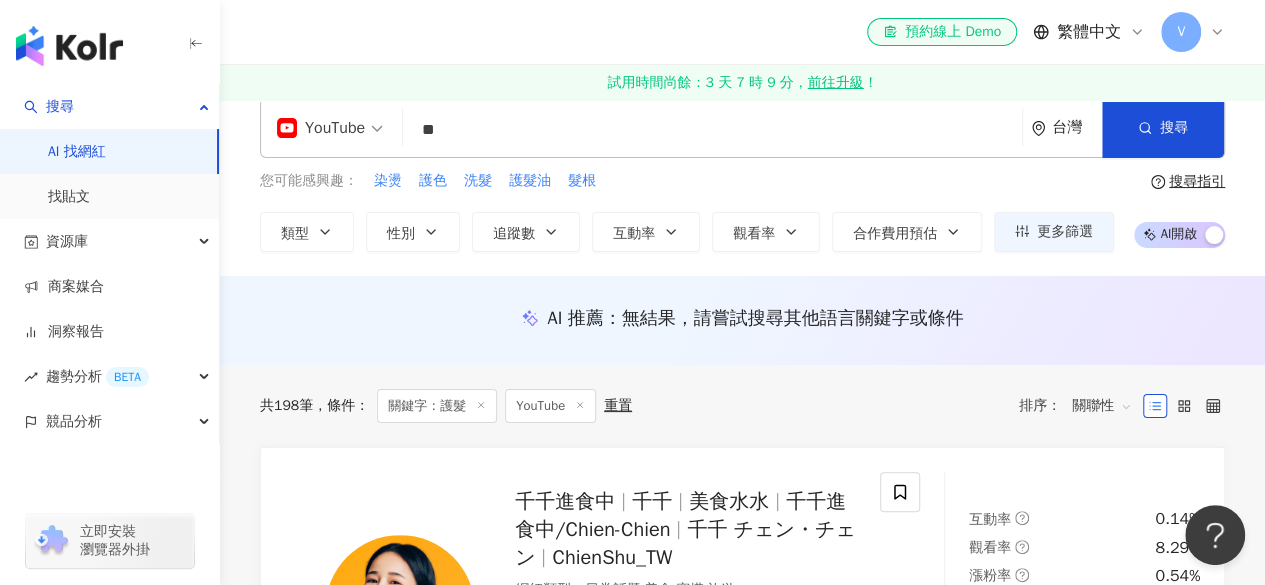 scroll, scrollTop: 0, scrollLeft: 0, axis: both 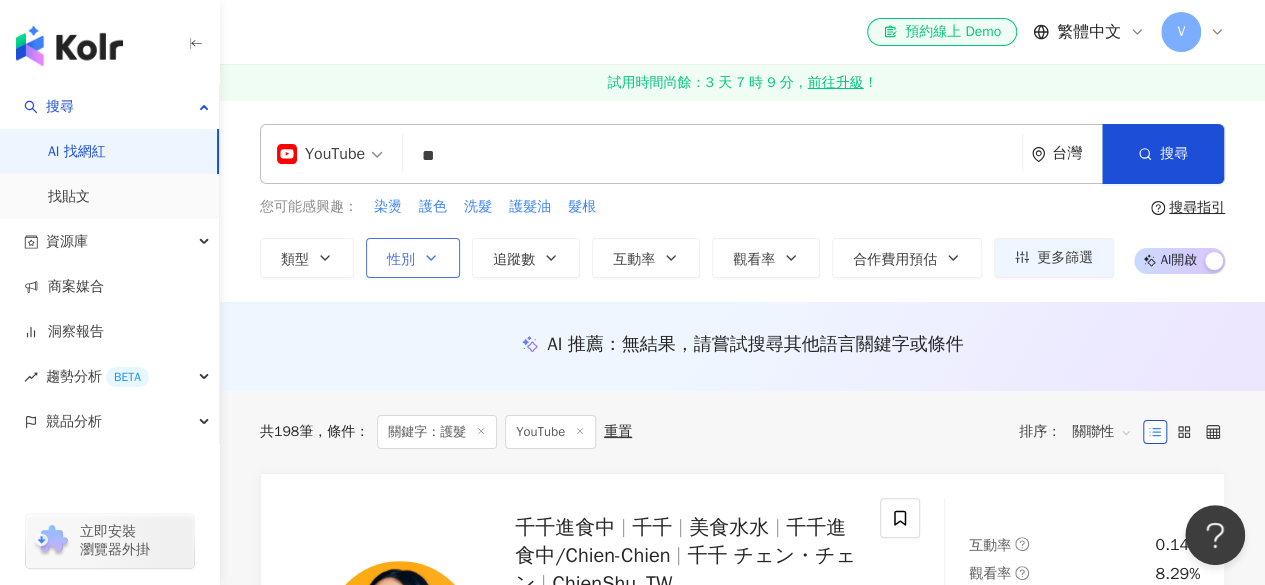 click on "性別" at bounding box center (401, 260) 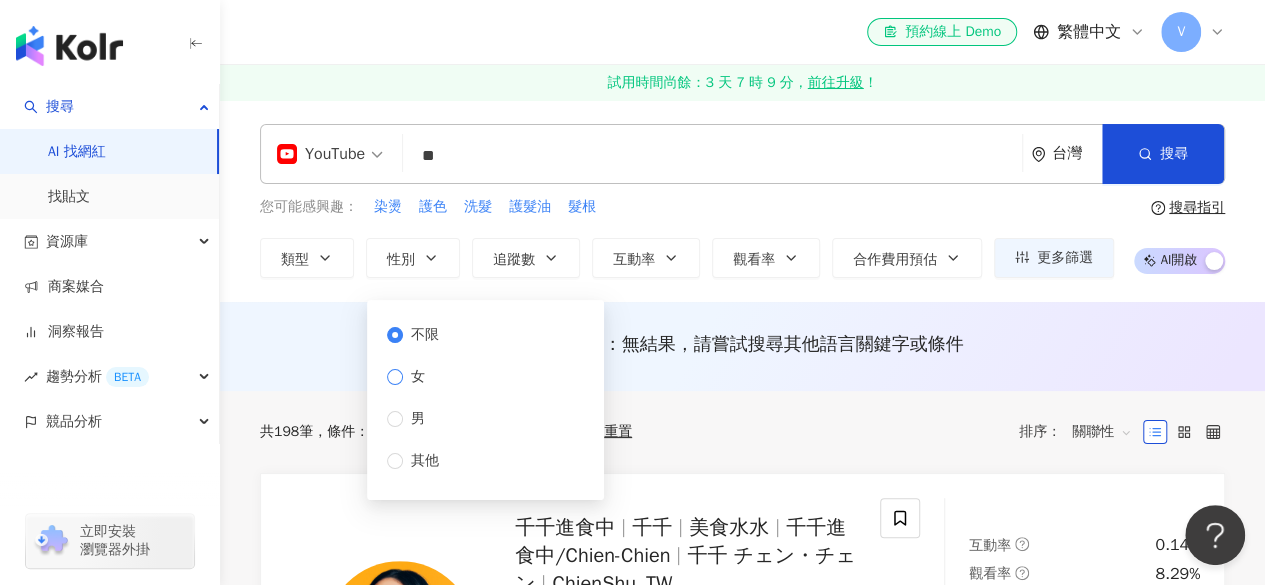 click on "女" at bounding box center (417, 377) 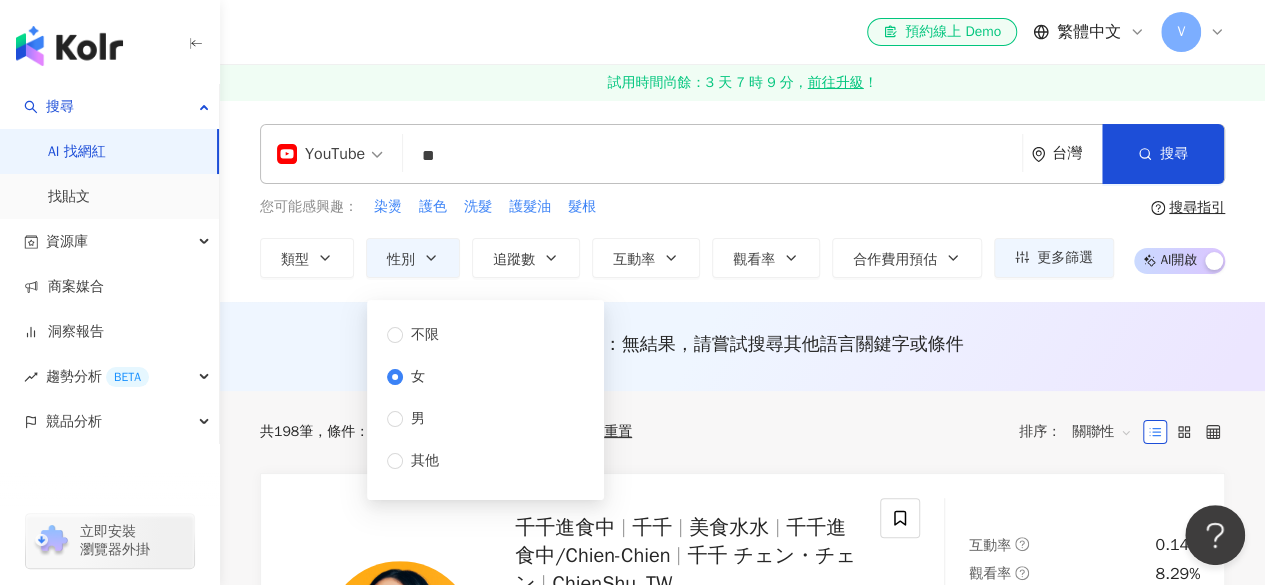 click on "YouTube ** 台灣 搜尋 keyword 搜尋名稱、敘述、貼文含有關鍵字 “ 護髮 ” 的網紅 您可能感興趣： 染燙  護色  洗髮  護髮油  髮根  類型 性別 追蹤數 互動率 觀看率 合作費用預估  更多篩選 不限 女 男 其他 搜尋指引 AI  開啟 AI  關閉" at bounding box center (742, 201) 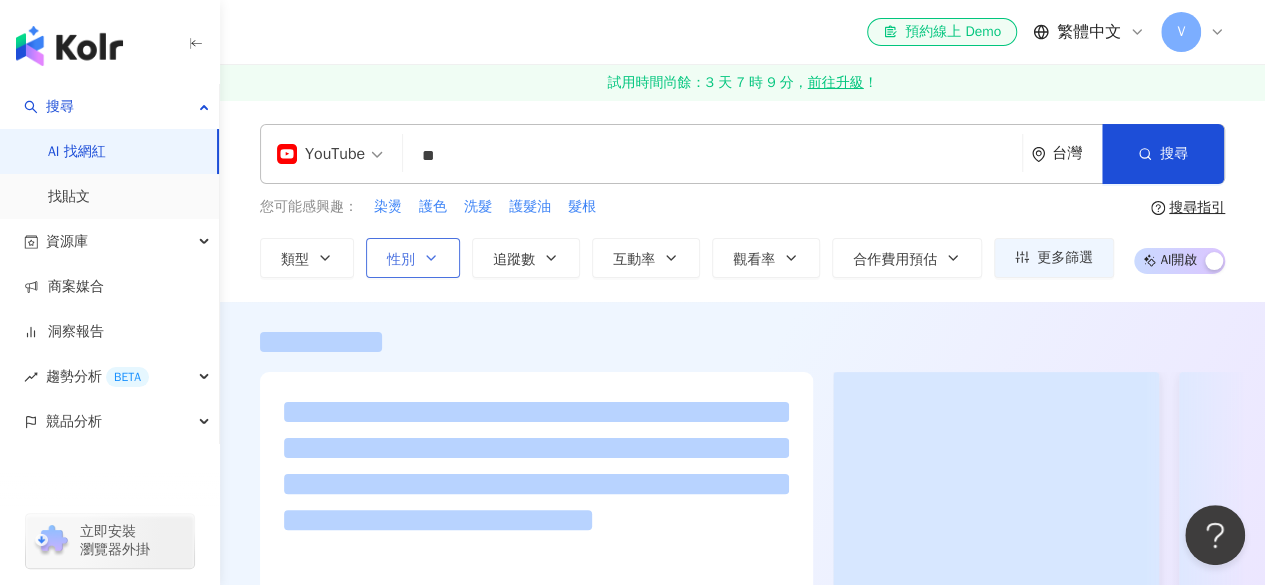 click 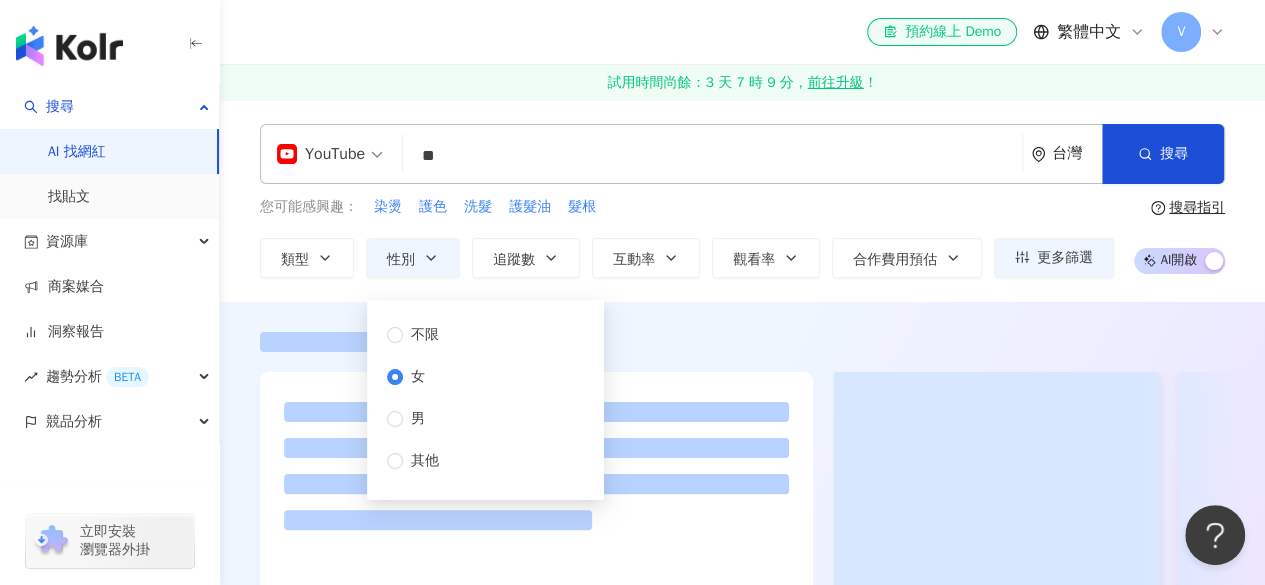 click on "YouTube ** 台灣 搜尋 keyword 搜尋名稱、敘述、貼文含有關鍵字 “ 護髮 ” 的網紅 您可能感興趣： 染燙  護色  洗髮  護髮油  髮根  類型 性別 追蹤數 互動率 觀看率 合作費用預估  更多篩選 不限 女 男 其他 搜尋指引 AI  開啟 AI  關閉" at bounding box center [742, 201] 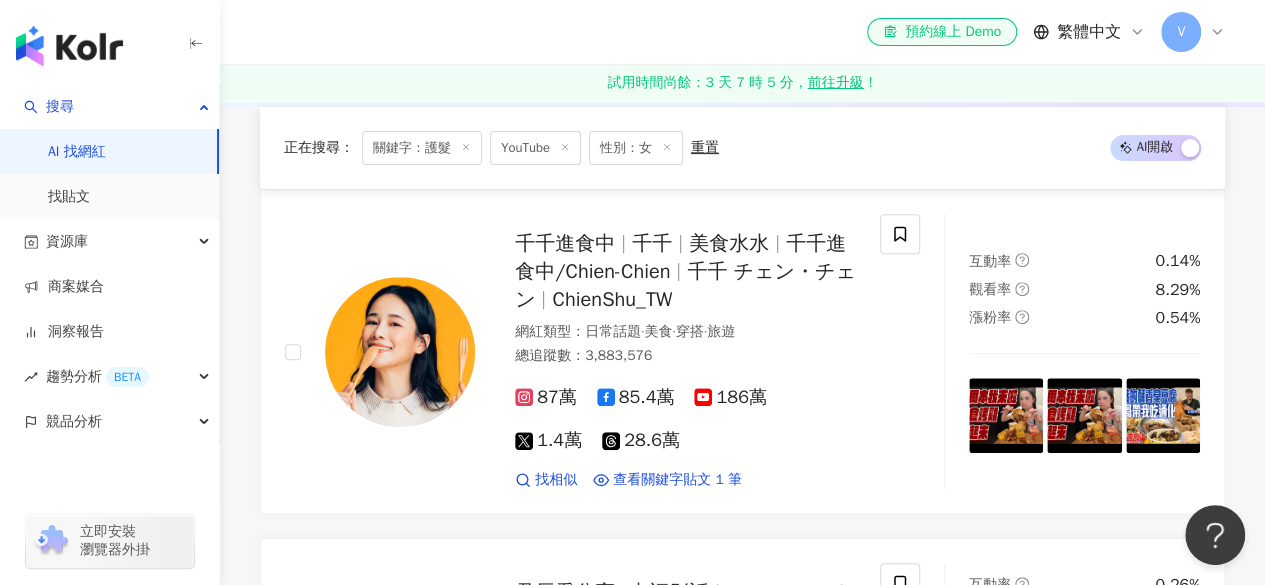 scroll, scrollTop: 0, scrollLeft: 0, axis: both 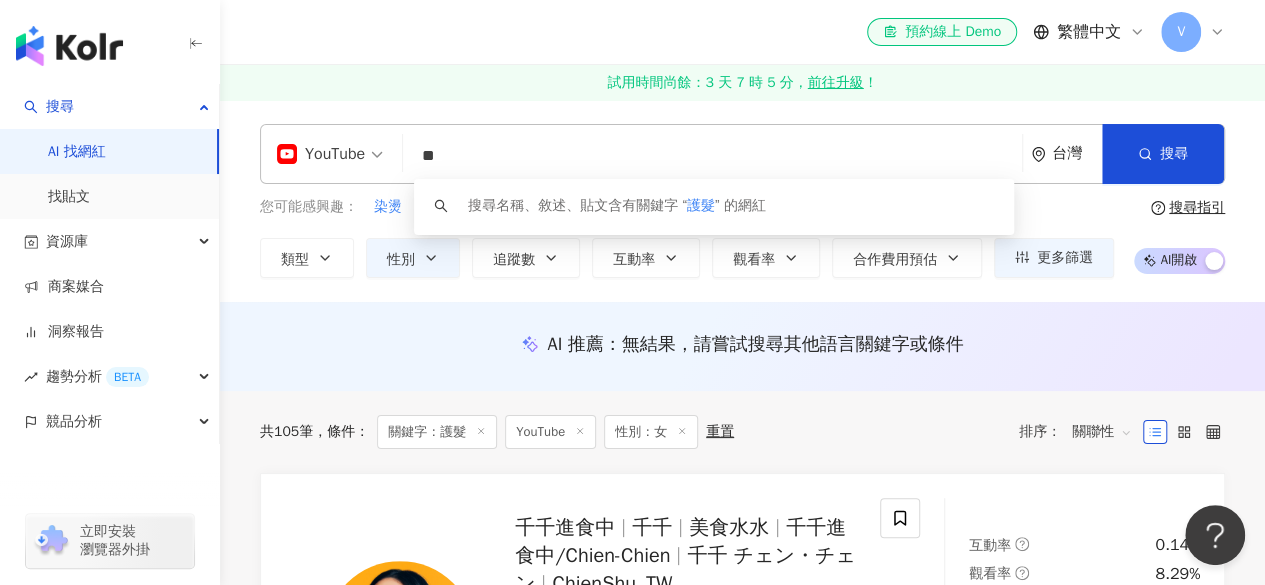 click on "**" at bounding box center (712, 156) 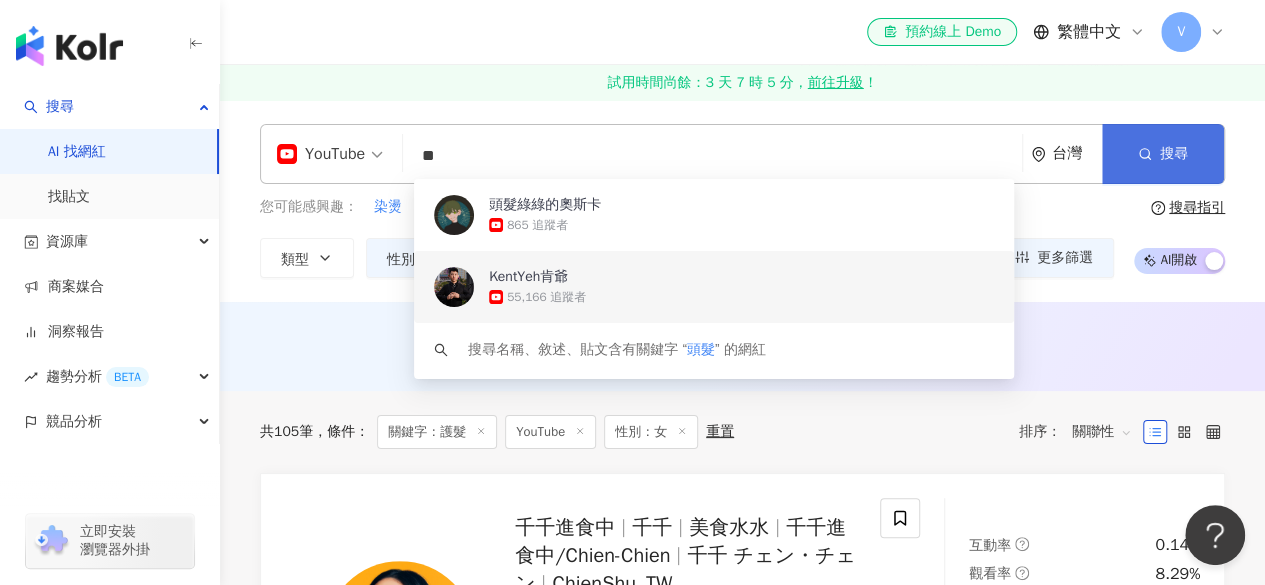 type on "**" 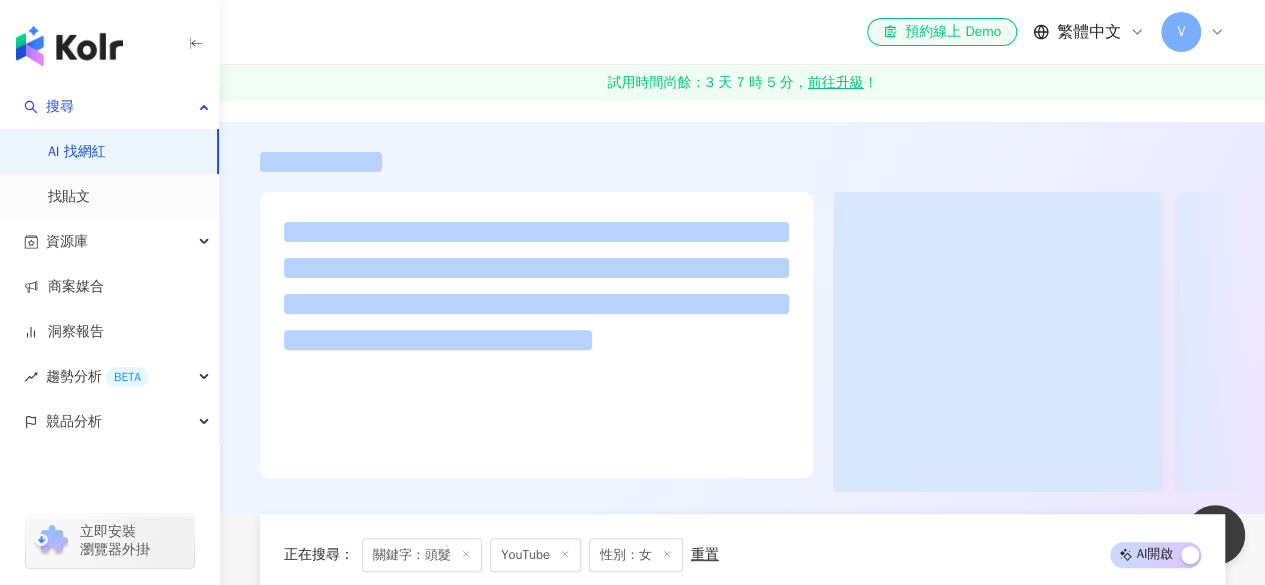 scroll, scrollTop: 200, scrollLeft: 0, axis: vertical 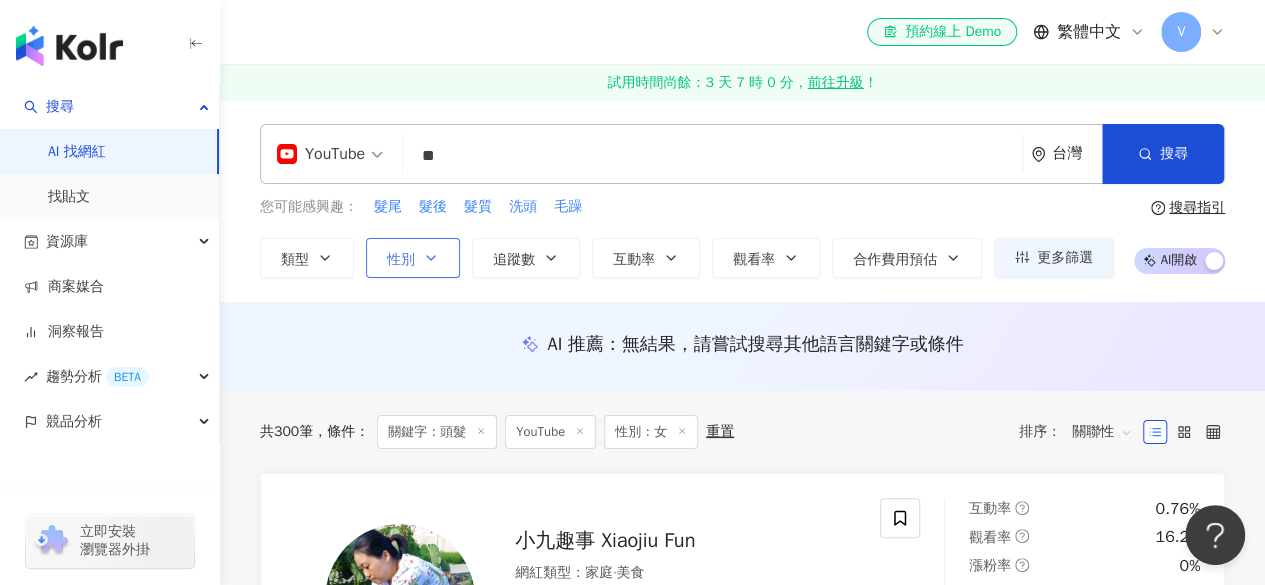 click on "性別" at bounding box center [413, 258] 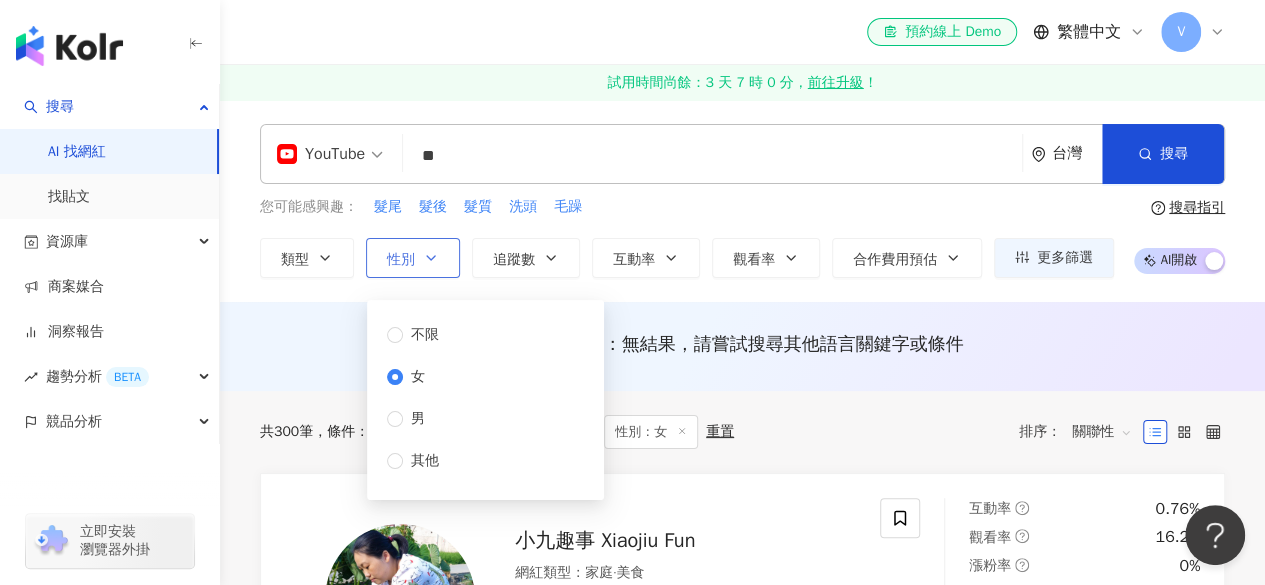 click on "性別" at bounding box center (413, 258) 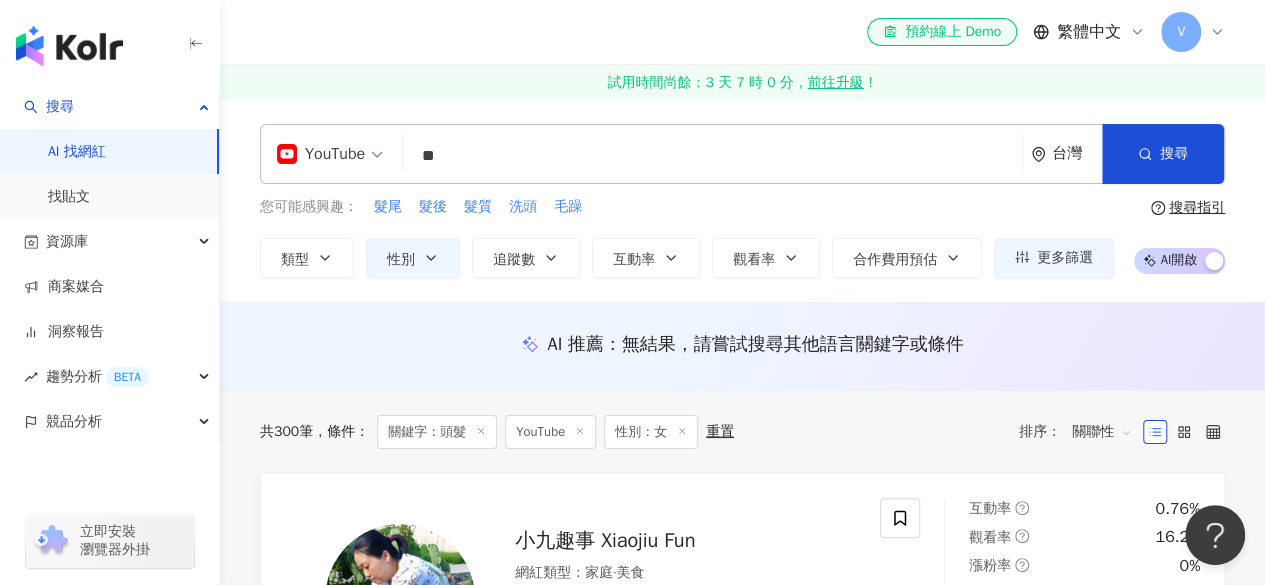 click on "YouTube" at bounding box center [330, 154] 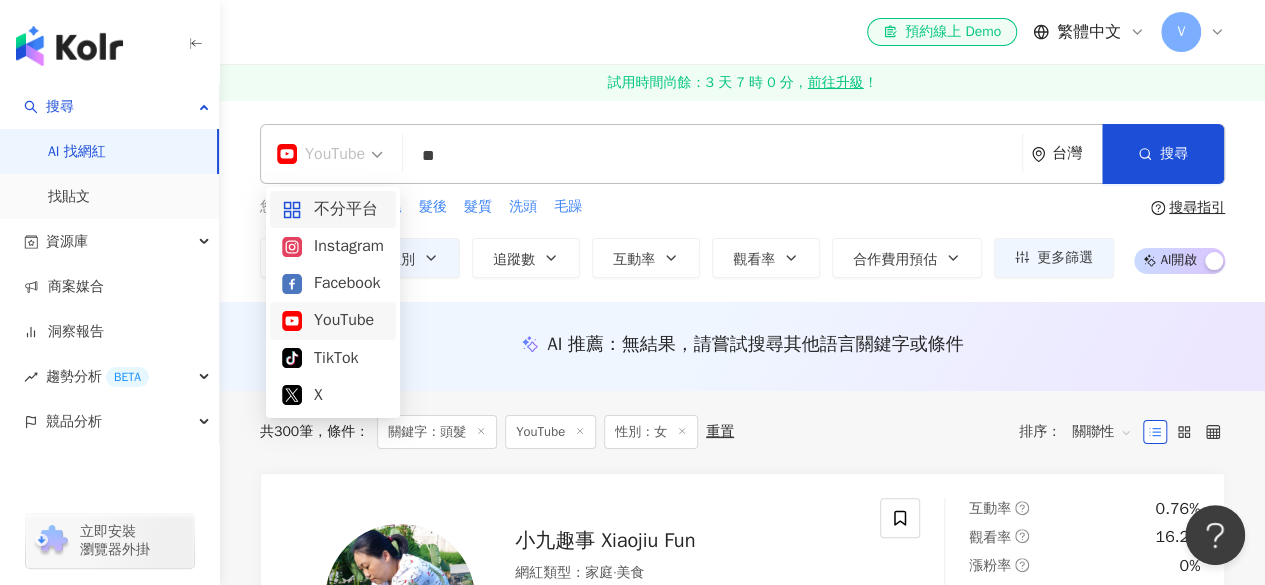 click on "不分平台" at bounding box center (333, 209) 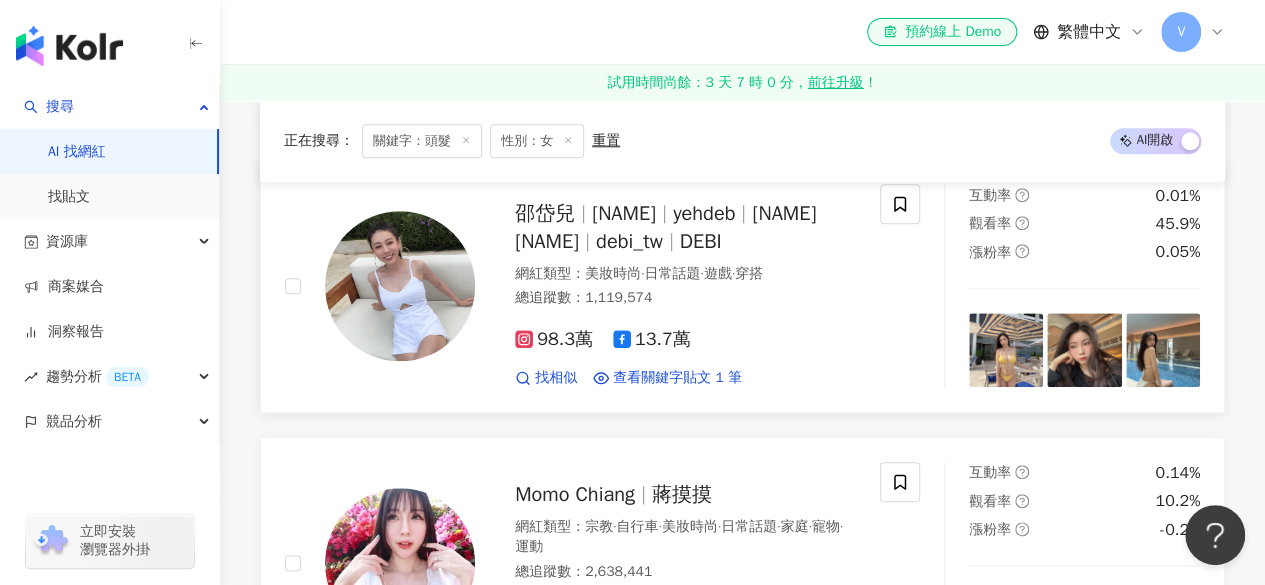 scroll, scrollTop: 800, scrollLeft: 0, axis: vertical 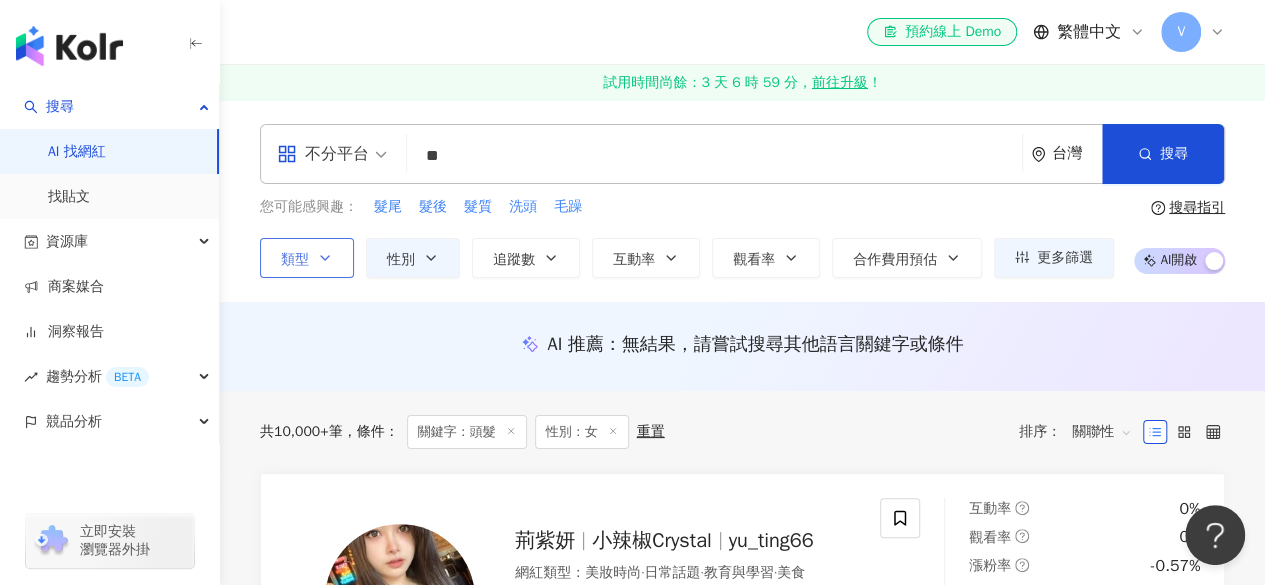 click on "類型" at bounding box center [307, 258] 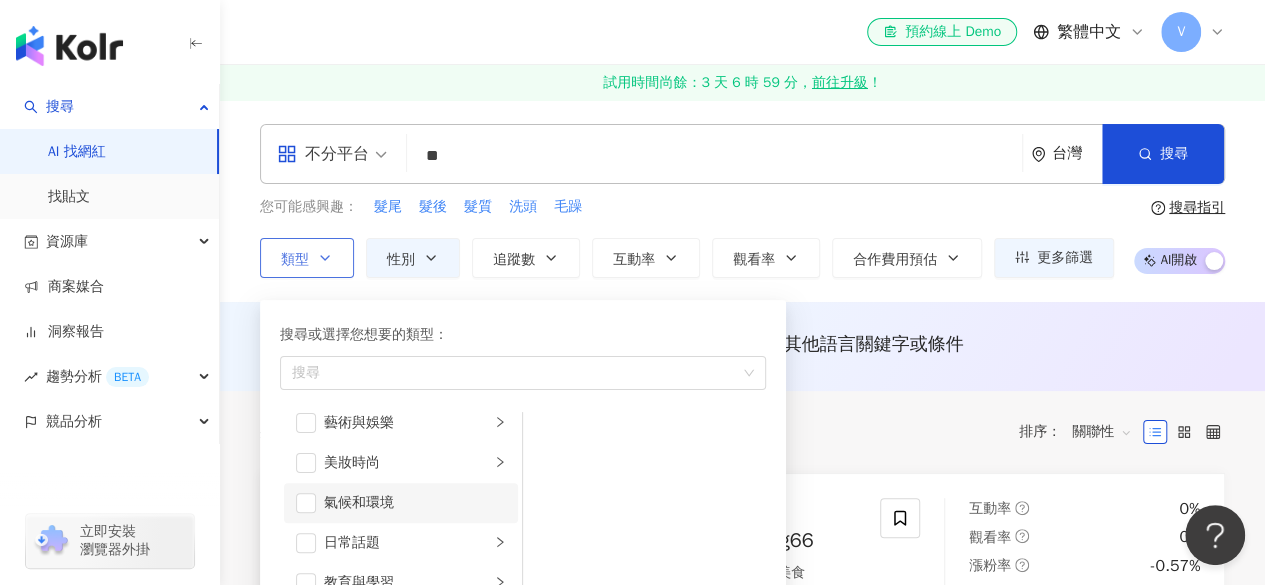 scroll, scrollTop: 0, scrollLeft: 0, axis: both 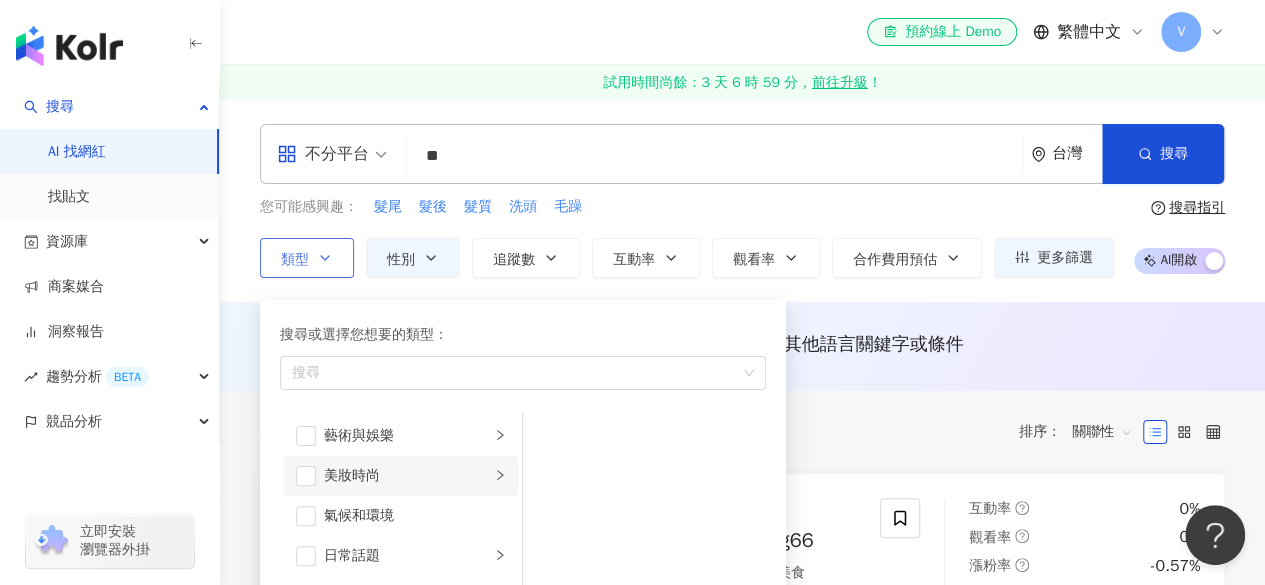 click on "美妝時尚" at bounding box center [401, 476] 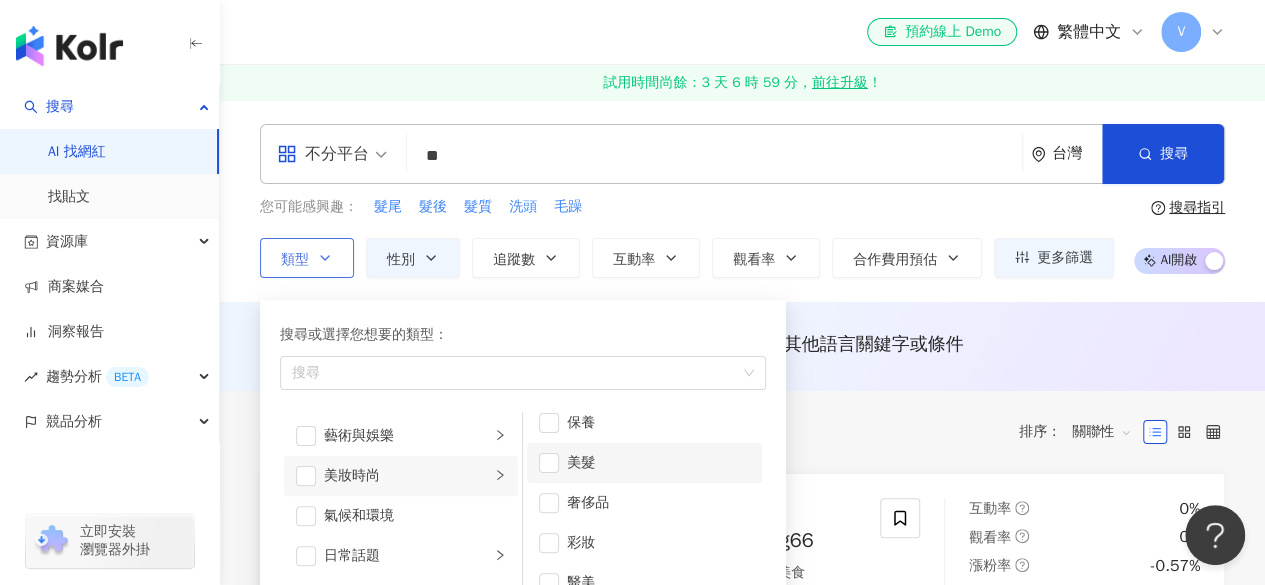 scroll, scrollTop: 23, scrollLeft: 0, axis: vertical 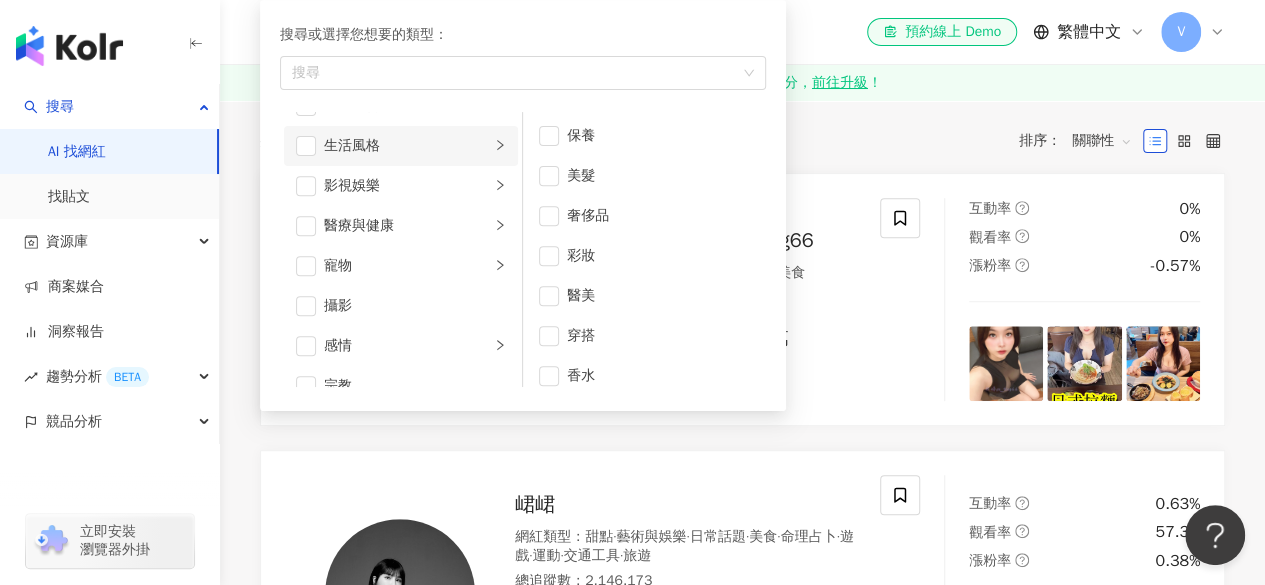 click 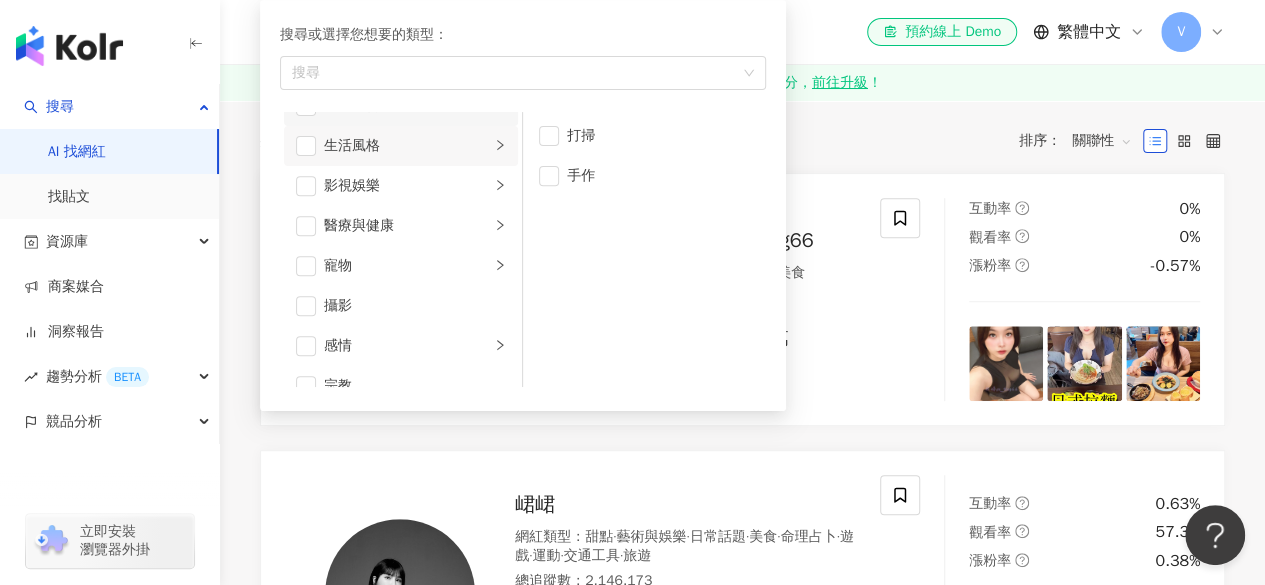 click at bounding box center (500, 105) 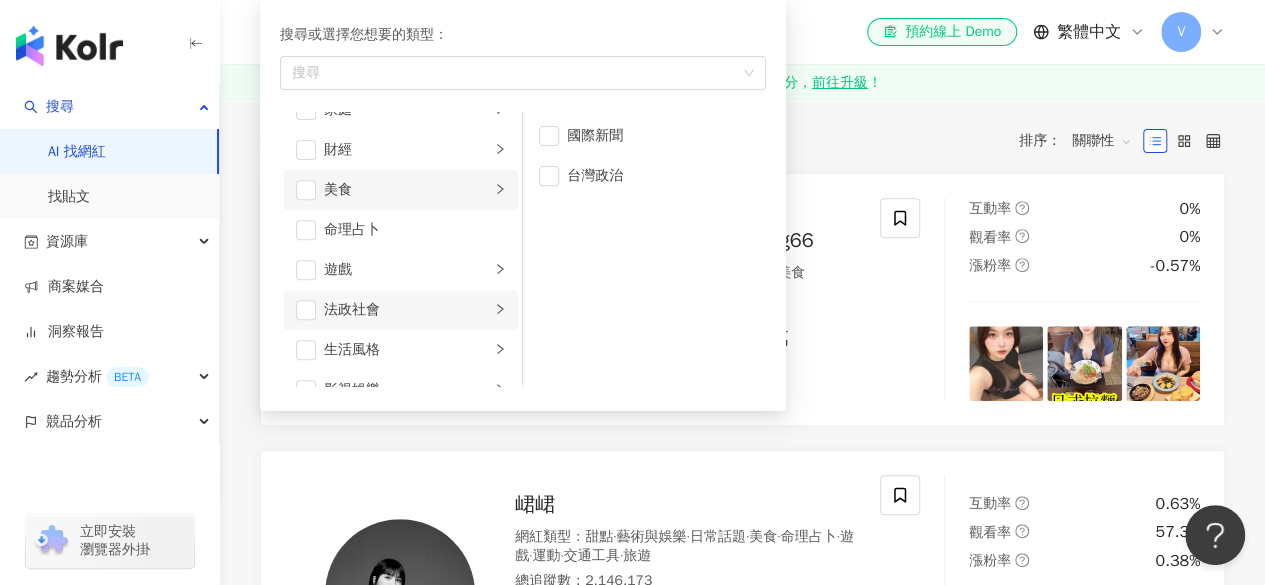 scroll, scrollTop: 220, scrollLeft: 0, axis: vertical 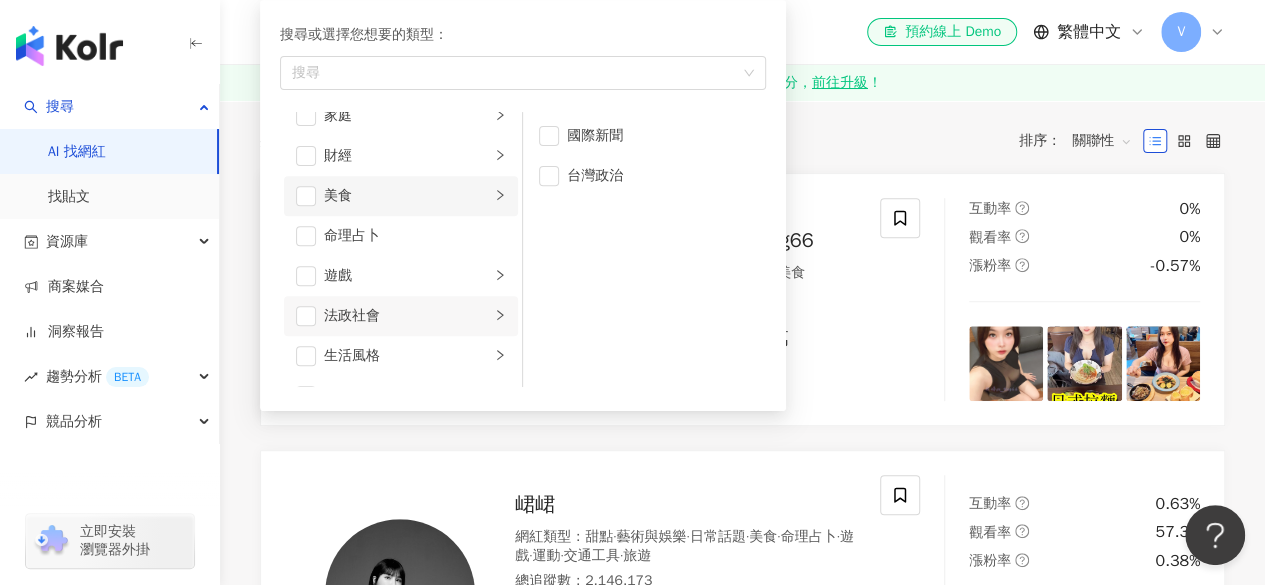click 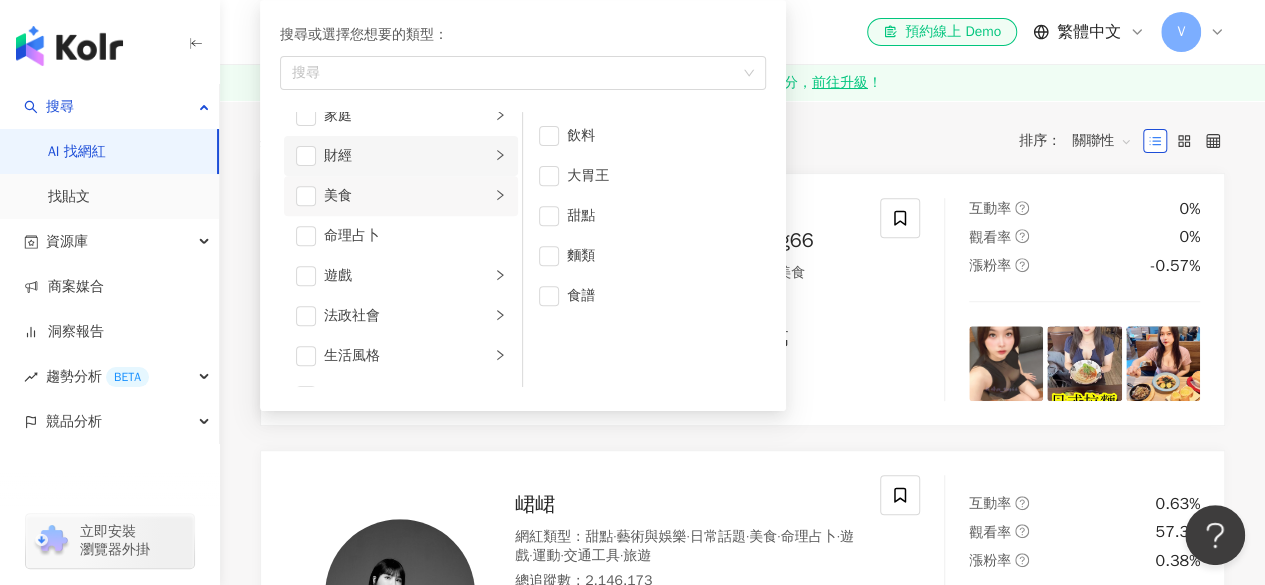 click 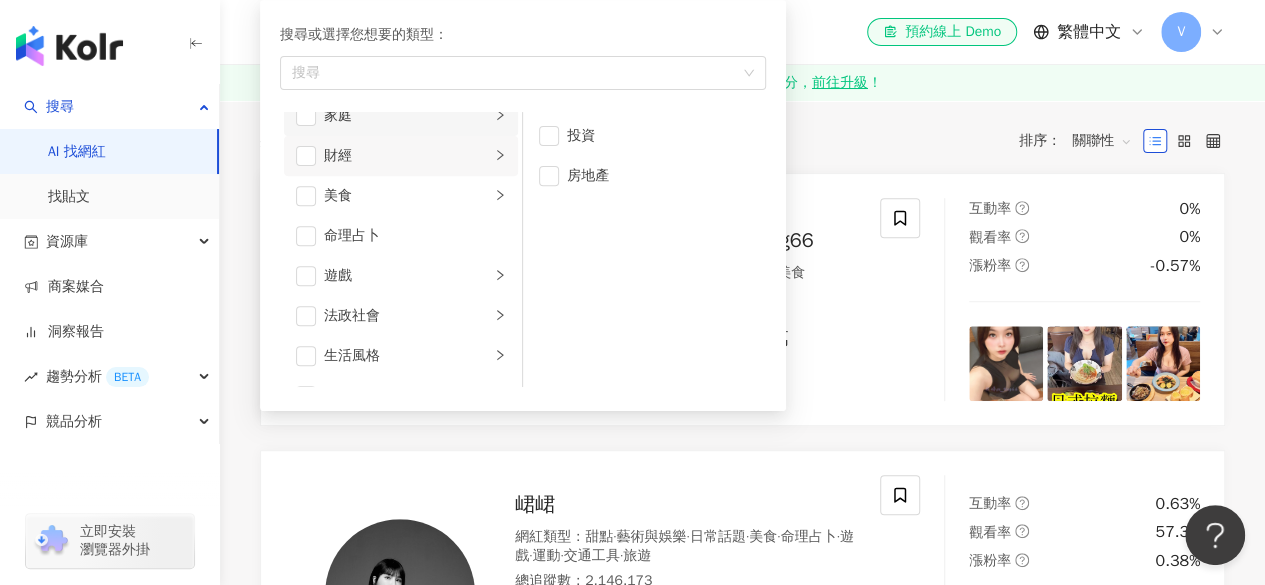 click on "家庭" at bounding box center (401, 116) 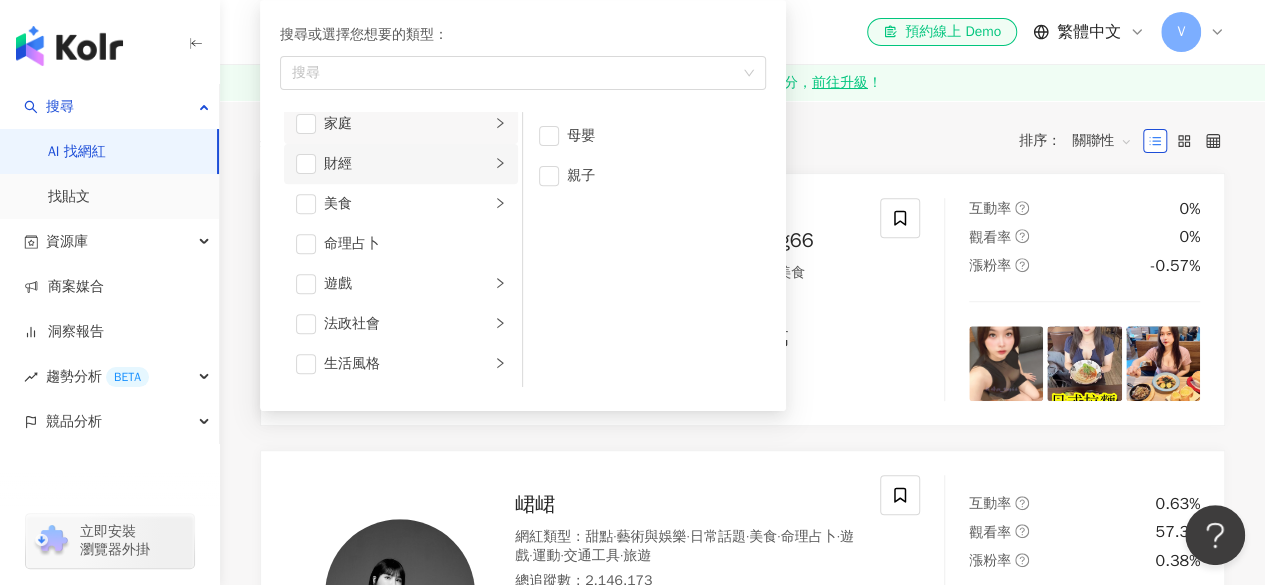 scroll, scrollTop: 12, scrollLeft: 0, axis: vertical 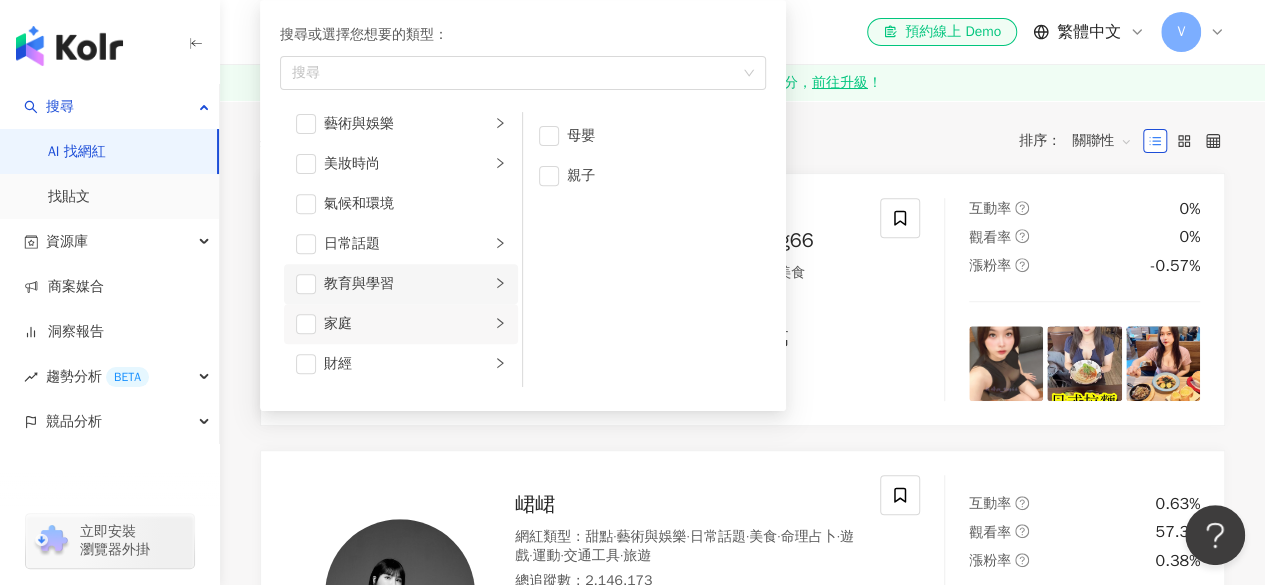 click on "教育與學習" at bounding box center [401, 284] 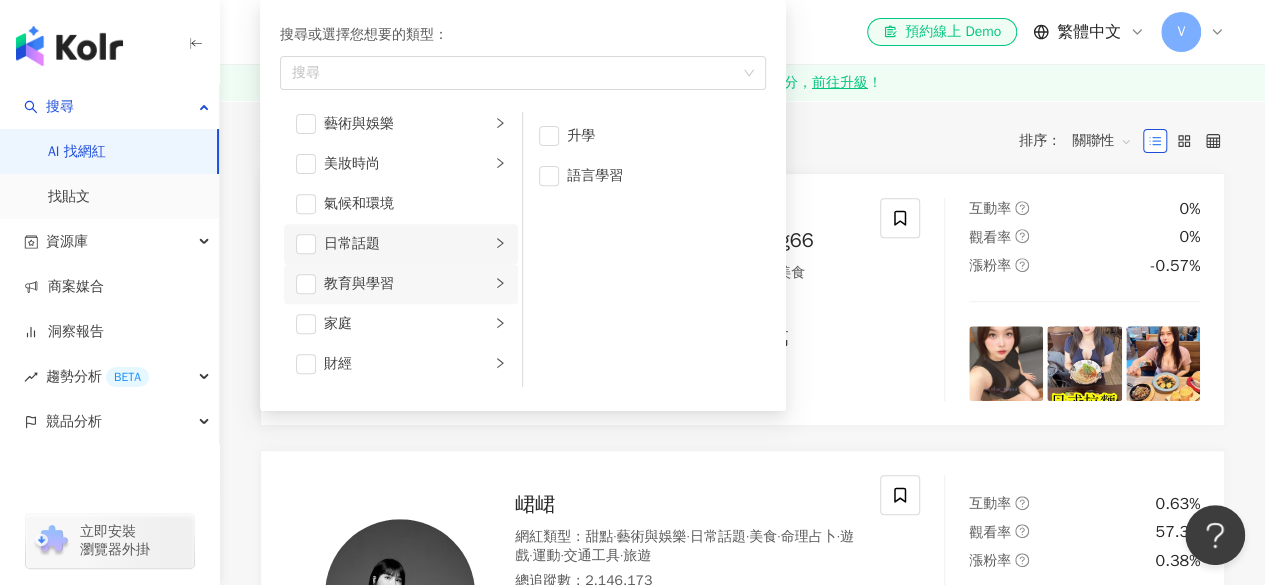click at bounding box center (500, 243) 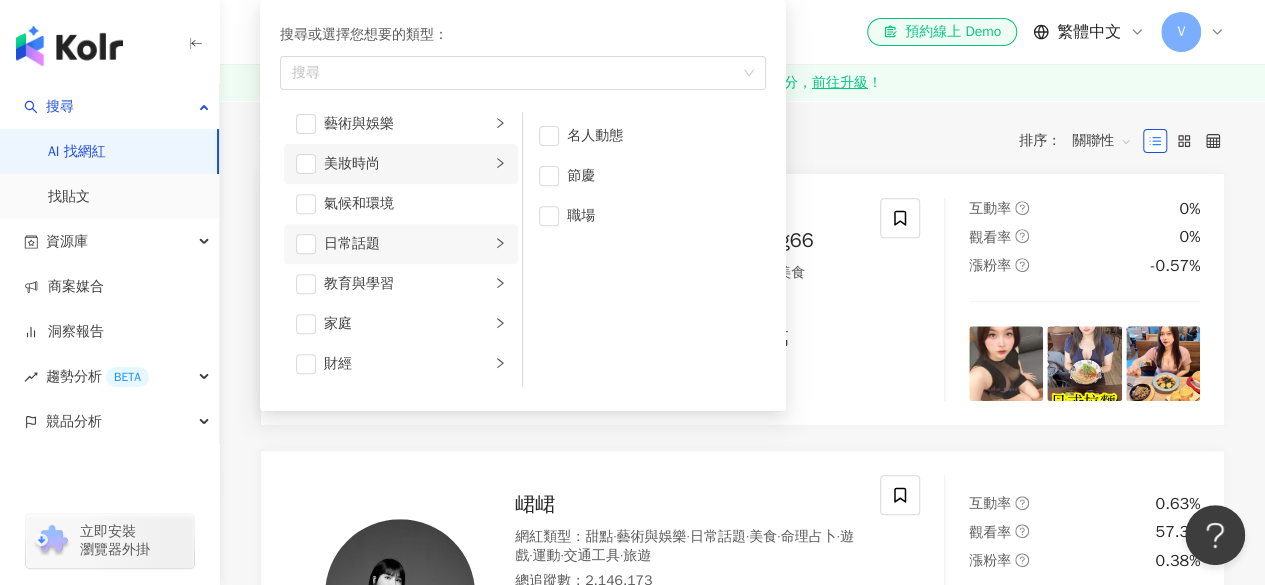 click 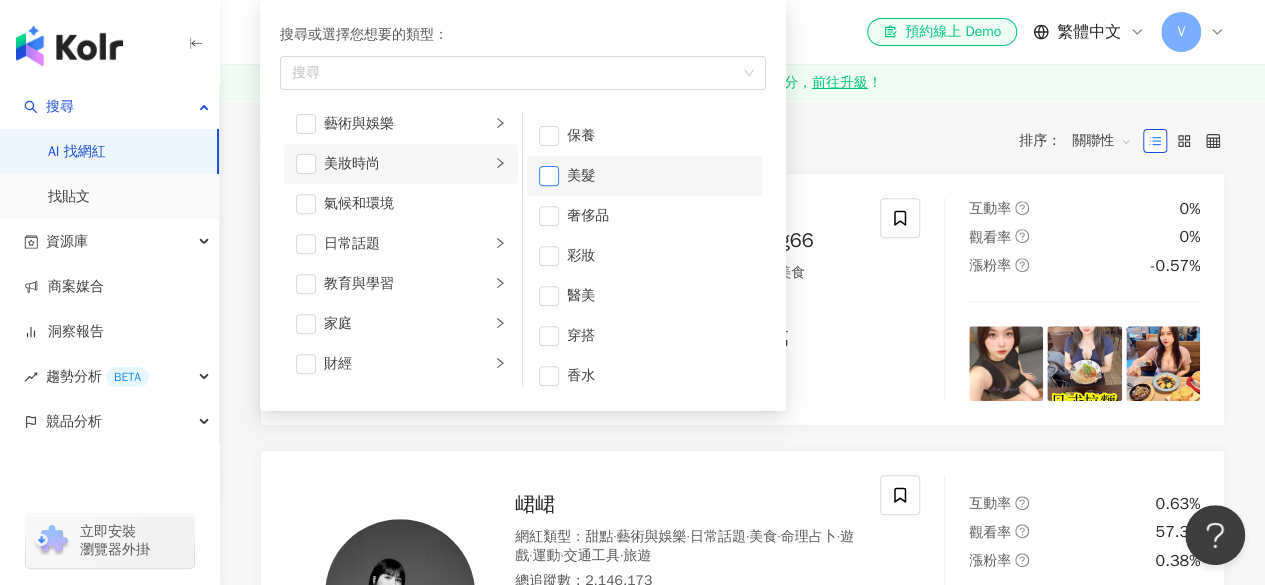 click at bounding box center [549, 176] 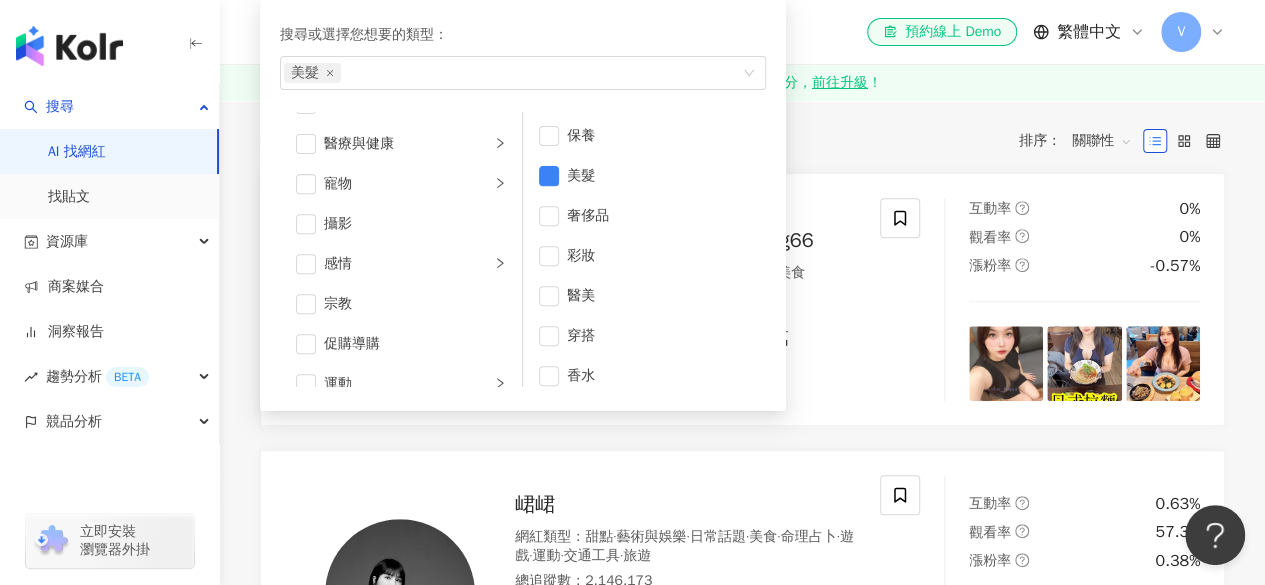 scroll, scrollTop: 730, scrollLeft: 0, axis: vertical 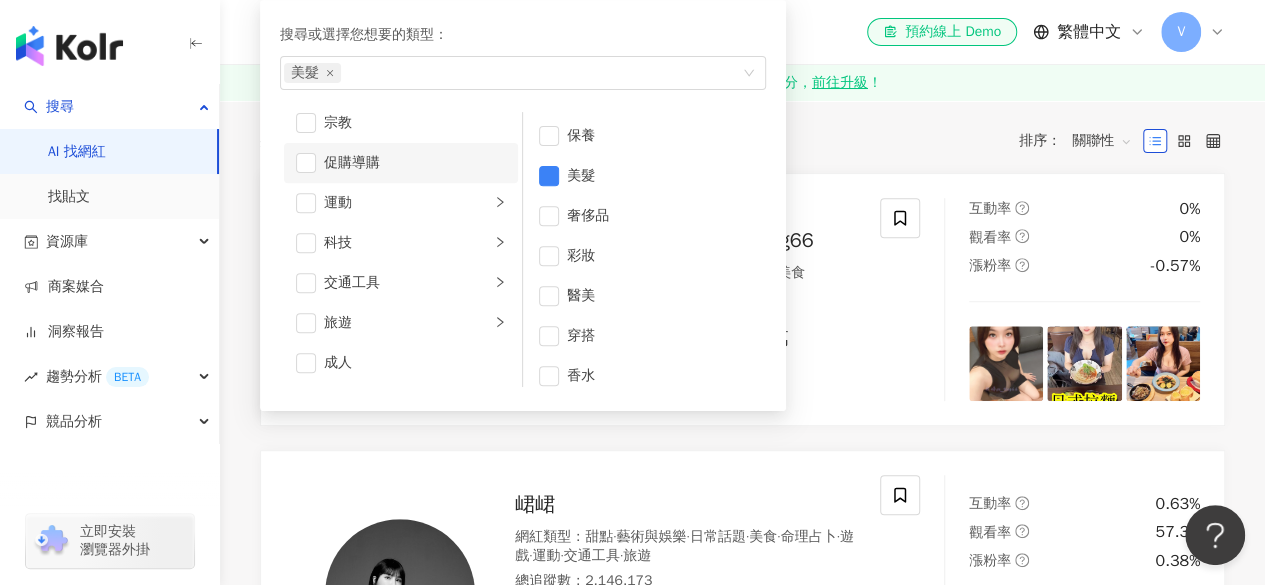 click on "促購導購" at bounding box center (401, 163) 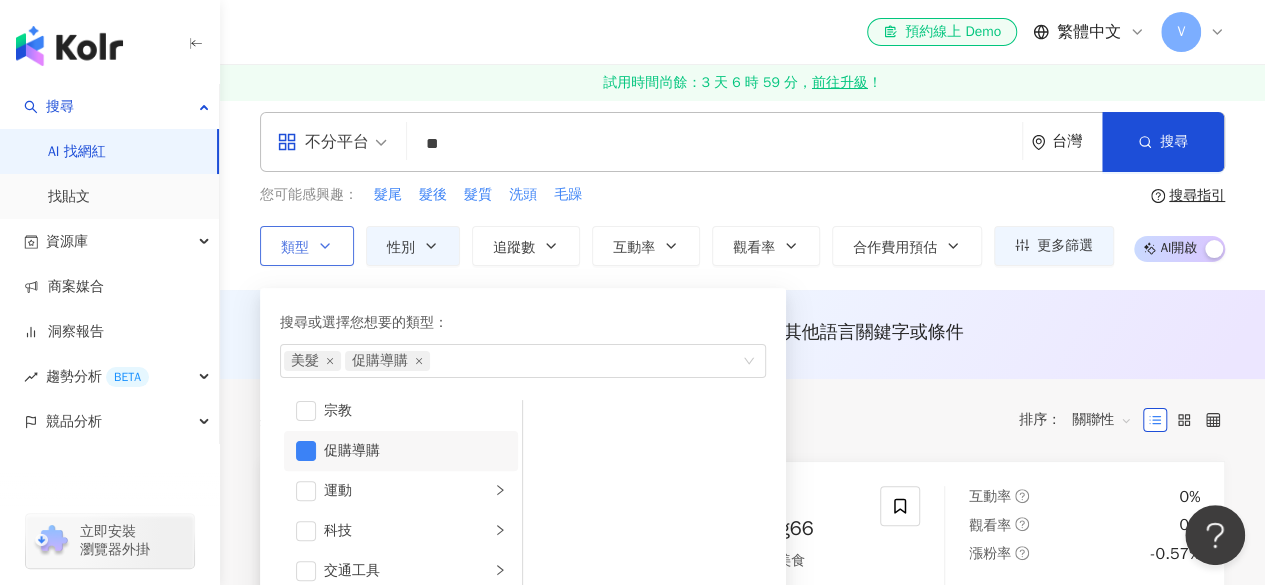 scroll, scrollTop: 0, scrollLeft: 0, axis: both 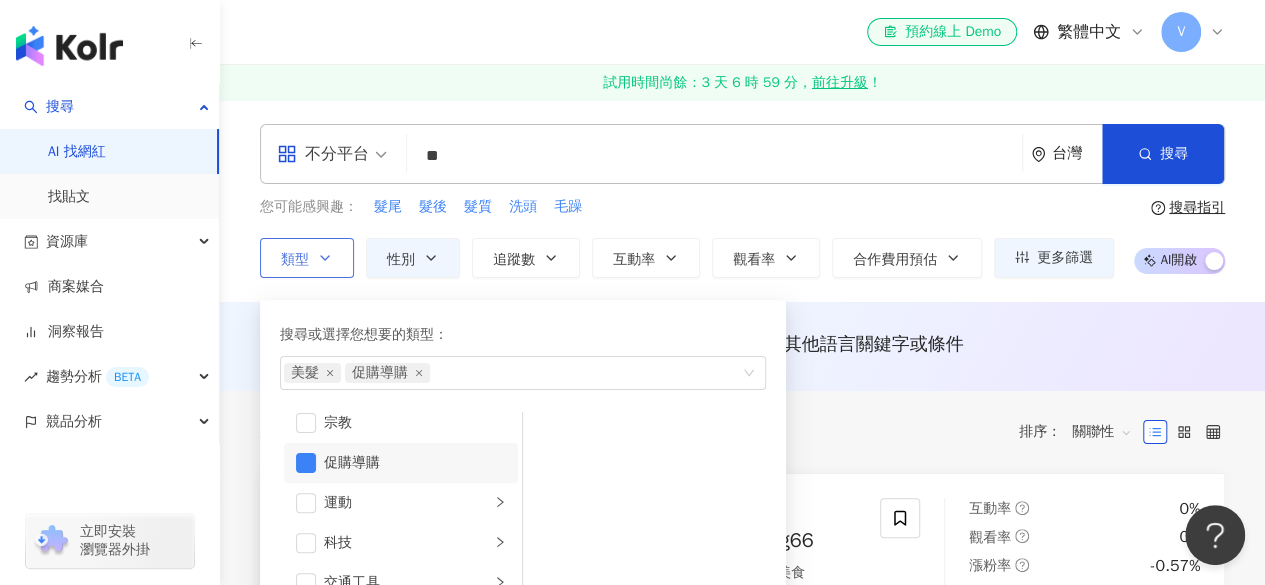 type 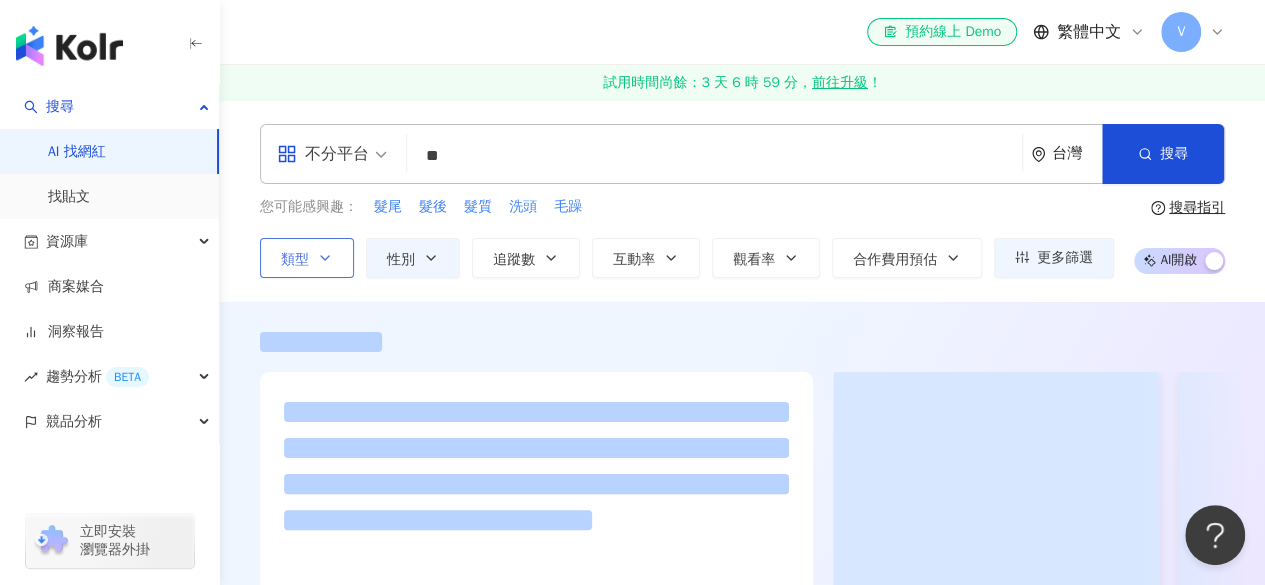click on "類型" at bounding box center (307, 258) 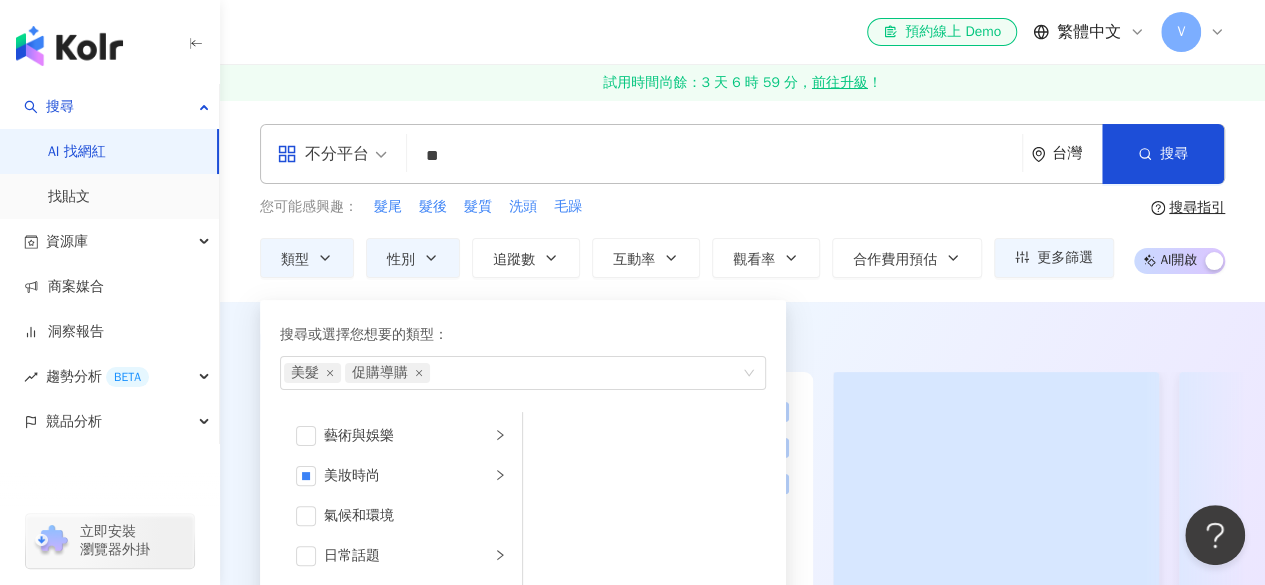click on "類型 搜尋或選擇您想要的類型： 美髮 促購導購   藝術與娛樂 美妝時尚 氣候和環境 日常話題 教育與學習 家庭 財經 美食 命理占卜 遊戲 法政社會 生活風格 影視娛樂 醫療與健康 寵物 攝影 感情 宗教 促購導購 運動 科技 交通工具 旅遊 成人 性別 追蹤數 互動率 觀看率 合作費用預估  更多篩選 不限 女 男 其他" at bounding box center [687, 258] 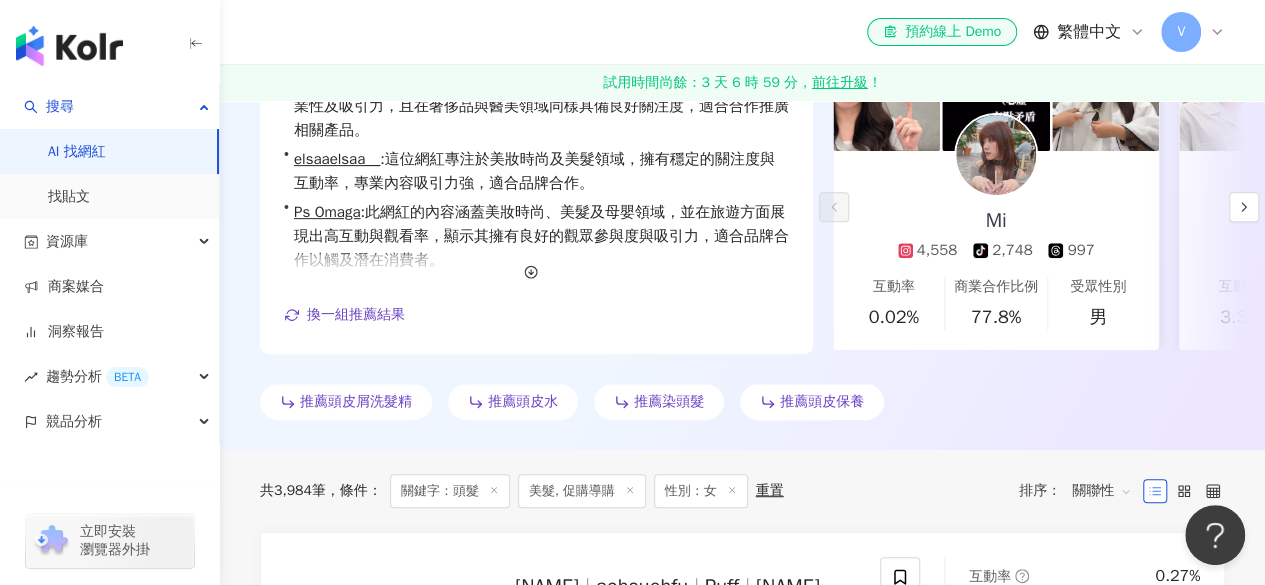 scroll, scrollTop: 300, scrollLeft: 0, axis: vertical 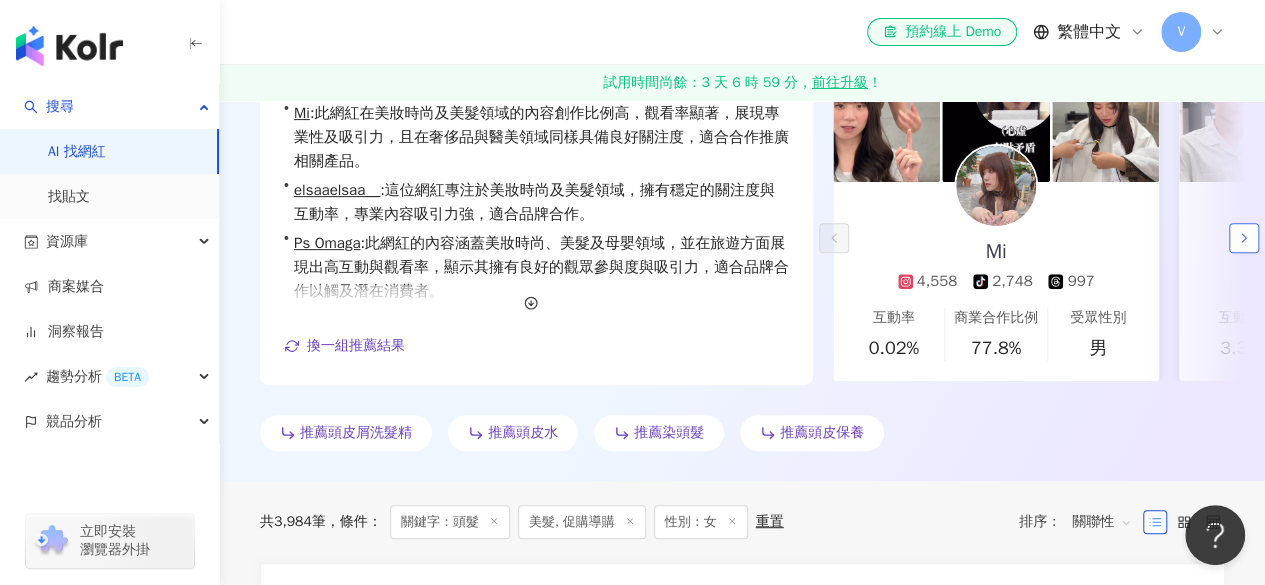 click at bounding box center [1244, 238] 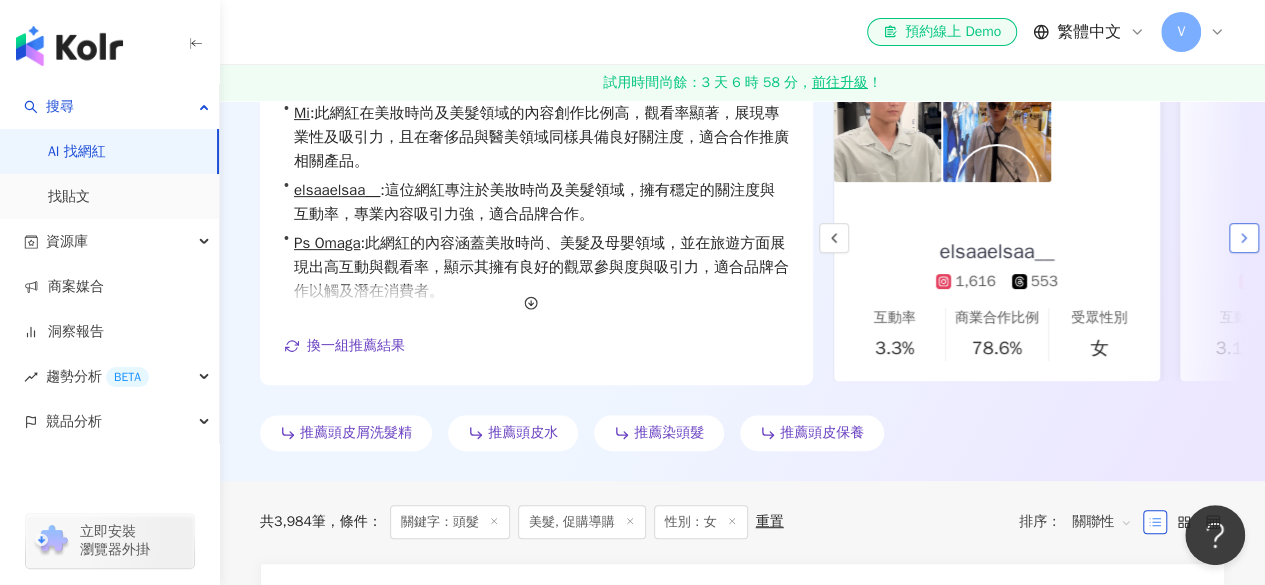 scroll, scrollTop: 0, scrollLeft: 346, axis: horizontal 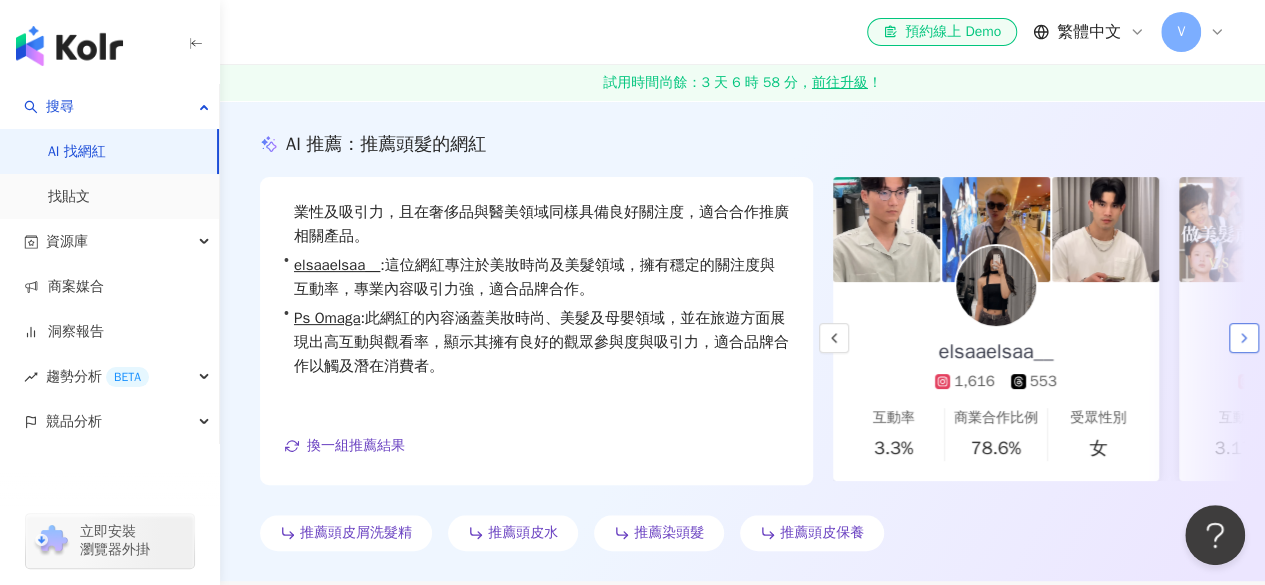 click 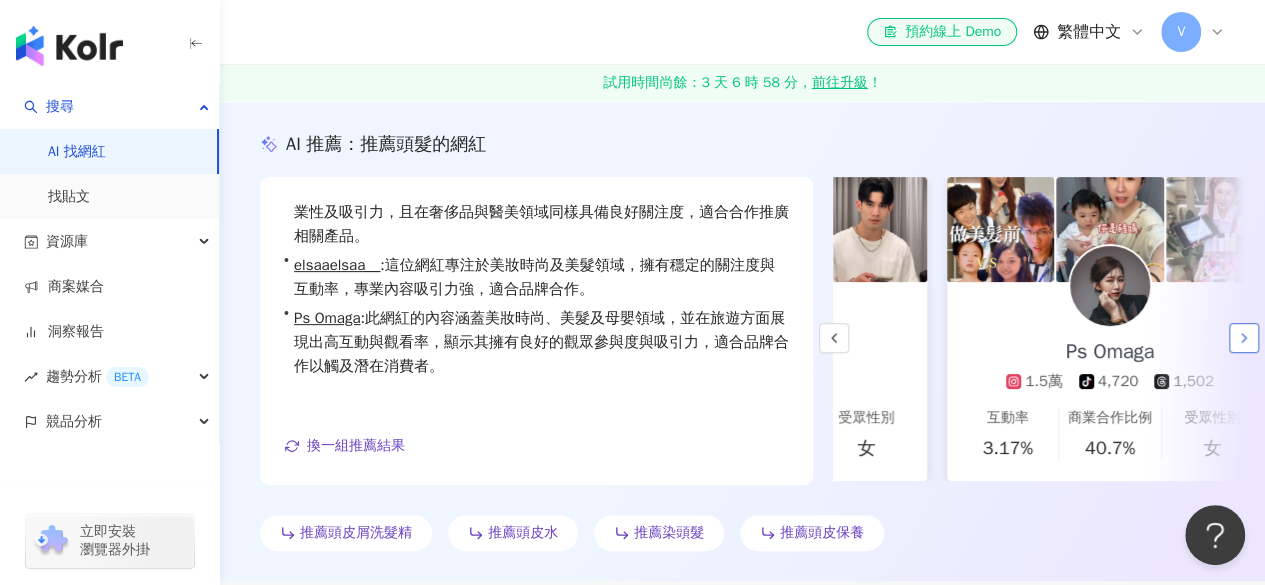 scroll, scrollTop: 0, scrollLeft: 666, axis: horizontal 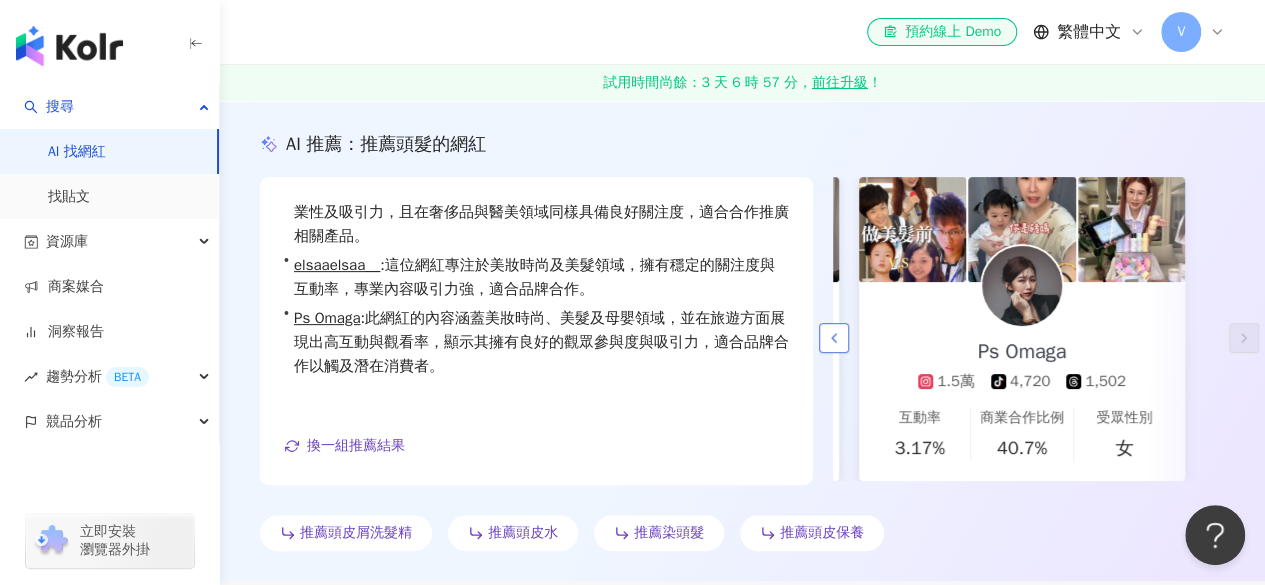 click 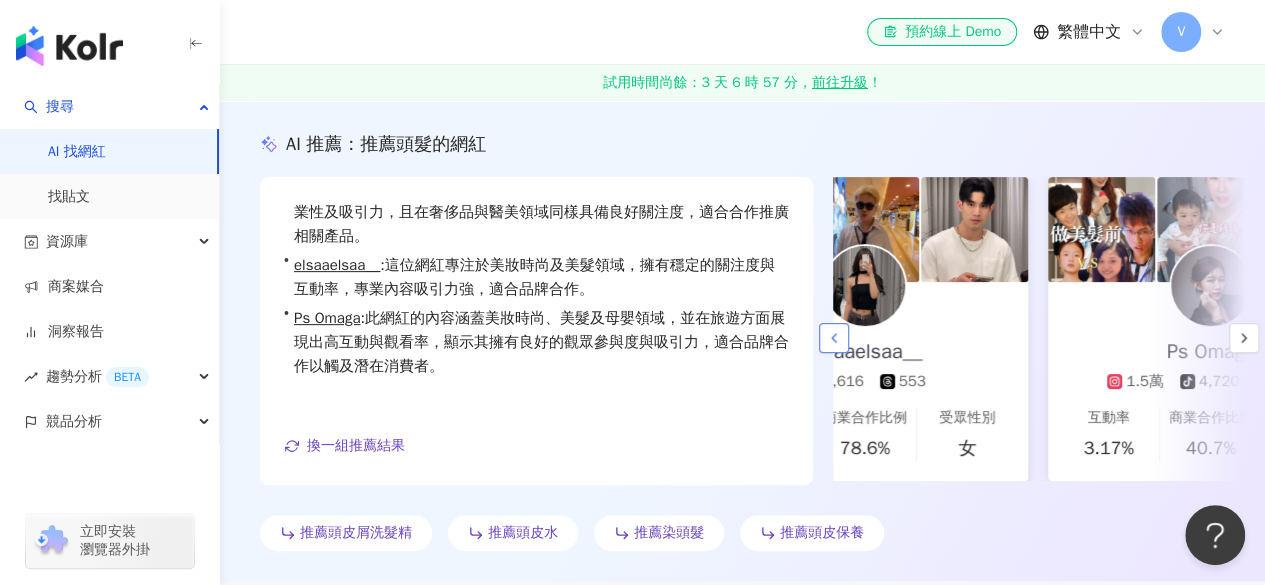 scroll, scrollTop: 0, scrollLeft: 320, axis: horizontal 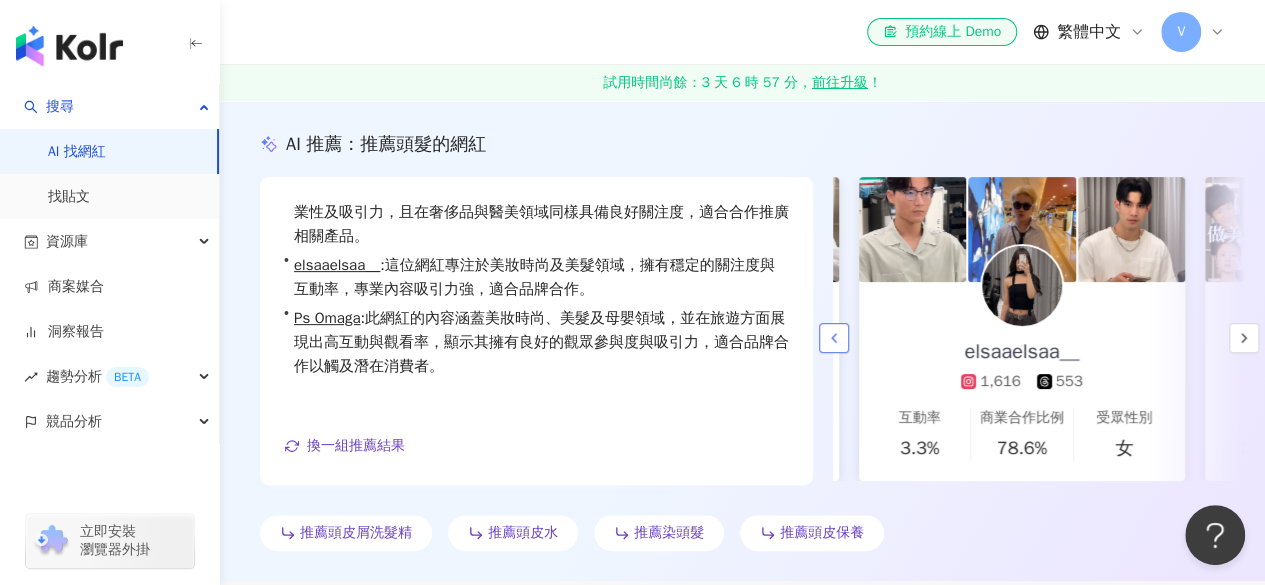 click 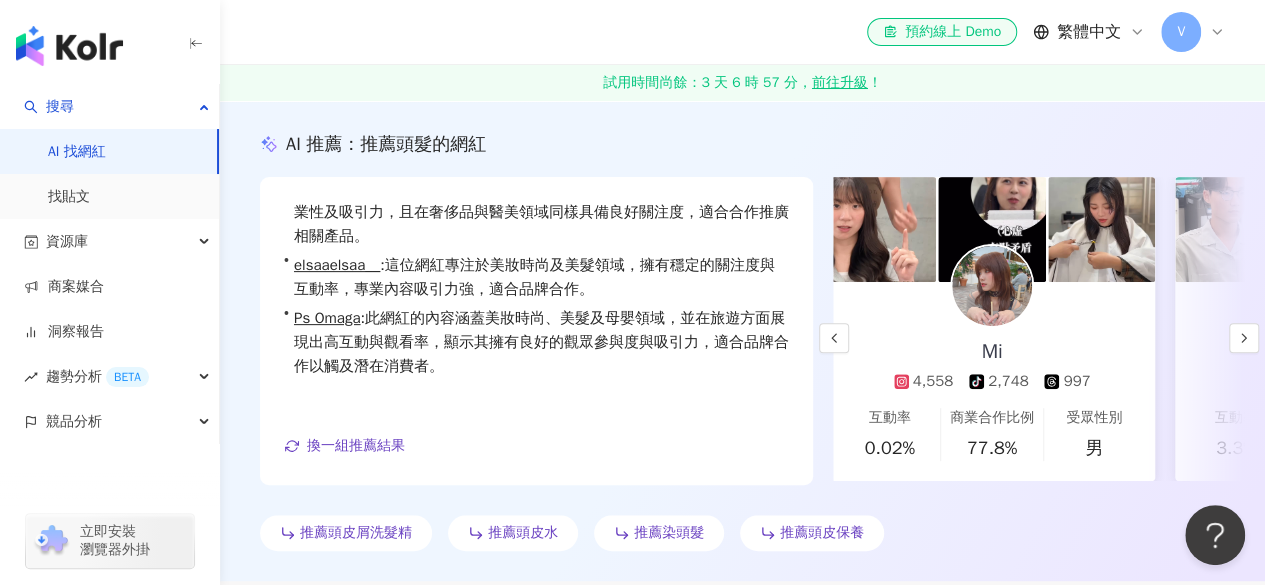 scroll, scrollTop: 0, scrollLeft: 0, axis: both 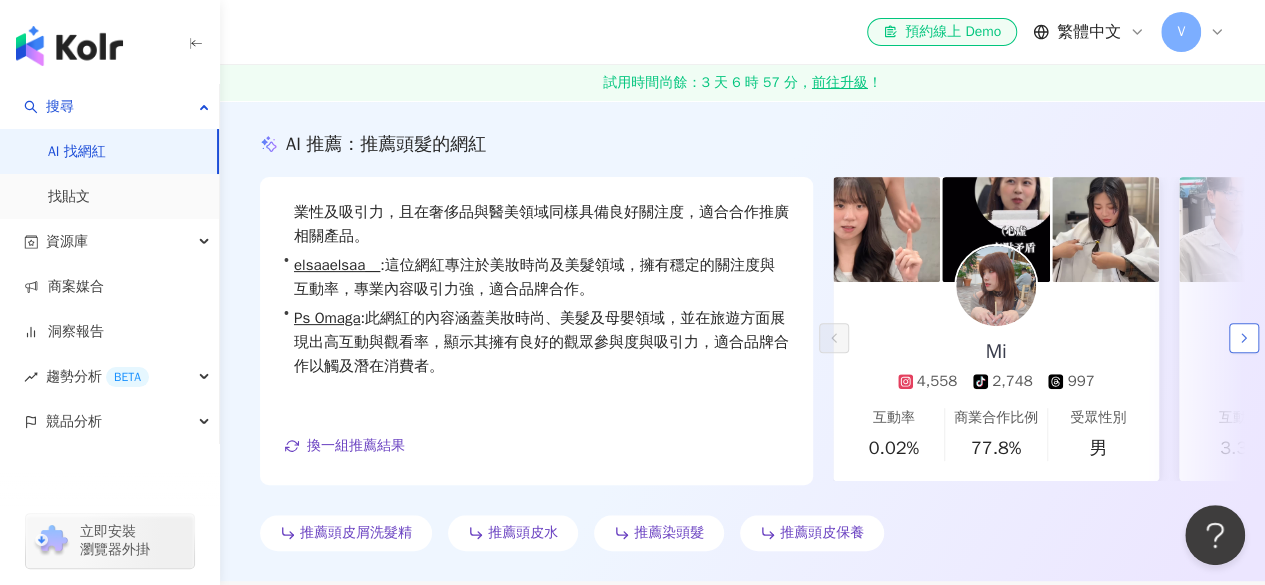 click 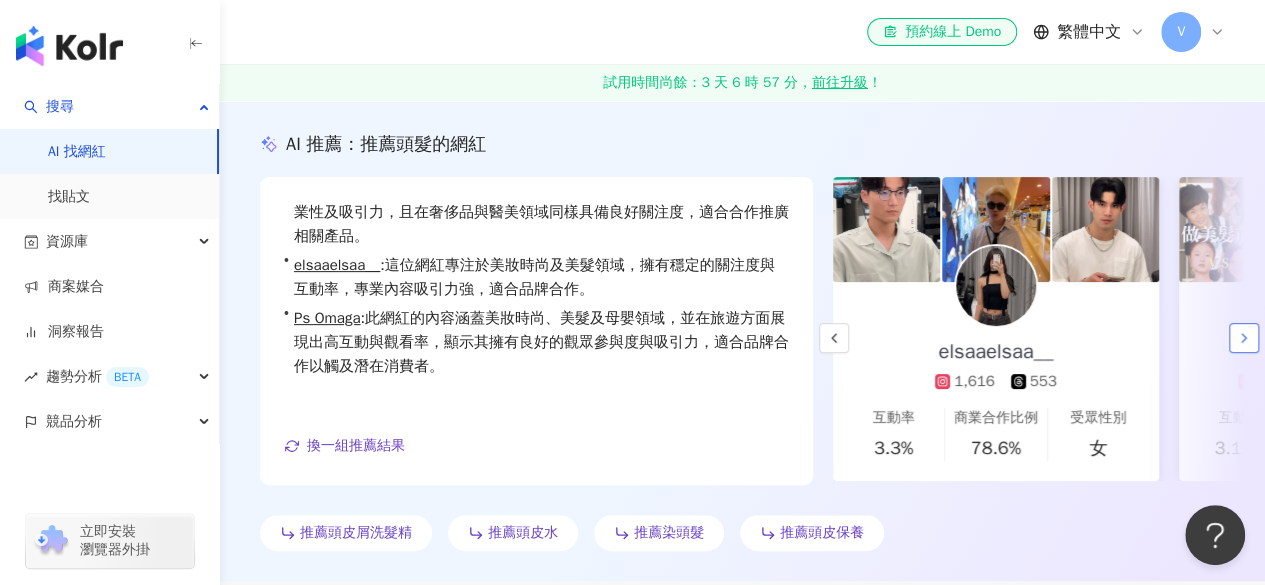 click 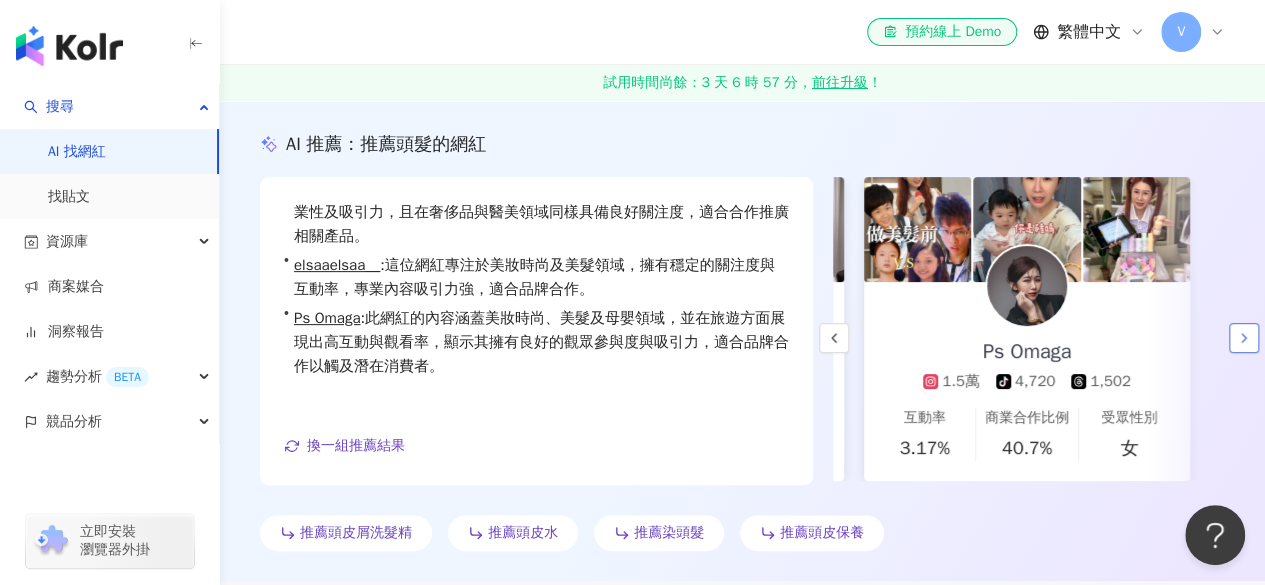 scroll, scrollTop: 0, scrollLeft: 666, axis: horizontal 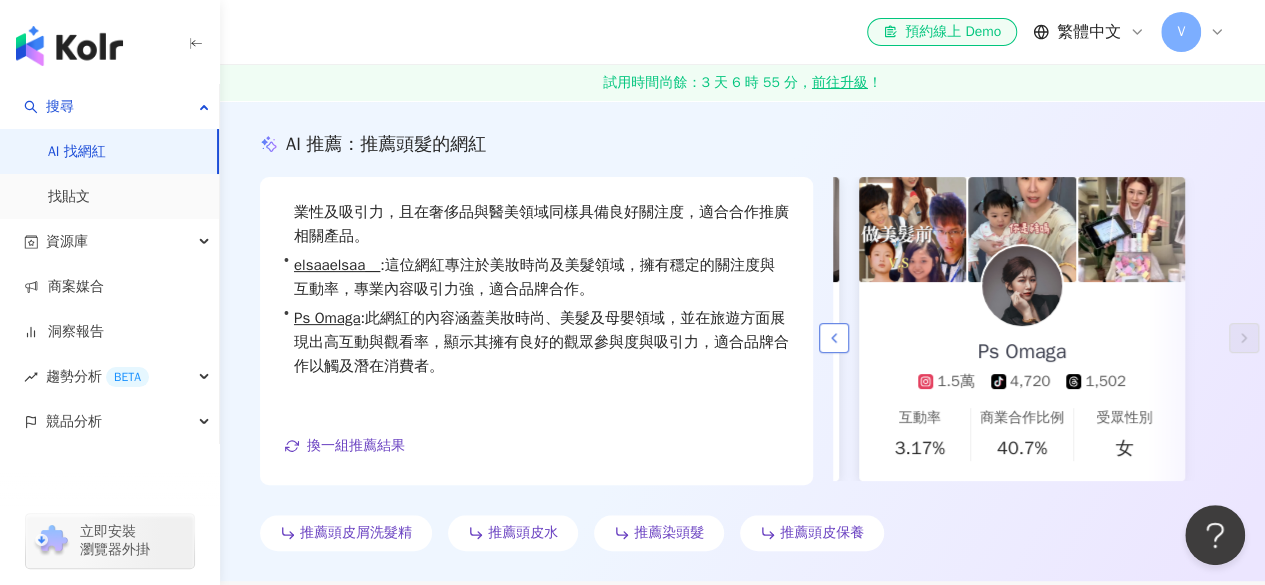 click 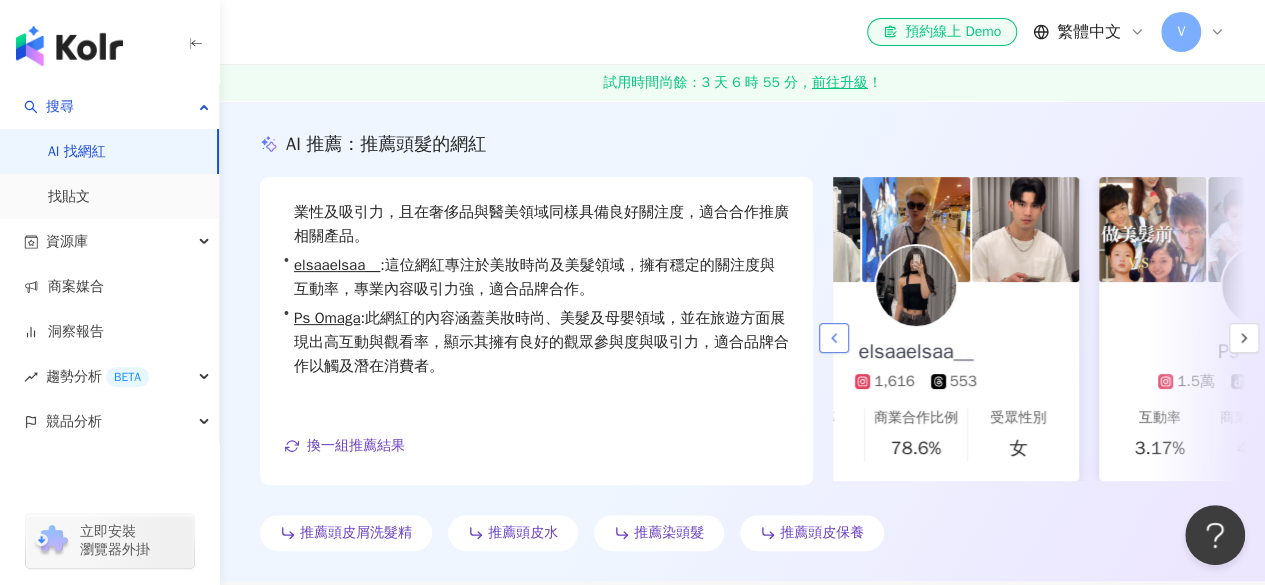 scroll, scrollTop: 0, scrollLeft: 320, axis: horizontal 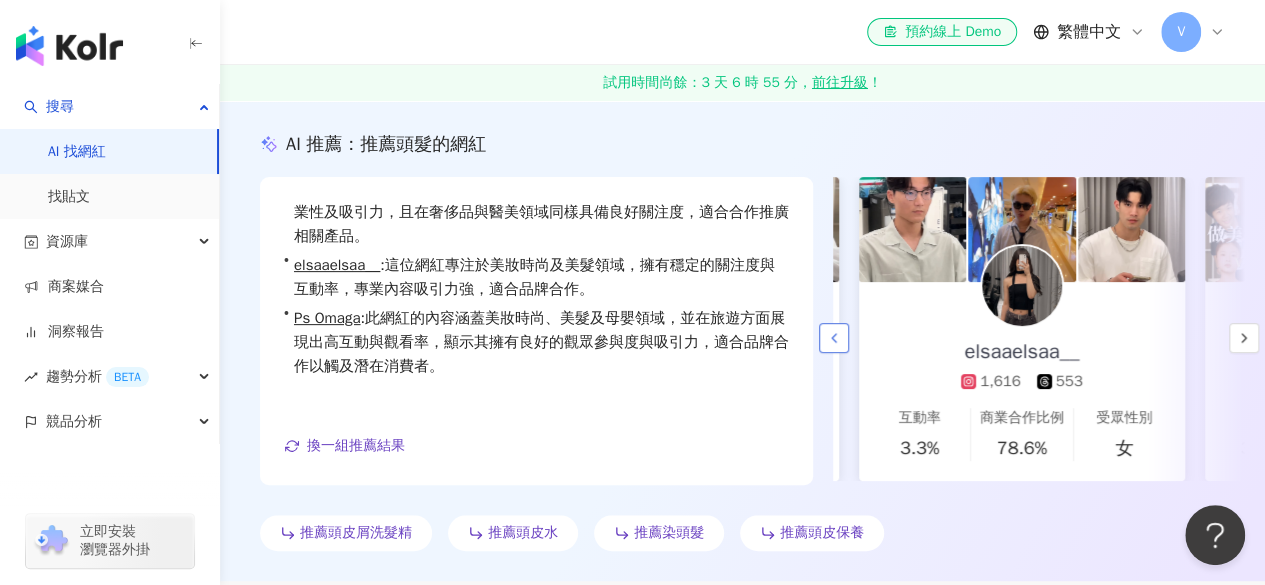 click at bounding box center [834, 338] 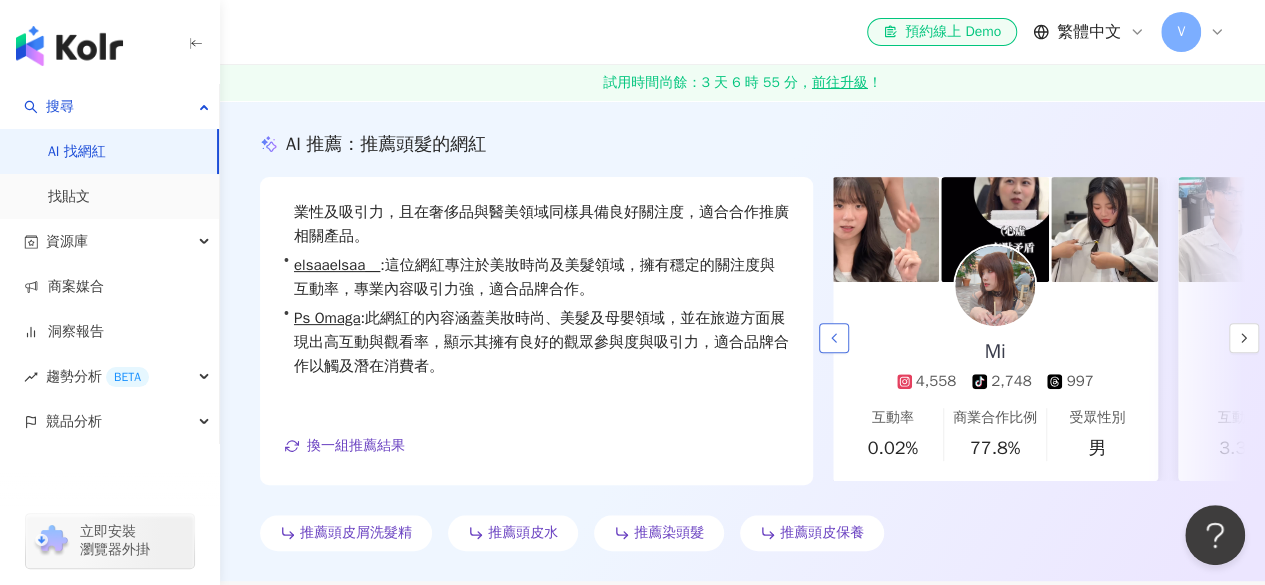 scroll, scrollTop: 0, scrollLeft: 0, axis: both 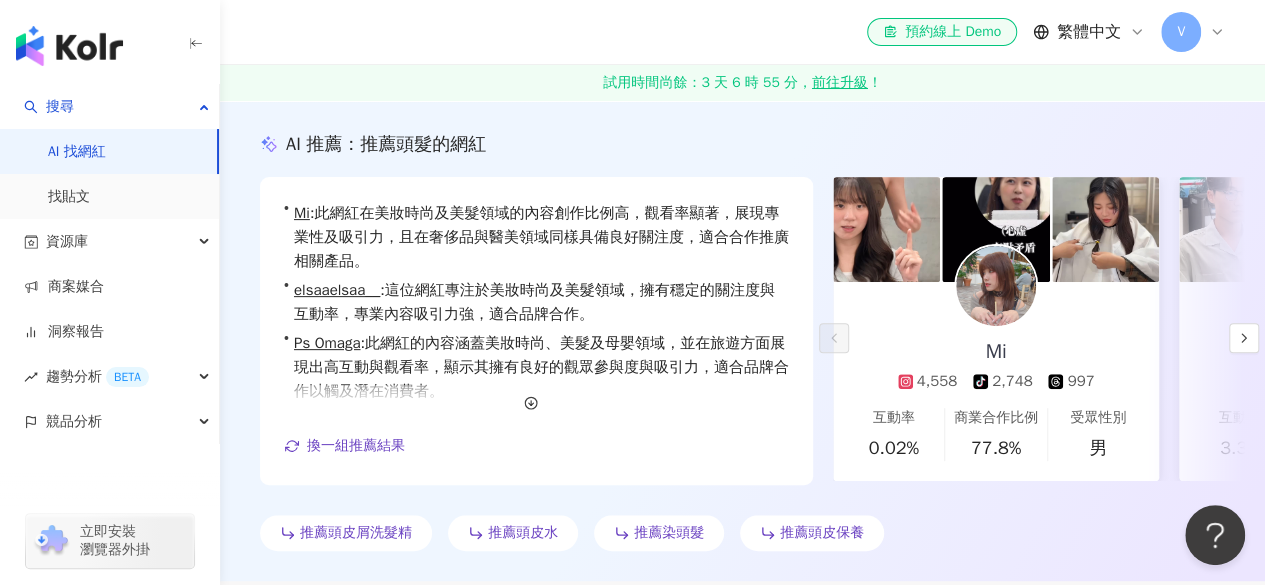 click at bounding box center [996, 286] 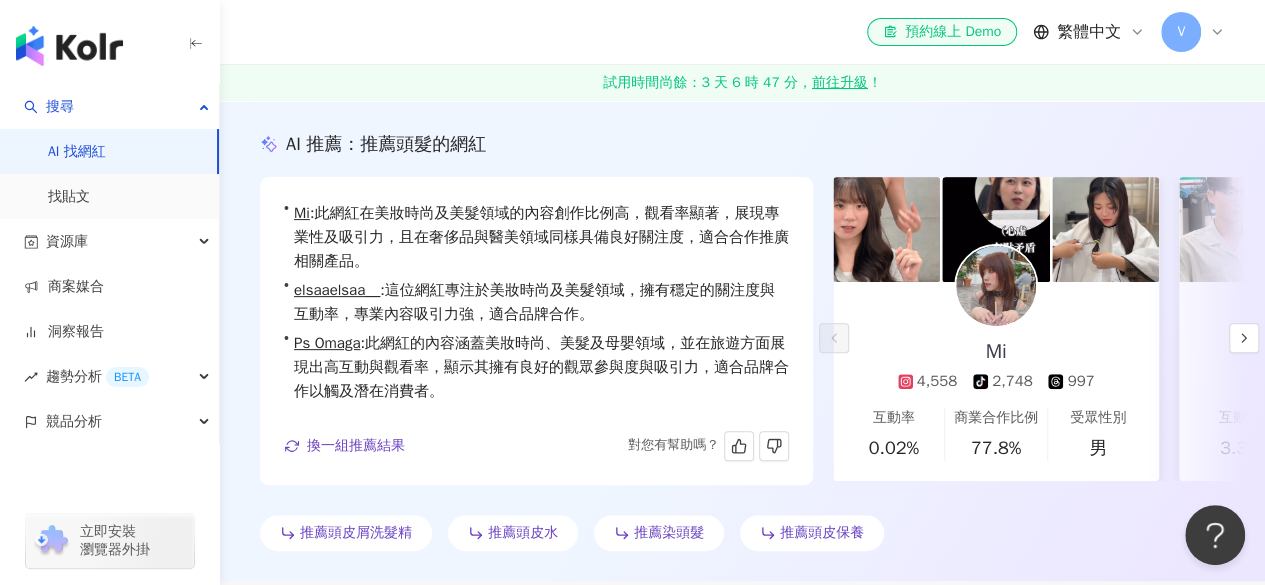scroll, scrollTop: 25, scrollLeft: 0, axis: vertical 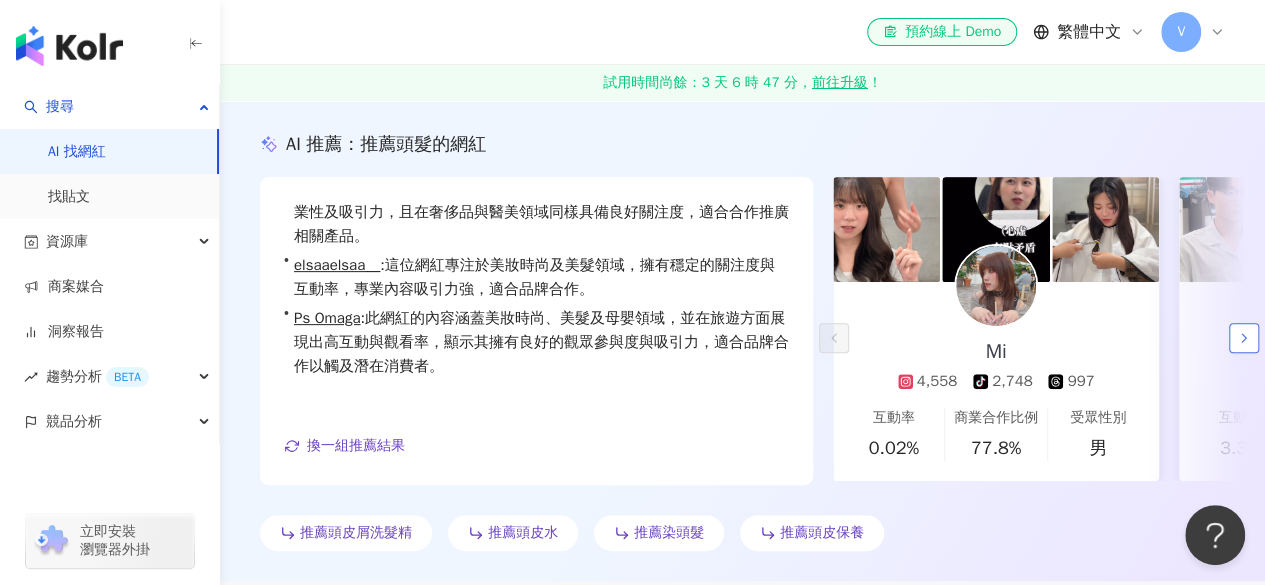 click 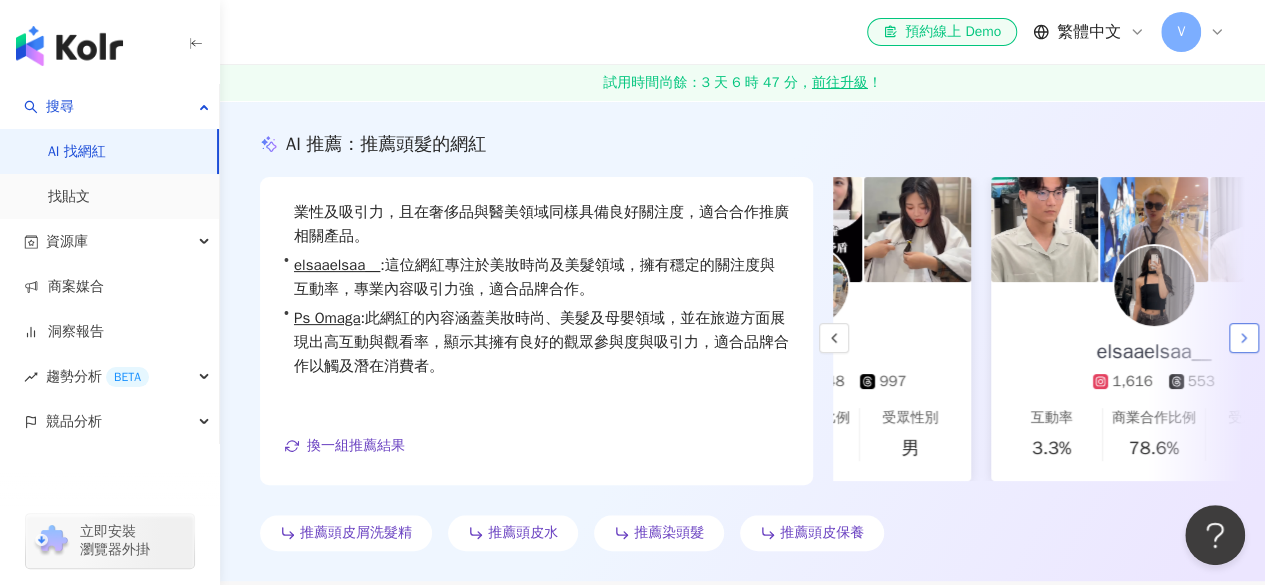 scroll, scrollTop: 0, scrollLeft: 346, axis: horizontal 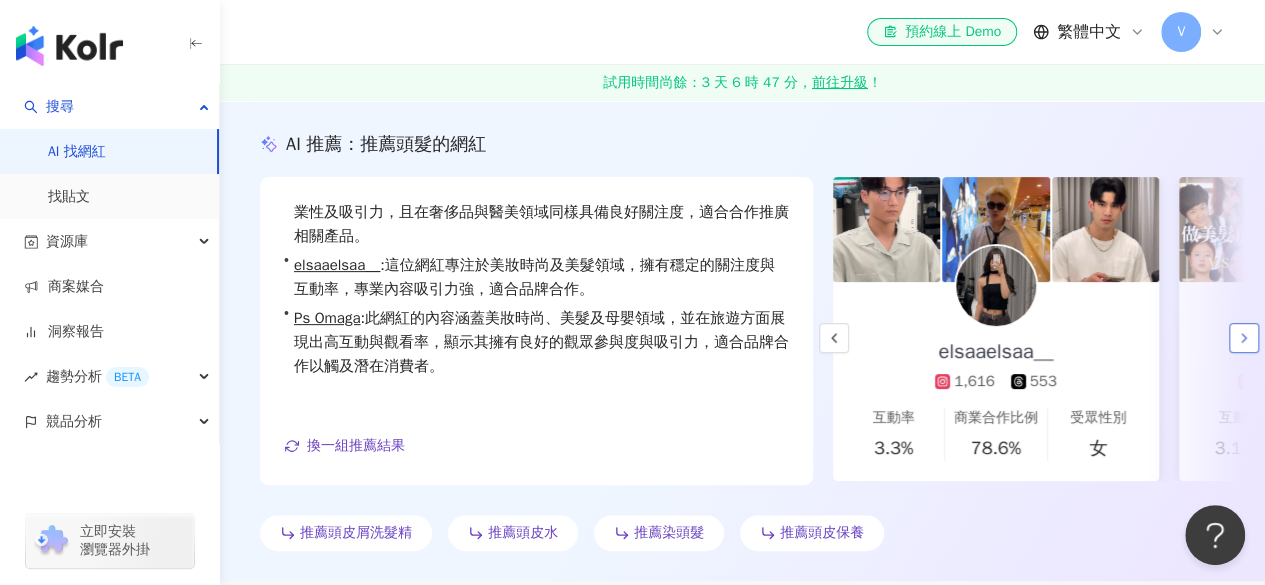 click 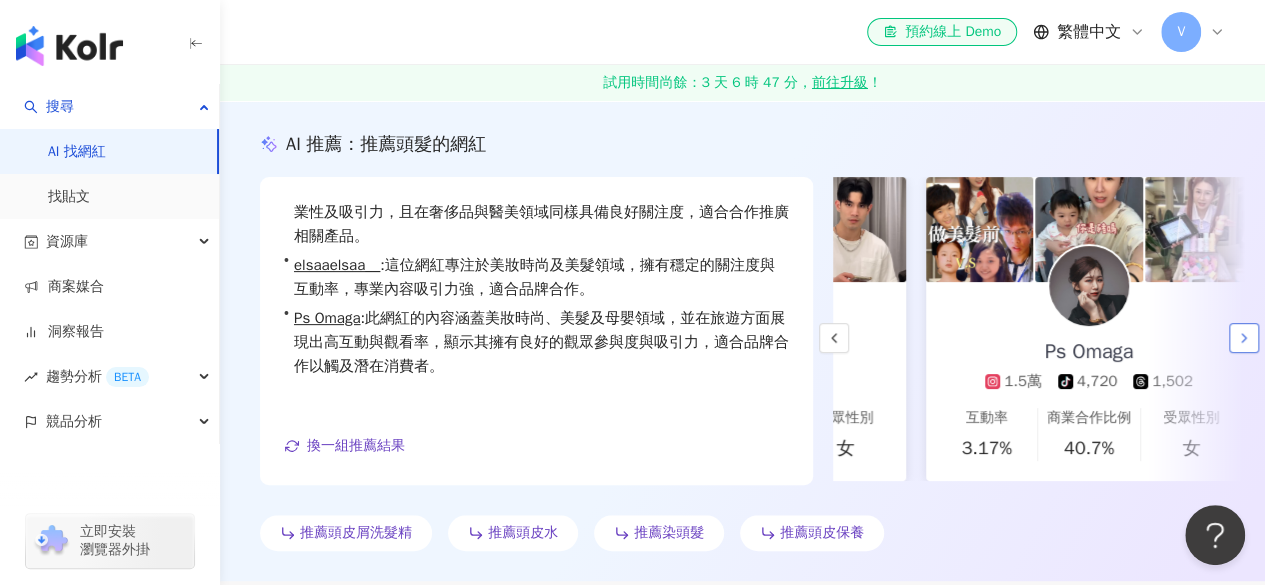 scroll, scrollTop: 0, scrollLeft: 666, axis: horizontal 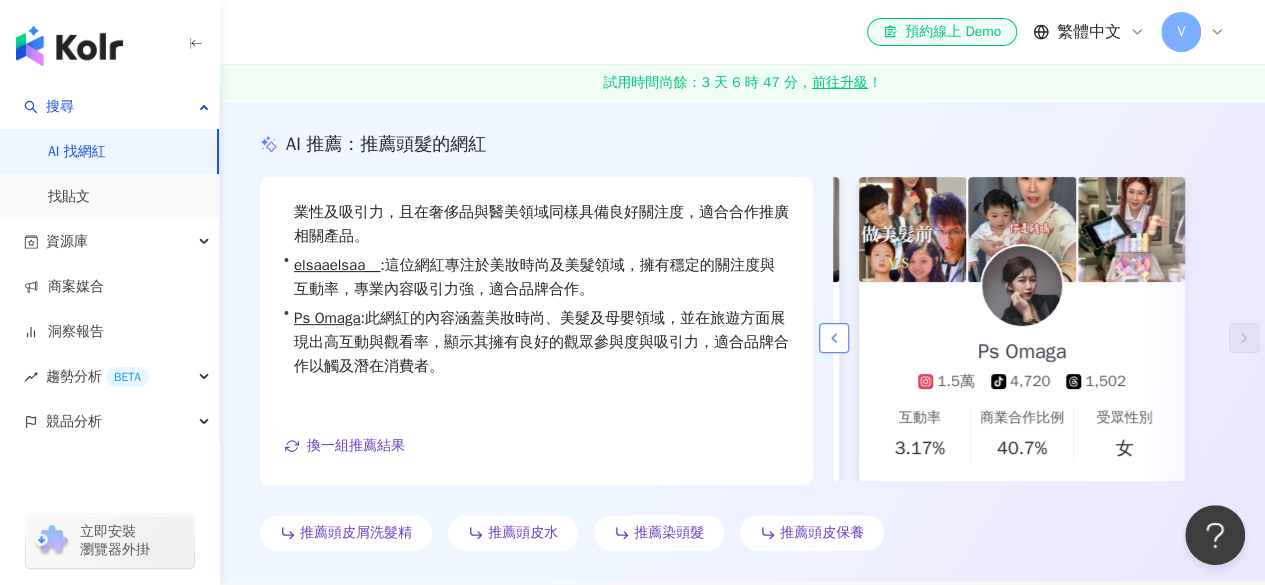 click at bounding box center (834, 338) 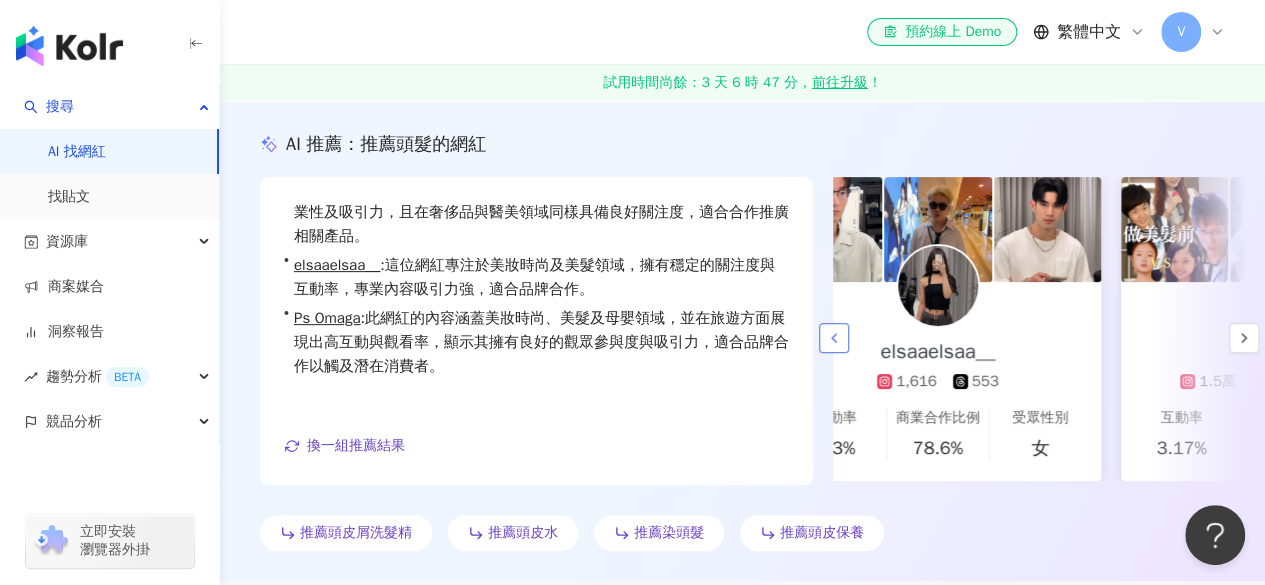 scroll, scrollTop: 0, scrollLeft: 320, axis: horizontal 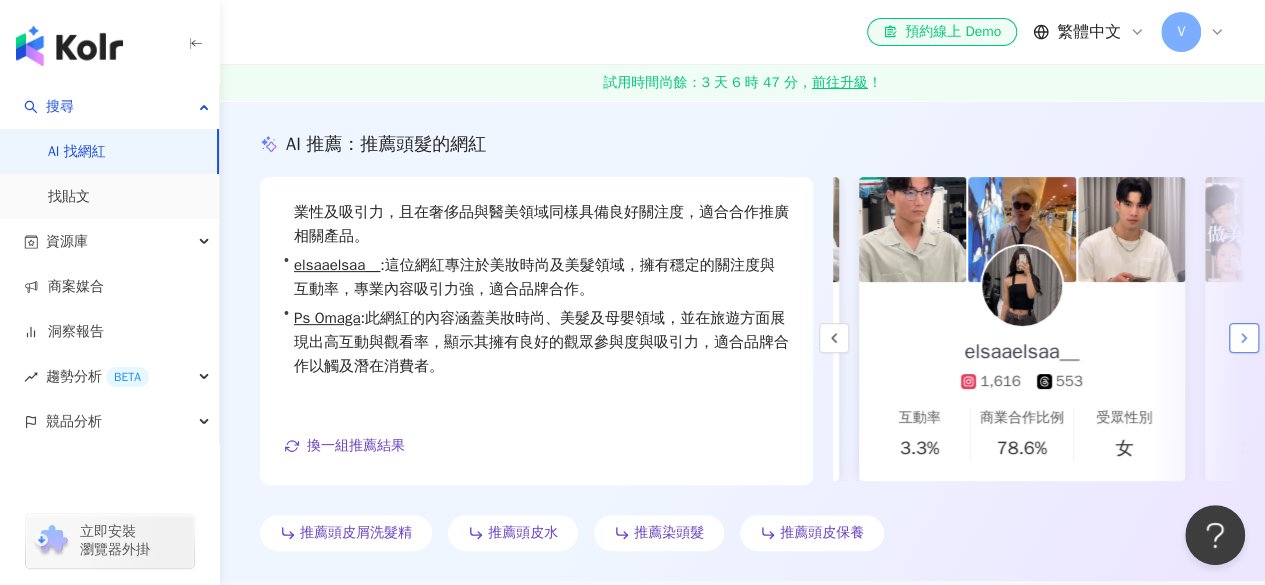 click 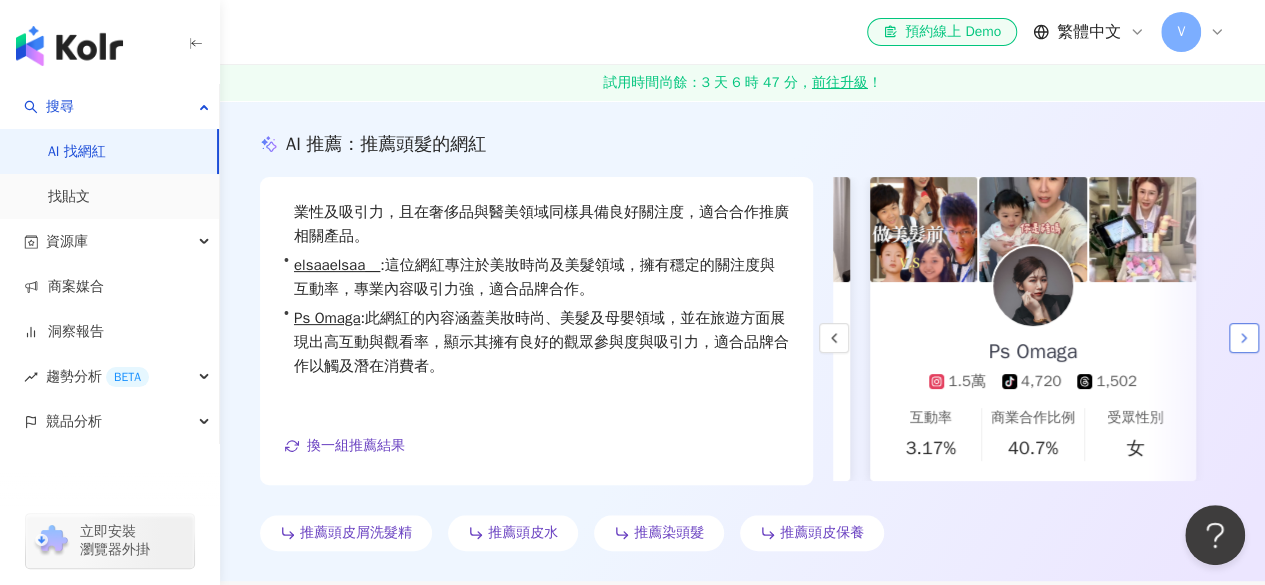 scroll, scrollTop: 0, scrollLeft: 666, axis: horizontal 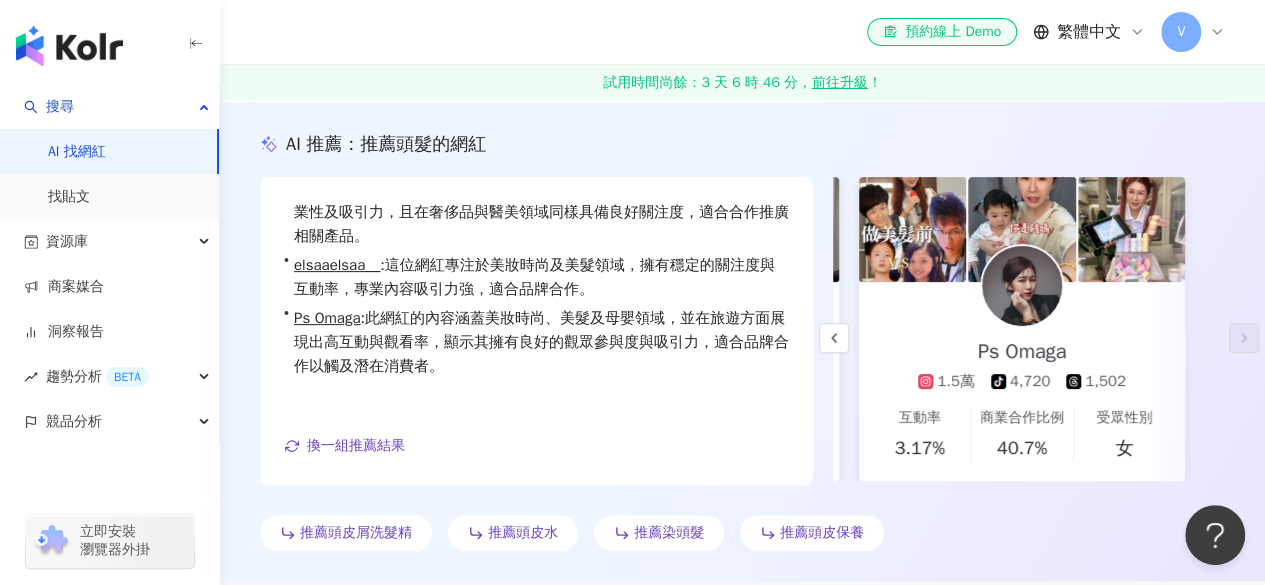 click on "elsaaelsaa__ 1,616 553 互動率 3.3% 商業合作比例 78.6% 受眾性別 女" at bounding box center [676, 381] 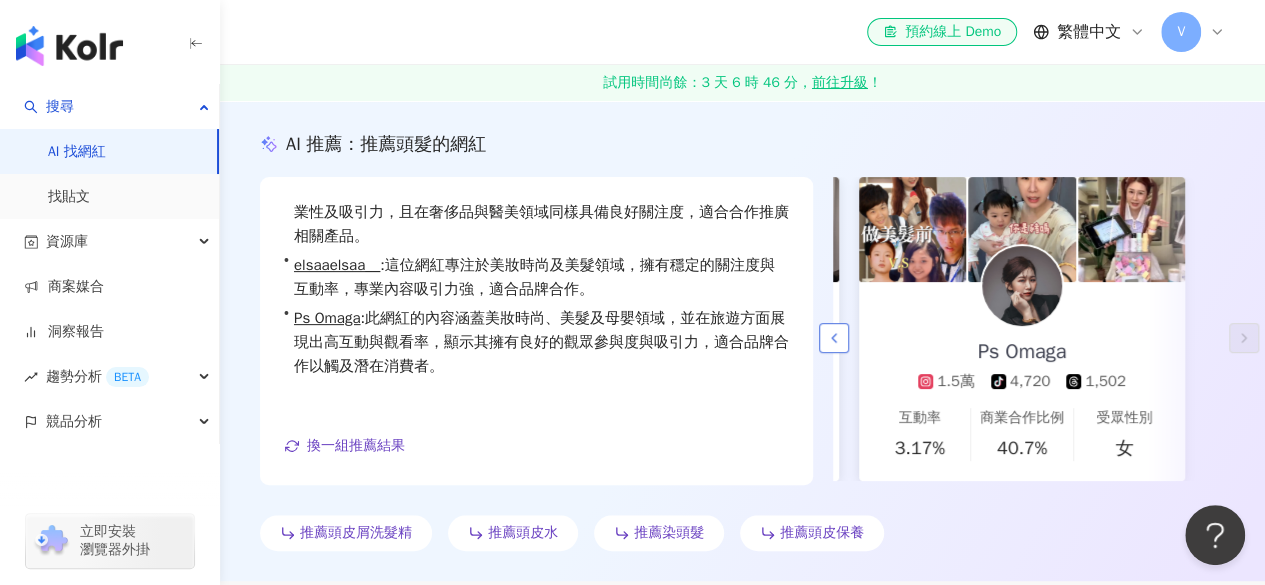 click 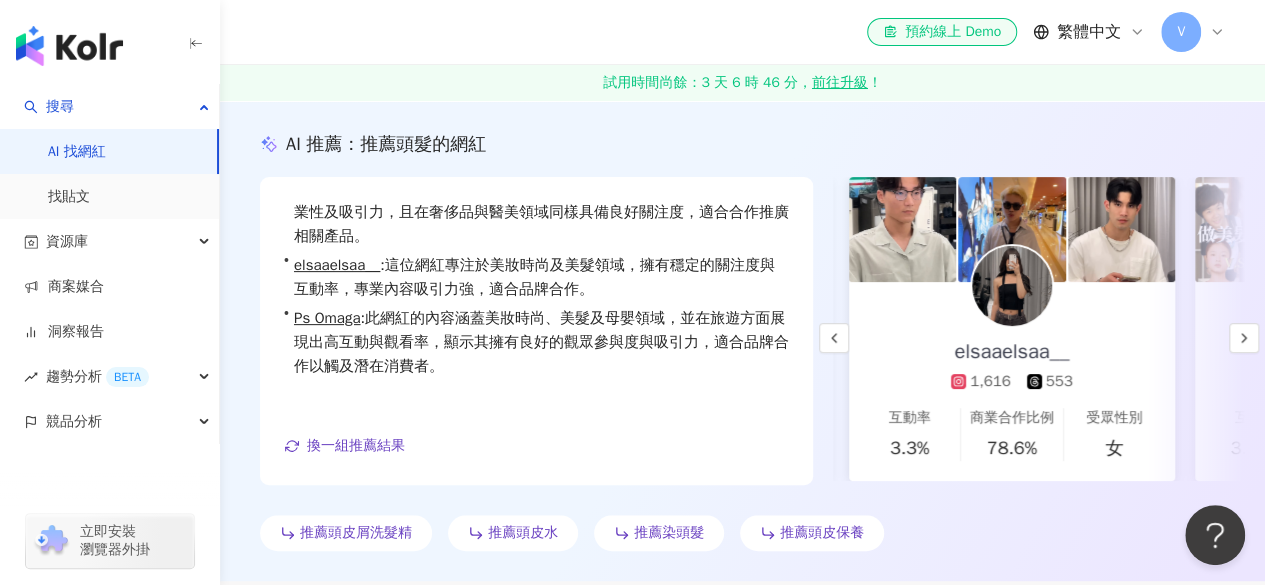 scroll, scrollTop: 0, scrollLeft: 320, axis: horizontal 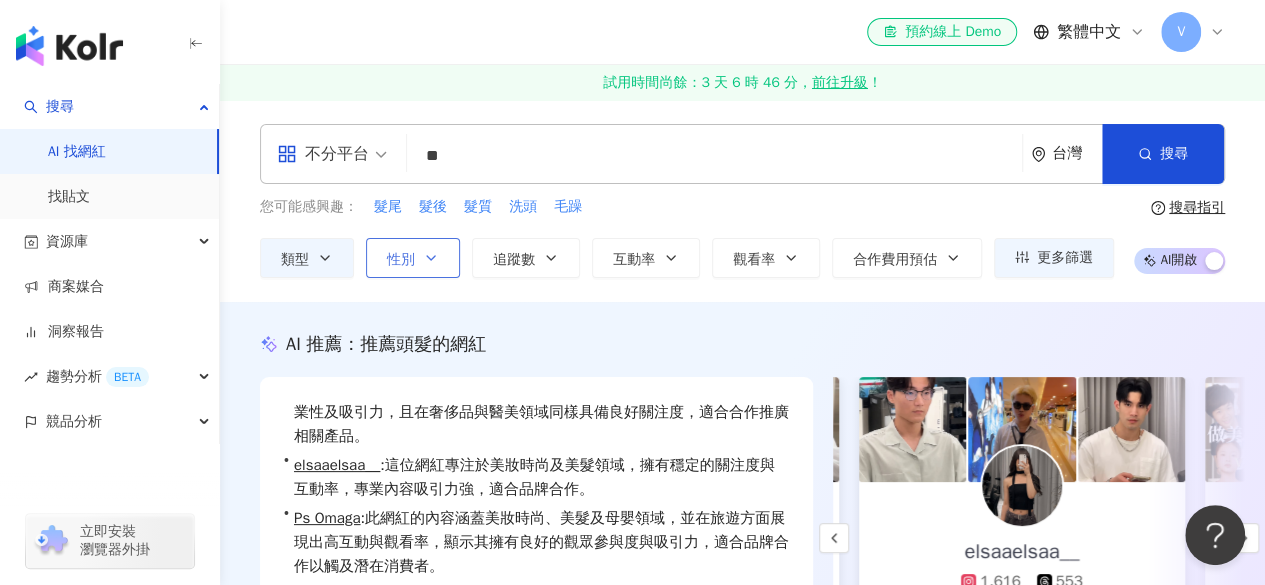 click 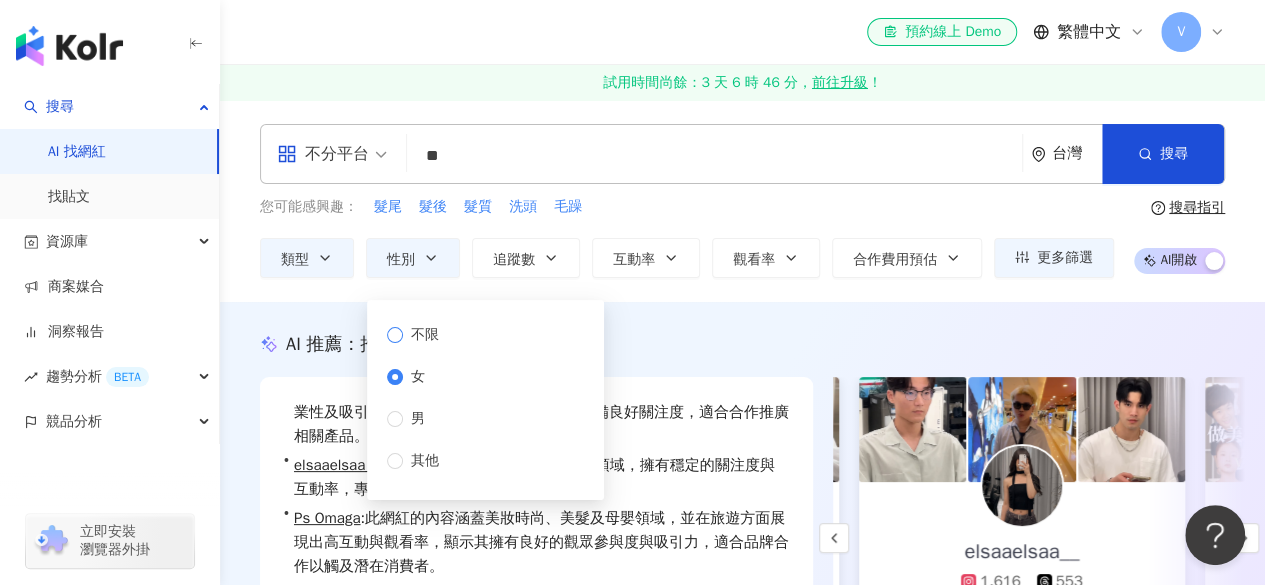 click on "不限" at bounding box center [425, 335] 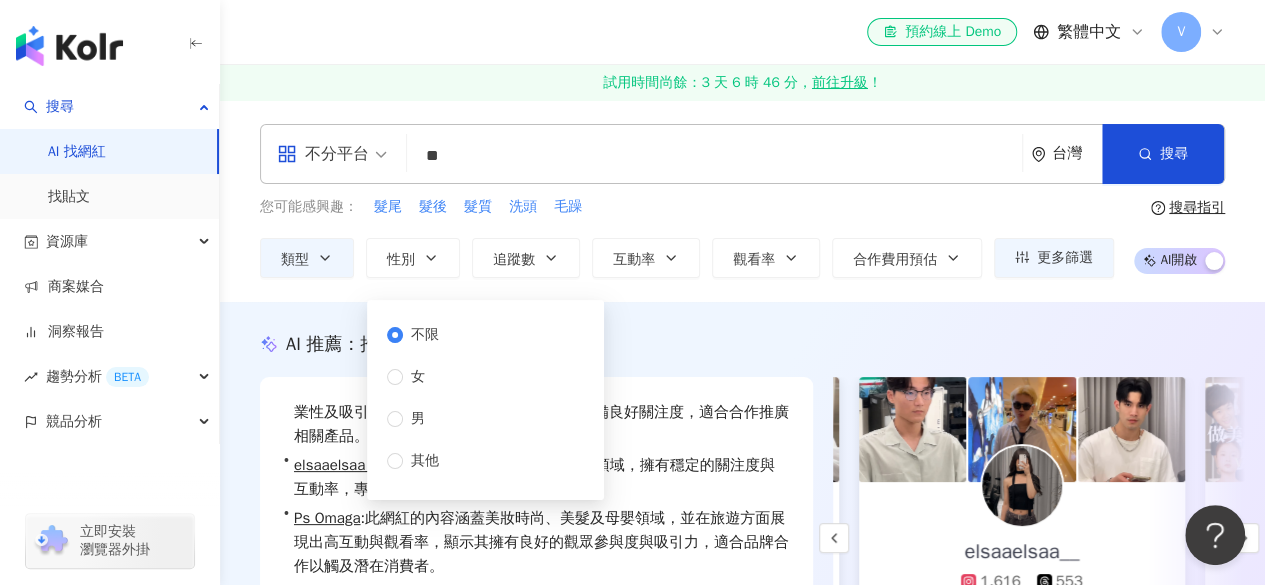 click on "不分平台 ** 台灣 搜尋 e2374df9-4a1c-4ee6-9683-00cbee044e53 91a6fc9a-e6ab-4155-bcc2-1f8cb99d8e41 keyword 頭髮綠綠的奧斯卡 865   追蹤者 KentYeh肯爺 55,166   追蹤者 搜尋名稱、敘述、貼文含有關鍵字 “ 頭髮 ” 的網紅 您可能感興趣： 髮尾  髮後  髮質  洗頭  毛躁  類型 性別 追蹤數 互動率 觀看率 合作費用預估  更多篩選 不限 女 男 其他 搜尋指引 AI  開啟 AI  關閉" at bounding box center [742, 201] 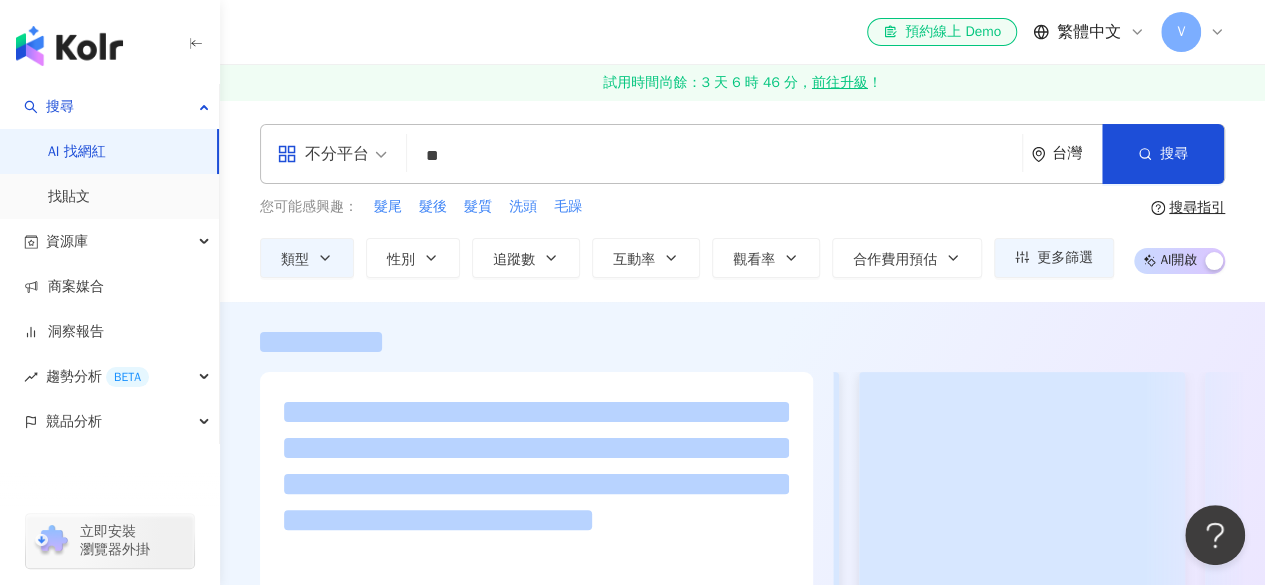 click on "類型 性別 追蹤數 互動率 觀看率 合作費用預估  更多篩選 不限 女 男 其他" at bounding box center (687, 258) 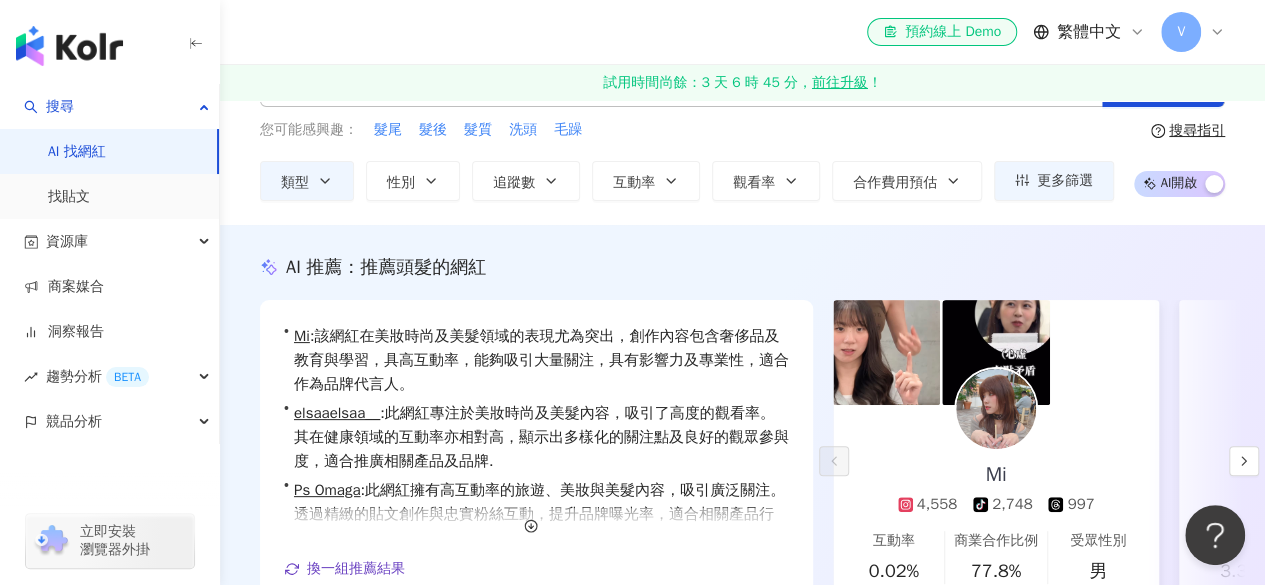 scroll, scrollTop: 200, scrollLeft: 0, axis: vertical 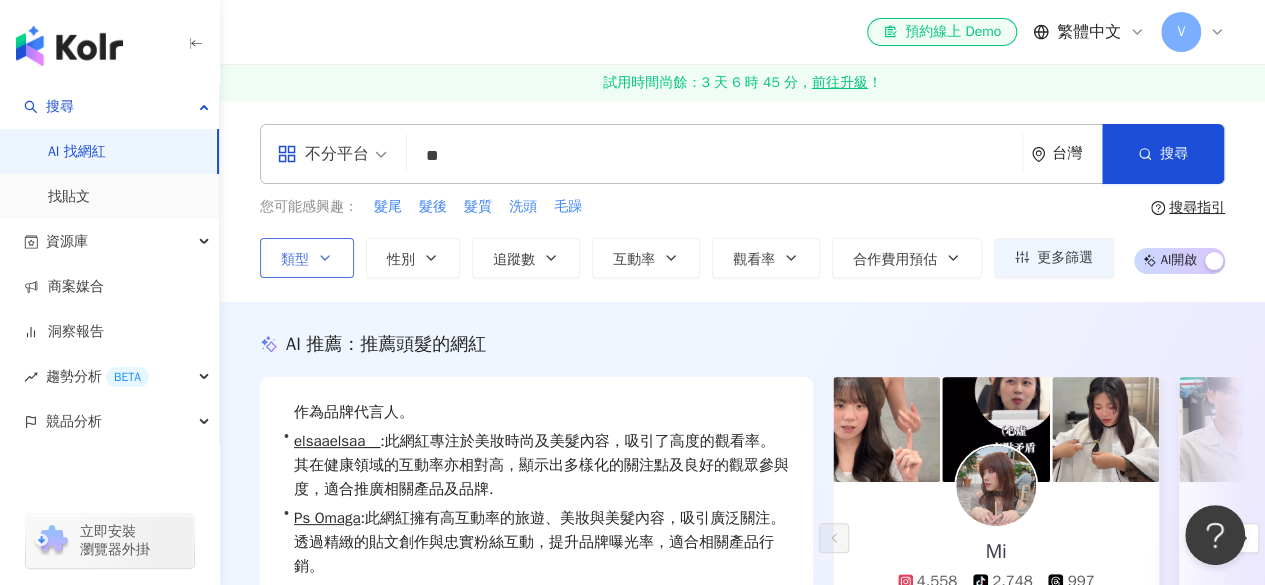click 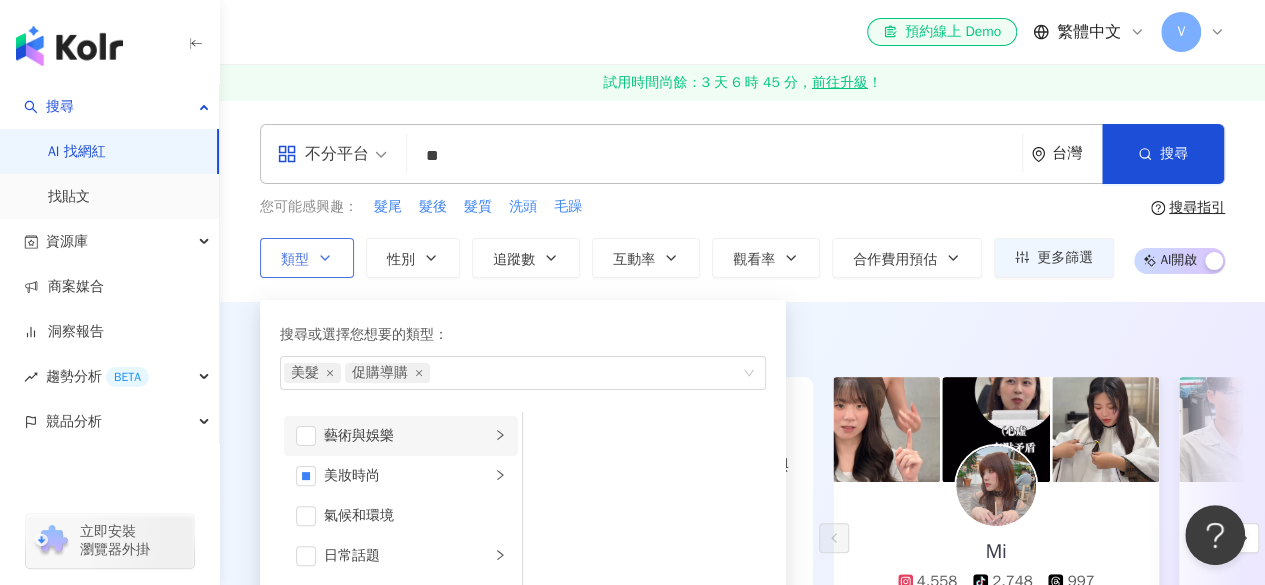 scroll, scrollTop: 300, scrollLeft: 0, axis: vertical 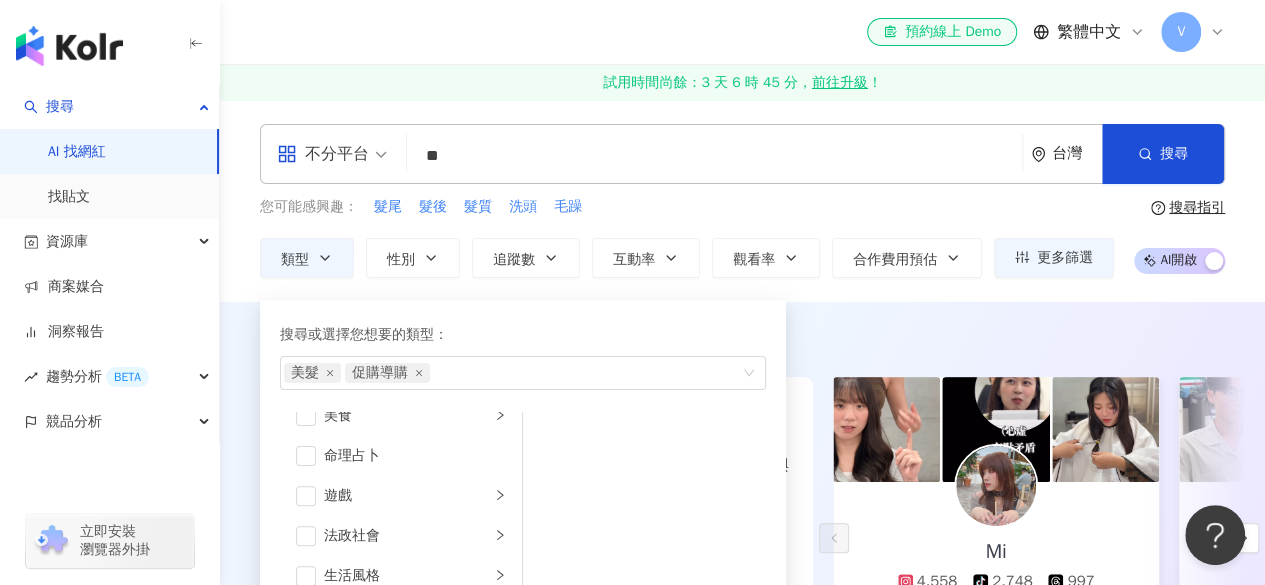 click on "AI 推薦 ： 推薦頭髮的網紅 • Mi  :  該網紅在美妝時尚及美髮領域的表現尤為突出，創作內容包含奢侈品及教育與學習，具高互動率，能夠吸引大量關注，具有影響力及專業性，適合作為品牌代言人。 • elsaaelsaa__  :  此網紅專注於美妝時尚及美髮內容，吸引了高度的觀看率。其在健康領域的互動率亦相對高，顯示出多樣化的關注點及良好的觀眾參與度，適合推廣相關產品及品牌. • Ps Omaga  :  此網紅擁有高互動率的旅遊、美妝與美髮內容，吸引廣泛關注。透過精緻的貼文創作與忠實粉絲互動，提升品牌曝光率，適合相關產品行銷。 換一組推薦結果 對您有幫助嗎？ Mi 4,558 tiktok-icon 2,748 997 互動率 0.02% 商業合作比例 77.8% 受眾性別 男 elsaaelsaa__ 1,616 553 互動率 3.3% 商業合作比例 78.6% 受眾性別 女 Ps Omaga 1.5萬 tiktok-icon 4,720 1,502 互動率 3.17% 商業合作比例 40.7% 受眾性別 女" at bounding box center (742, 541) 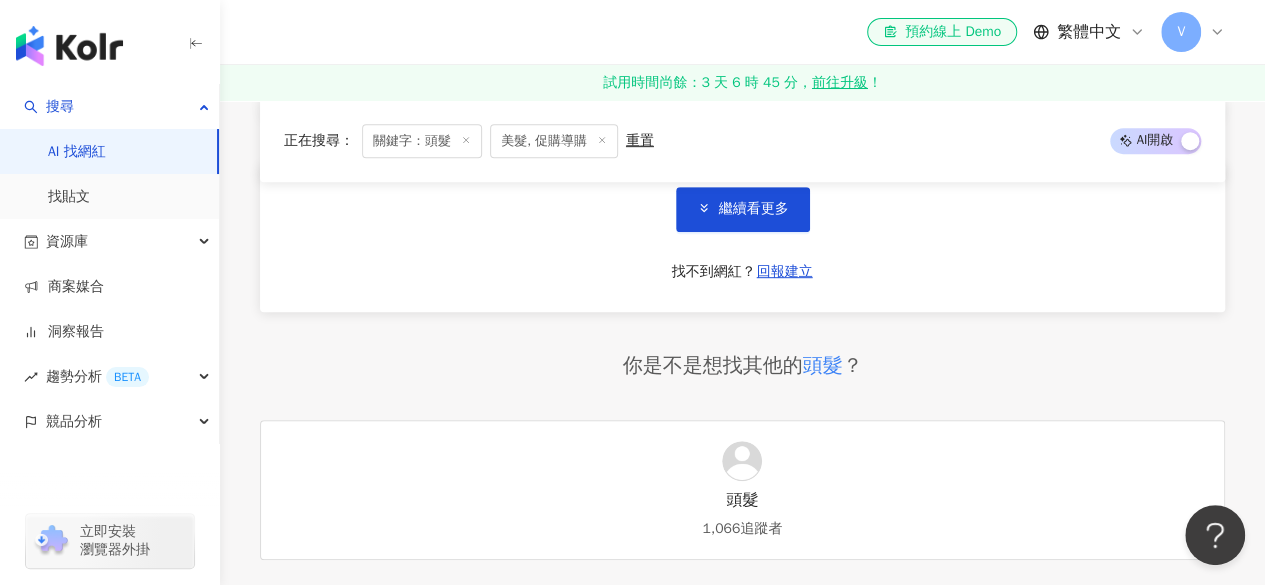 scroll, scrollTop: 4300, scrollLeft: 0, axis: vertical 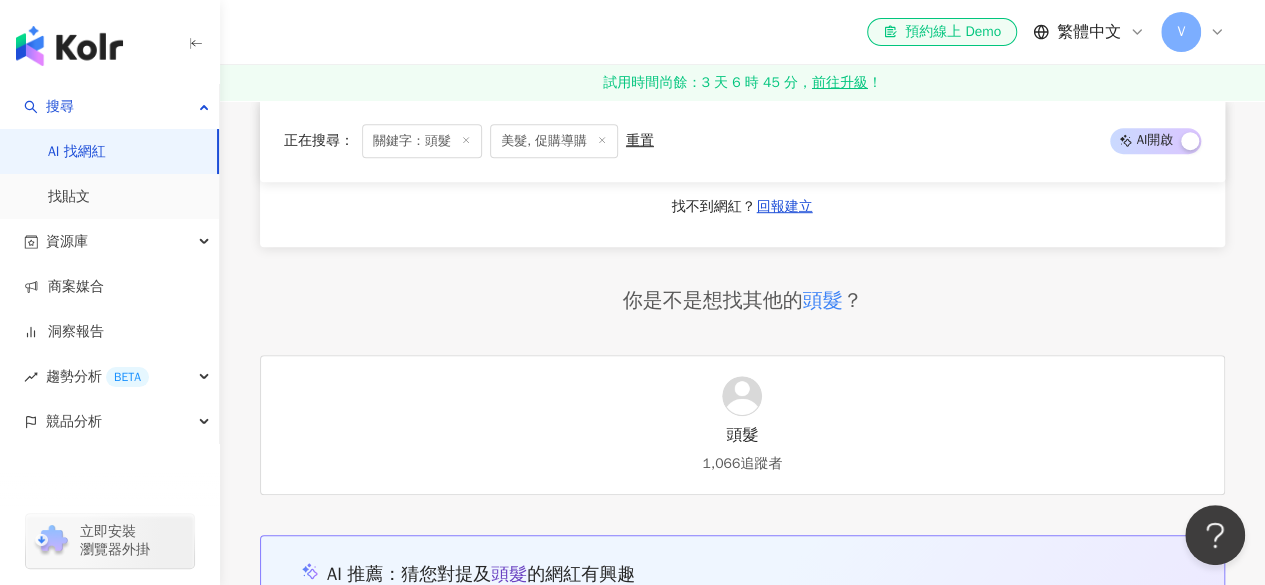 click on "繼續看更多" at bounding box center (754, 144) 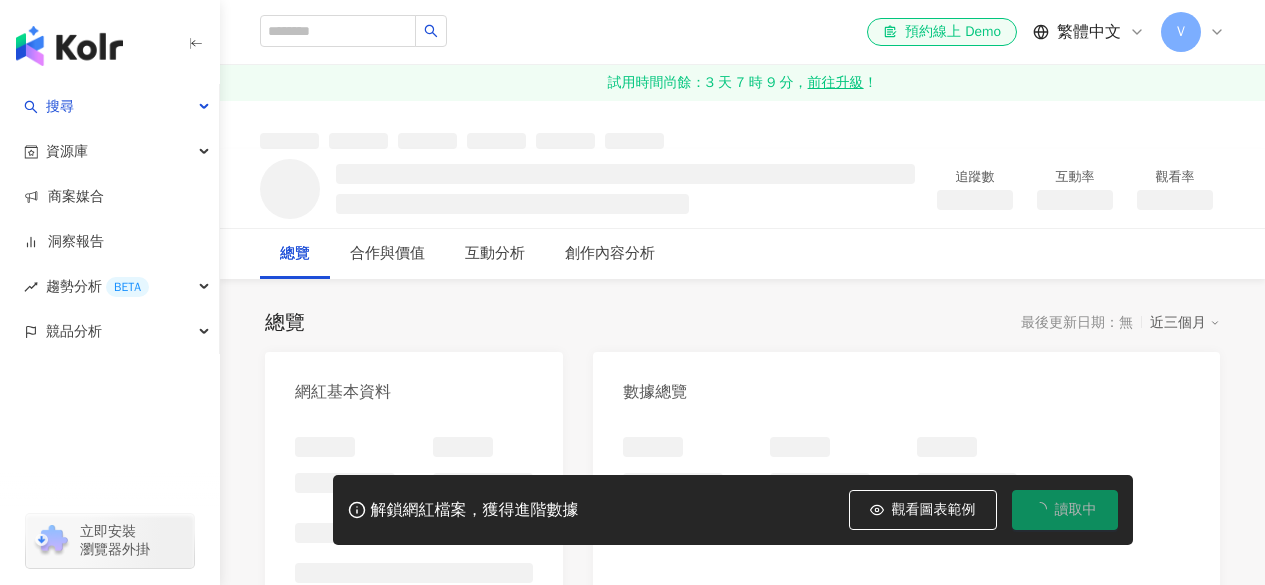 scroll, scrollTop: 0, scrollLeft: 0, axis: both 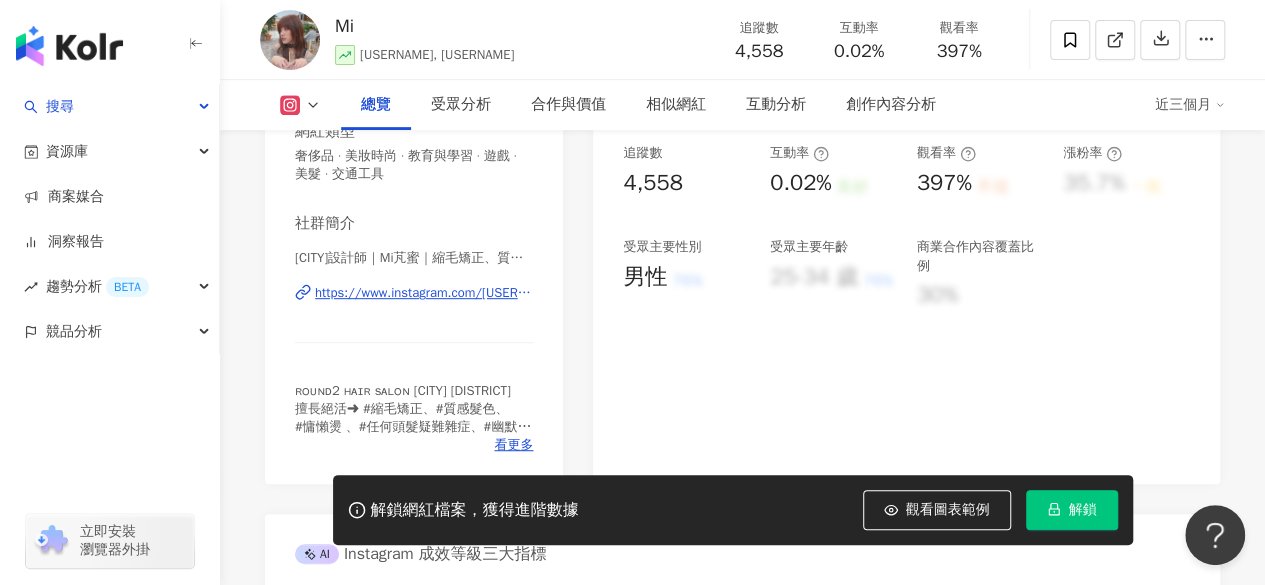 click on "https://www.instagram.com/[USERNAME]/" at bounding box center [424, 293] 